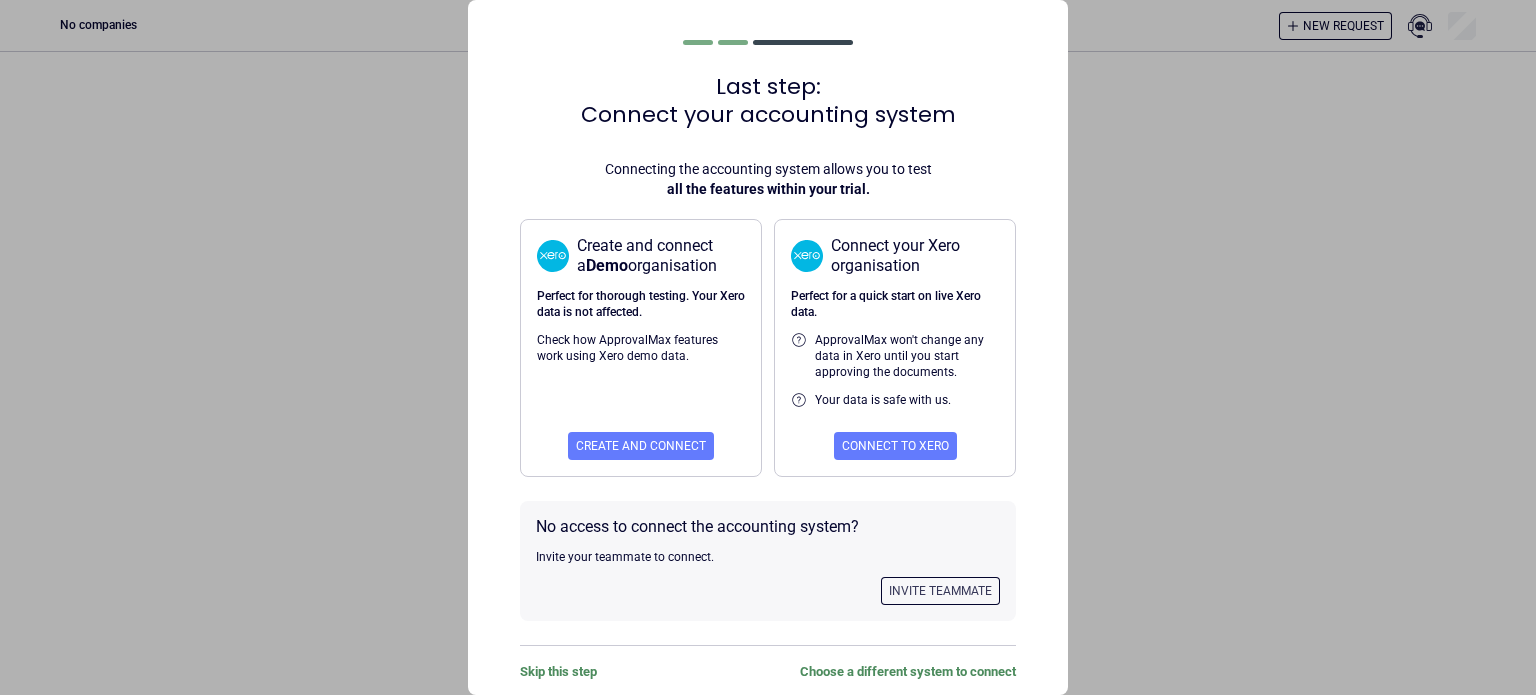 scroll, scrollTop: 0, scrollLeft: 0, axis: both 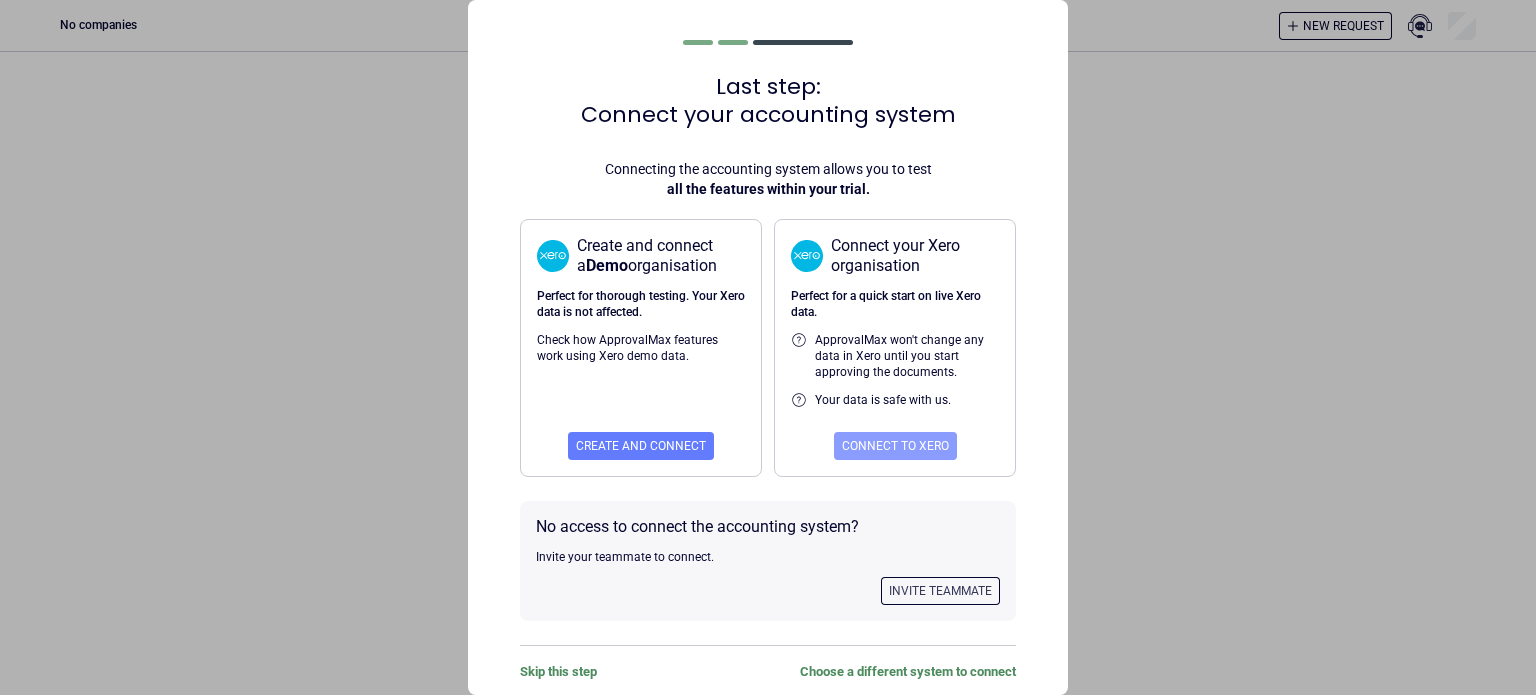 click on "Connect to Xero" at bounding box center (895, 446) 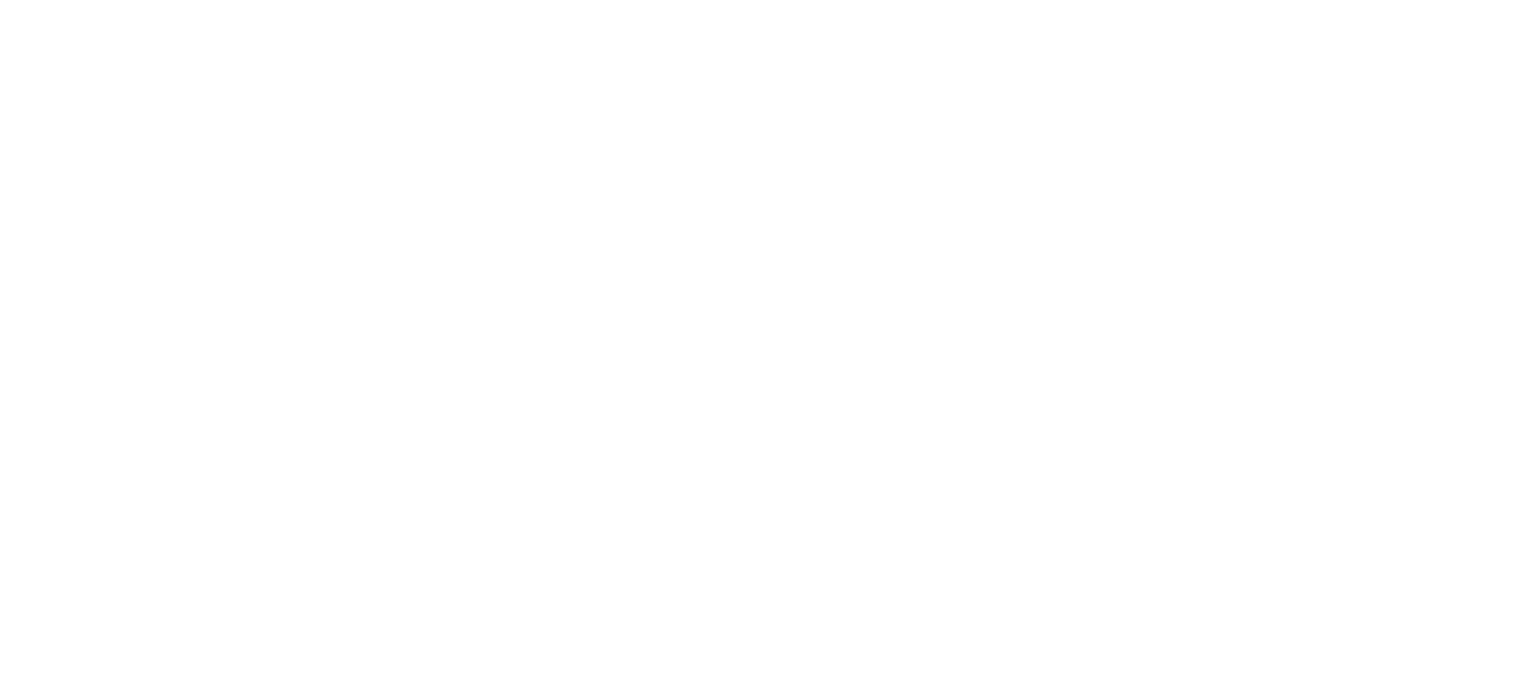 scroll, scrollTop: 0, scrollLeft: 0, axis: both 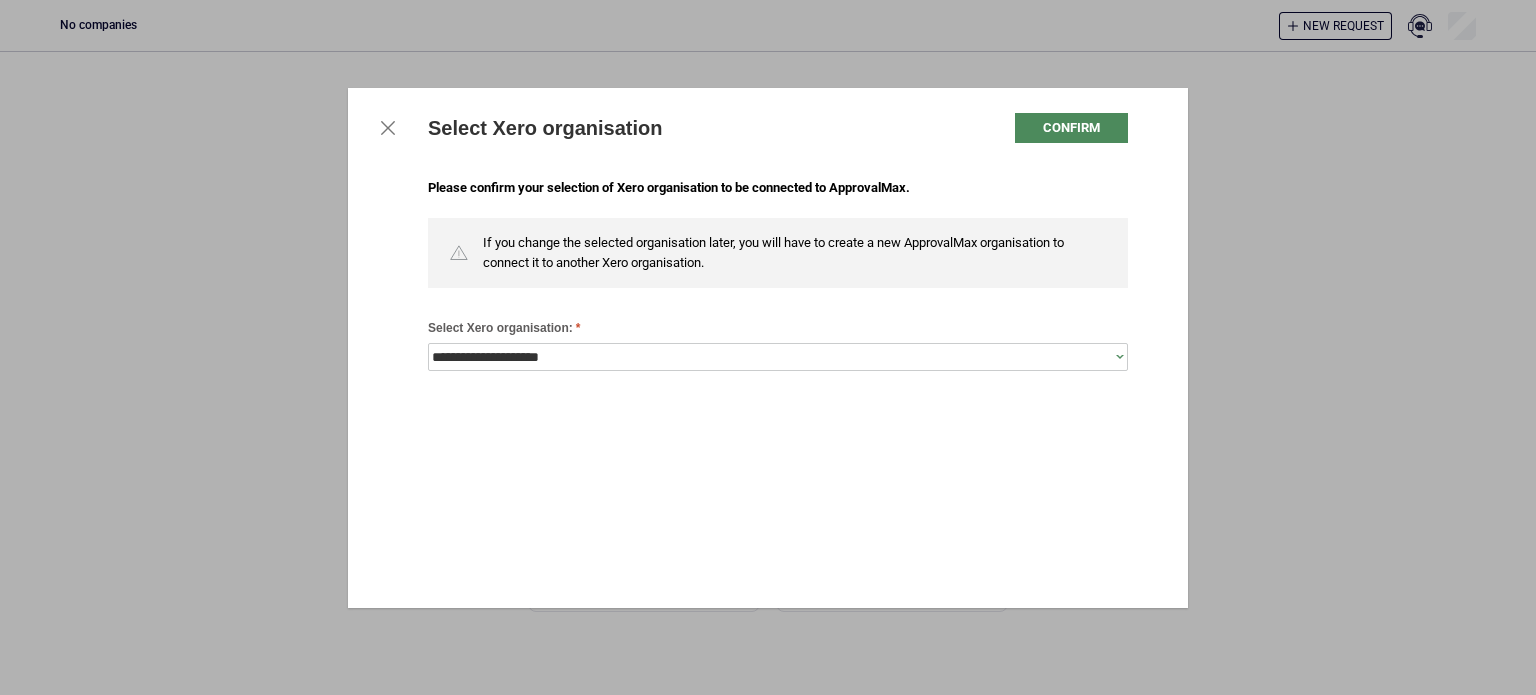 click on "Select Xero organisation Confirm" at bounding box center [768, 128] 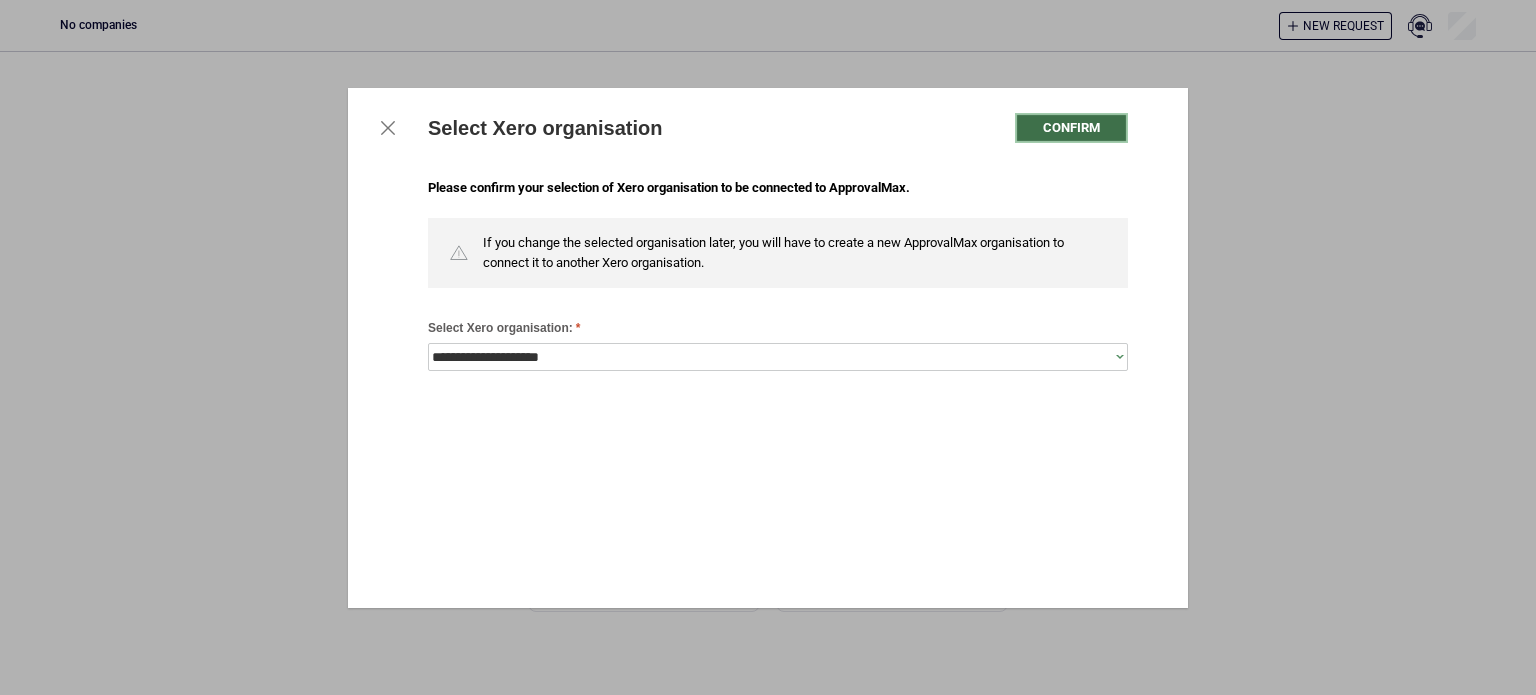 click on "Confirm" at bounding box center (1071, 128) 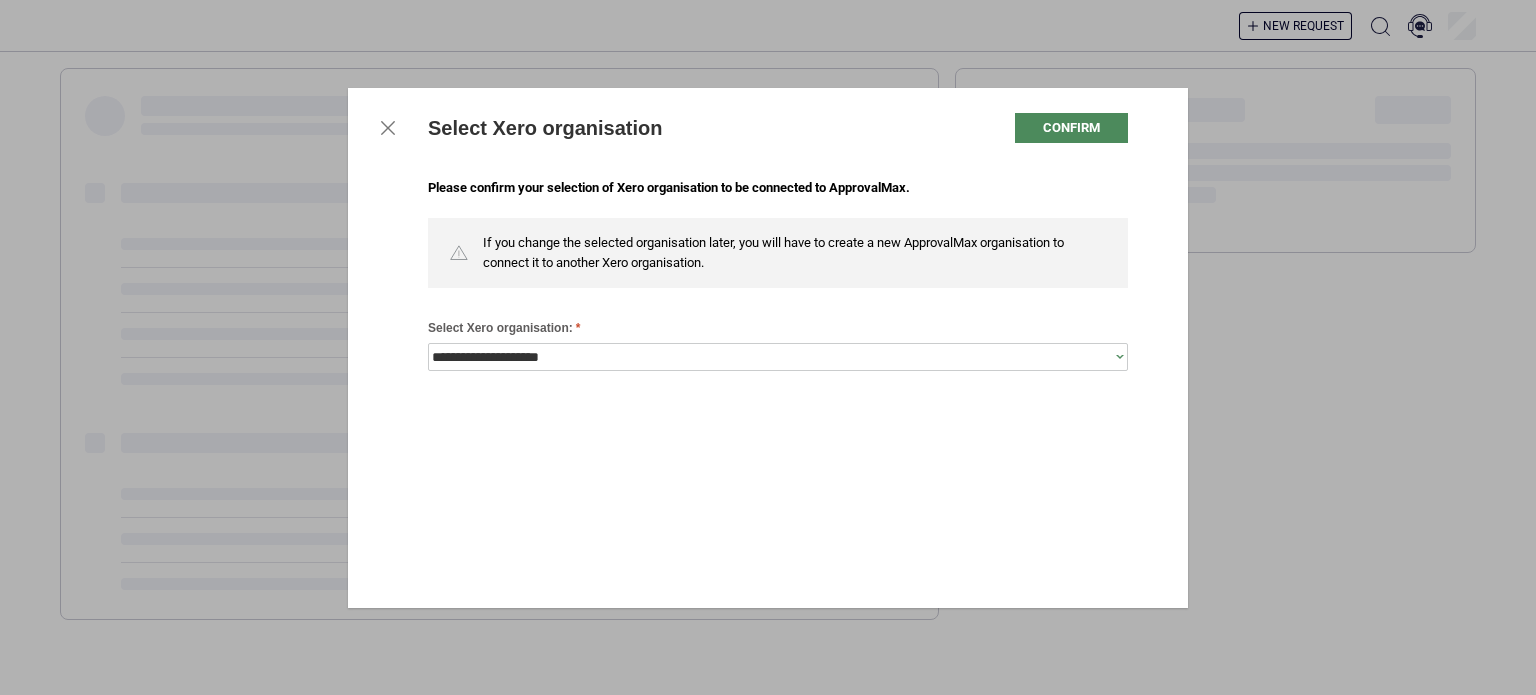 scroll, scrollTop: 0, scrollLeft: 0, axis: both 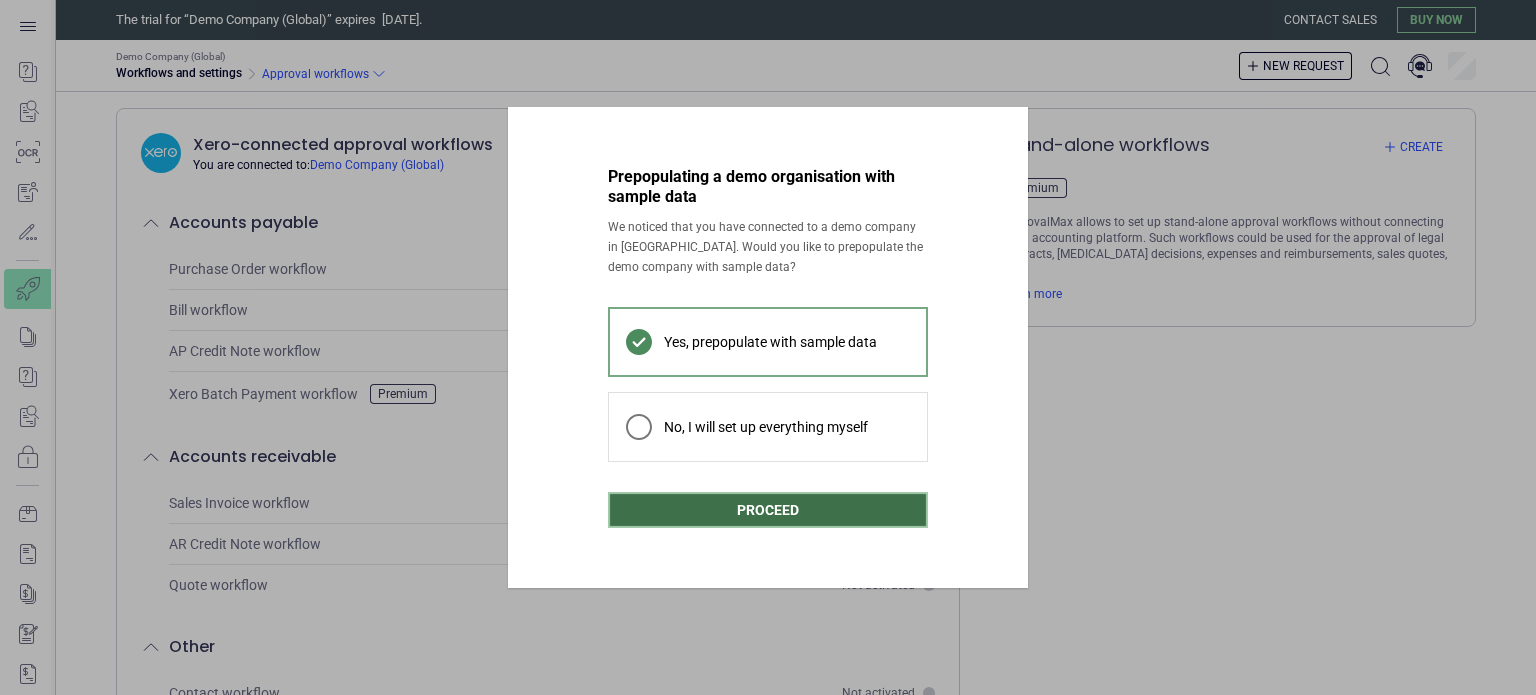 click on "Proceed" at bounding box center (768, 510) 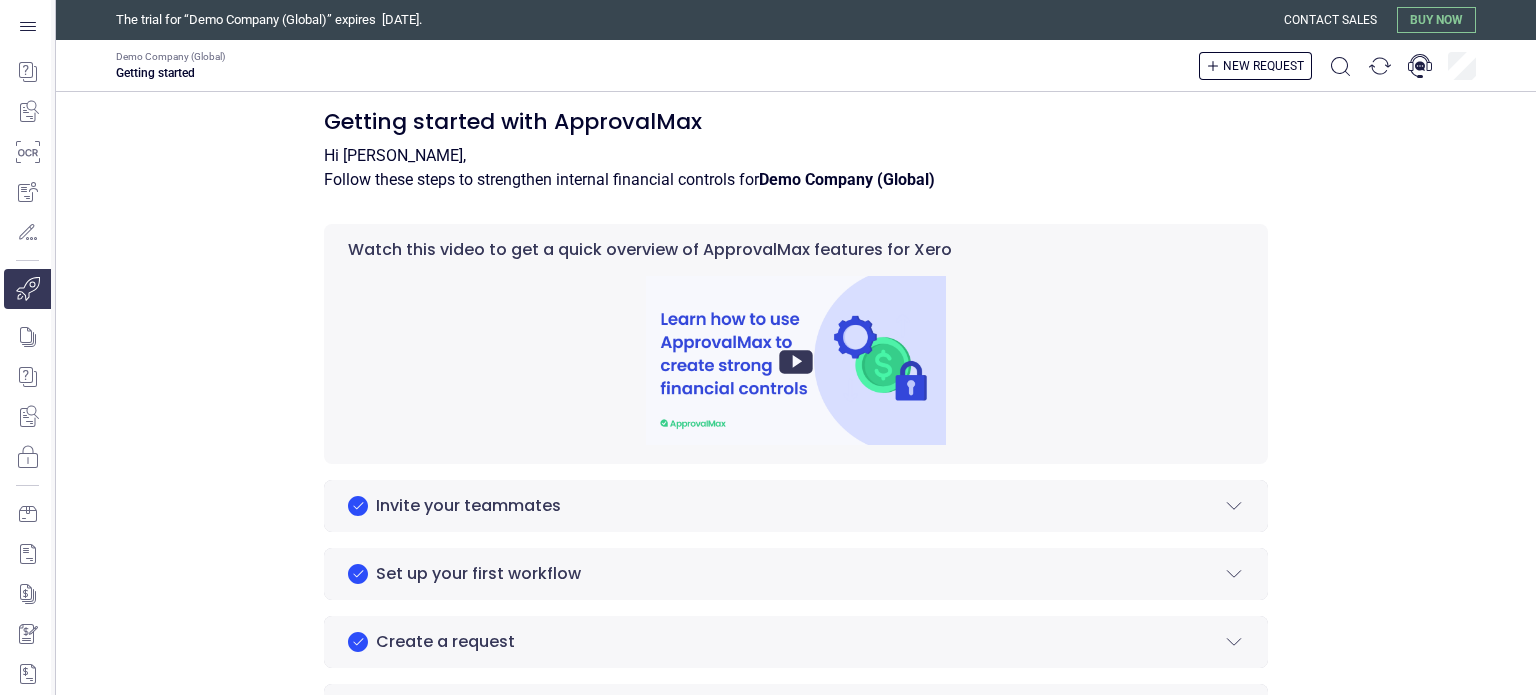 scroll, scrollTop: 0, scrollLeft: 0, axis: both 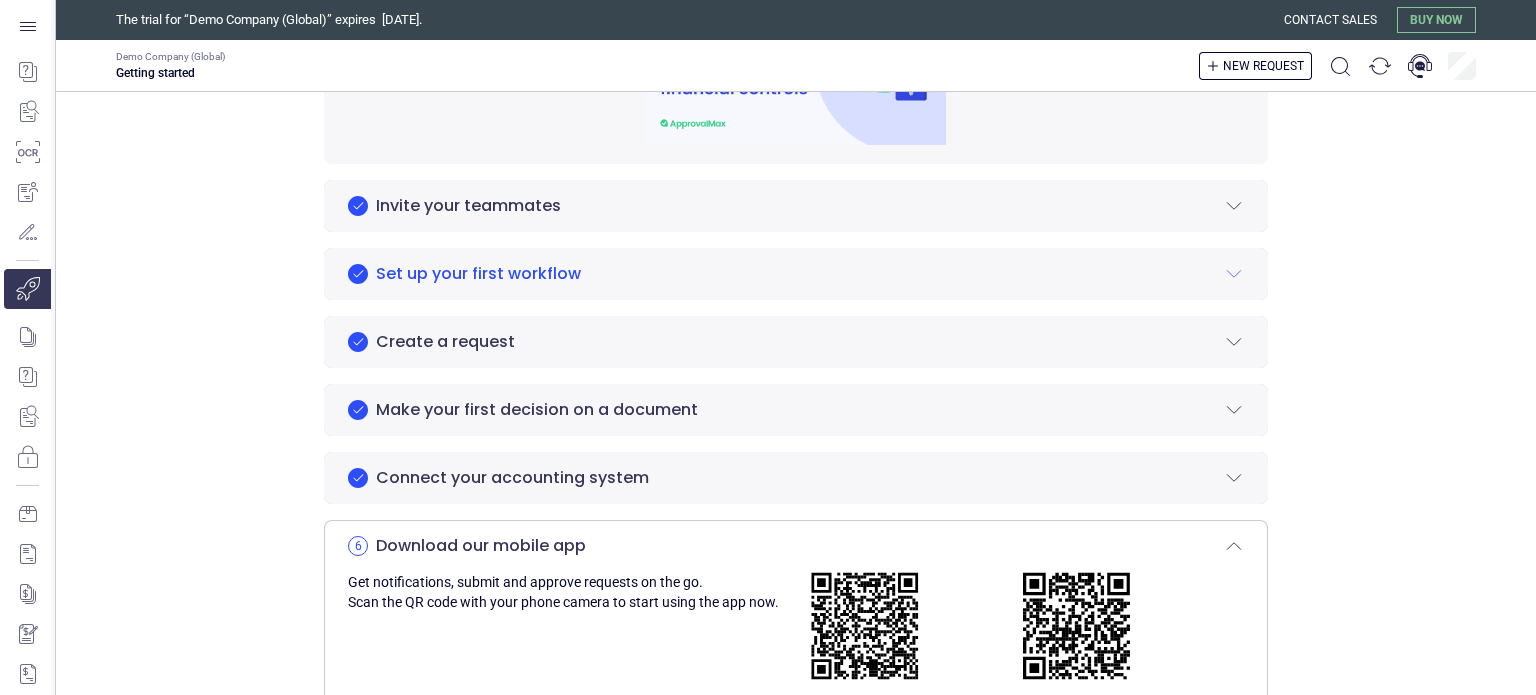 click on "Set up your first workflow" at bounding box center (796, 274) 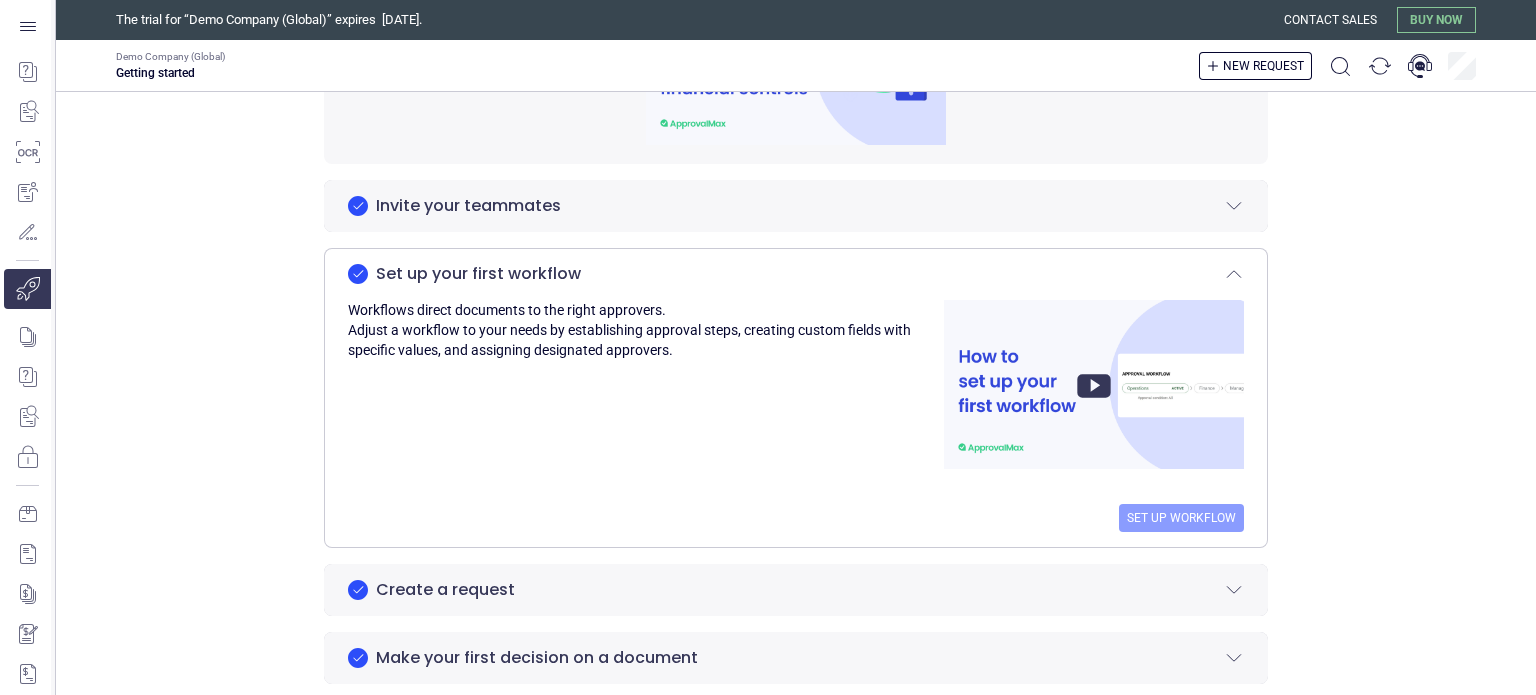 click on "Set up workflow" at bounding box center (1181, 518) 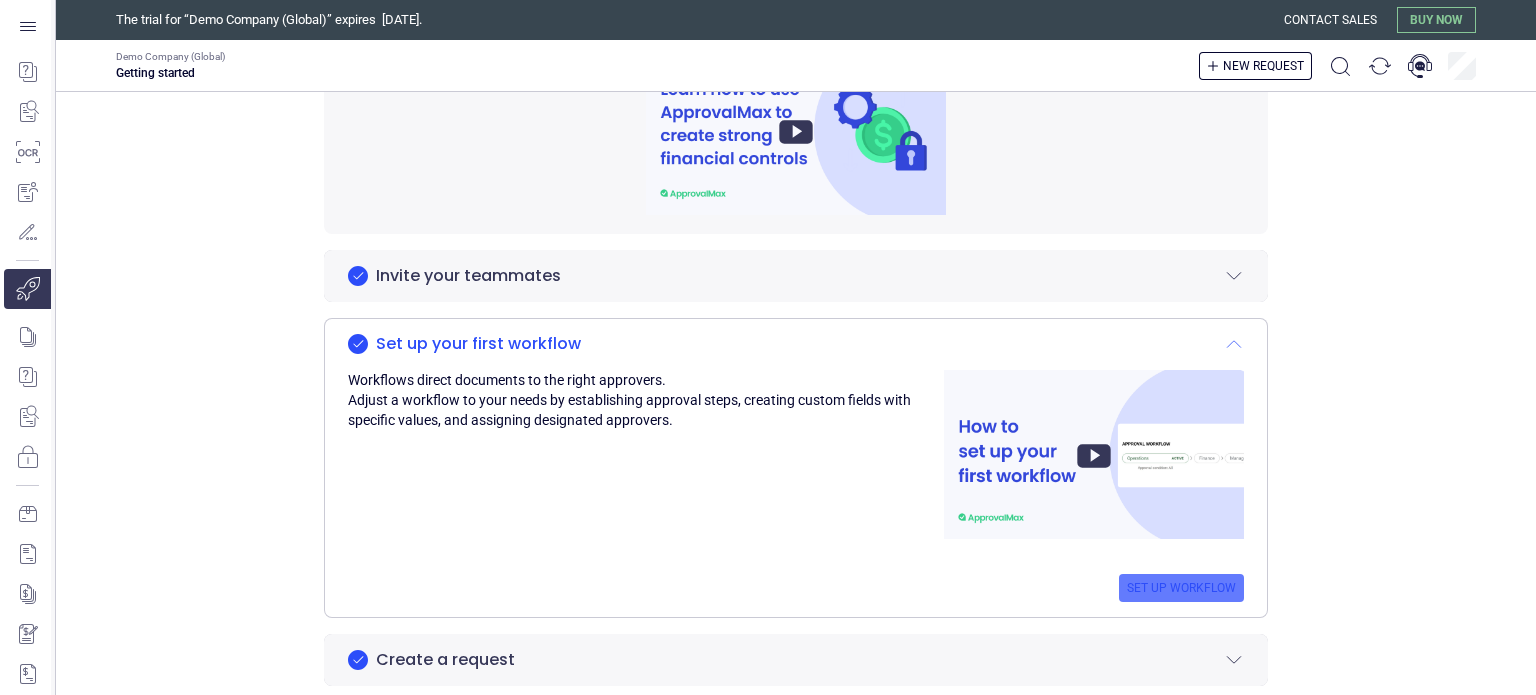 scroll, scrollTop: 0, scrollLeft: 0, axis: both 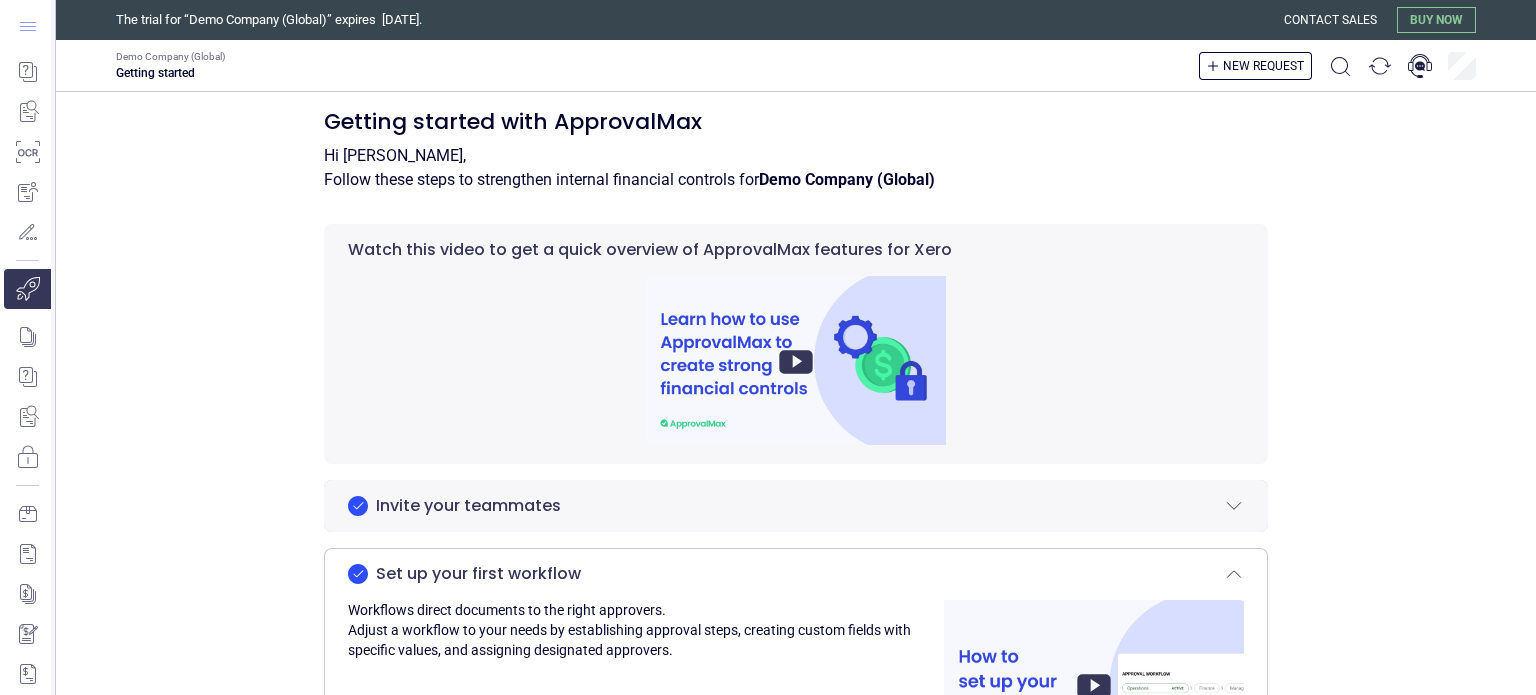 click 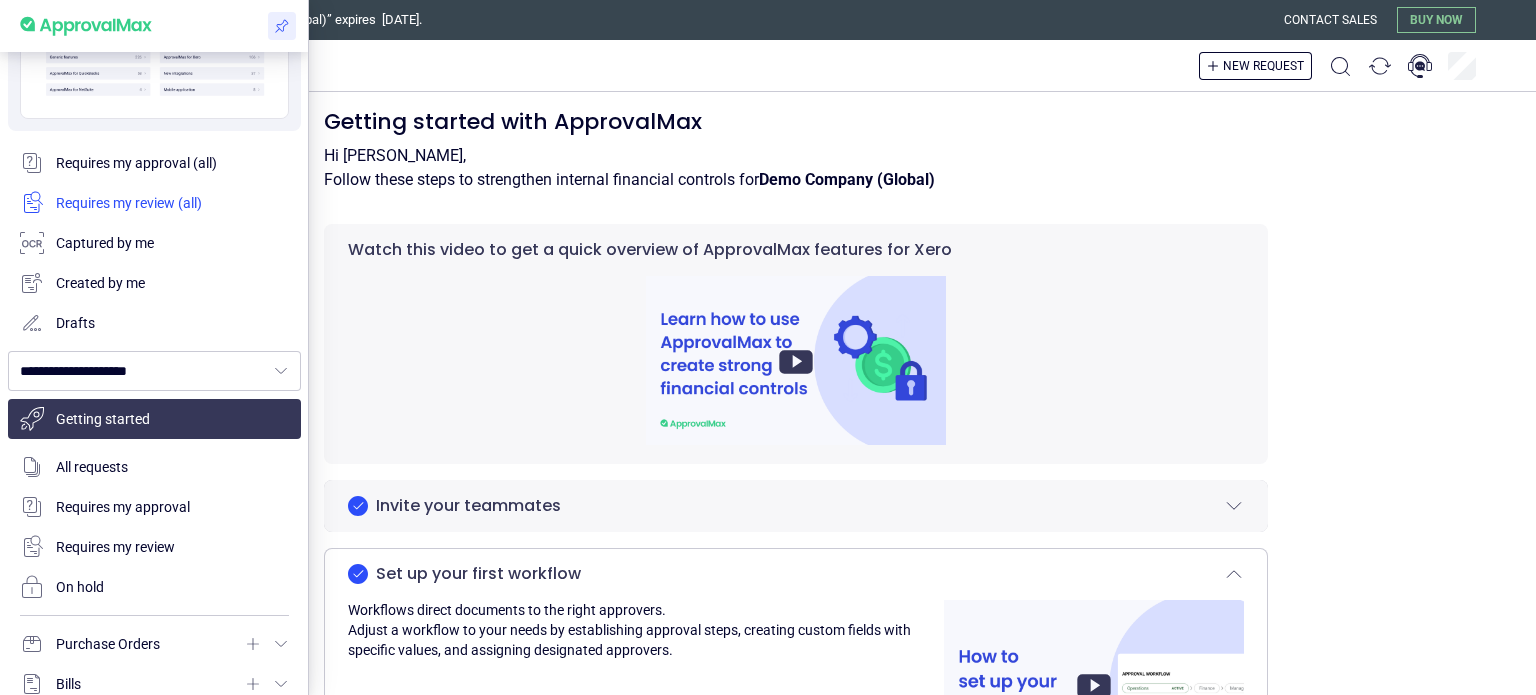 scroll, scrollTop: 300, scrollLeft: 0, axis: vertical 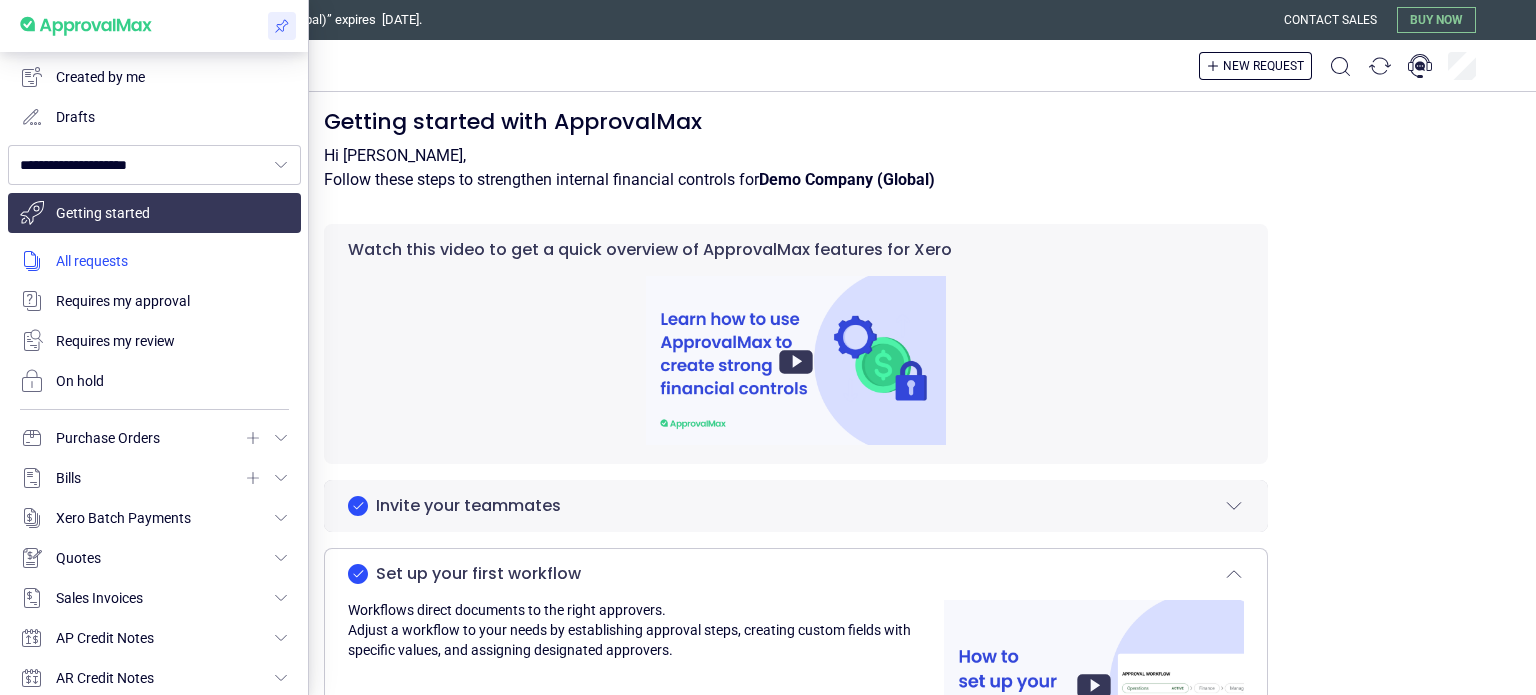 click at bounding box center (154, 261) 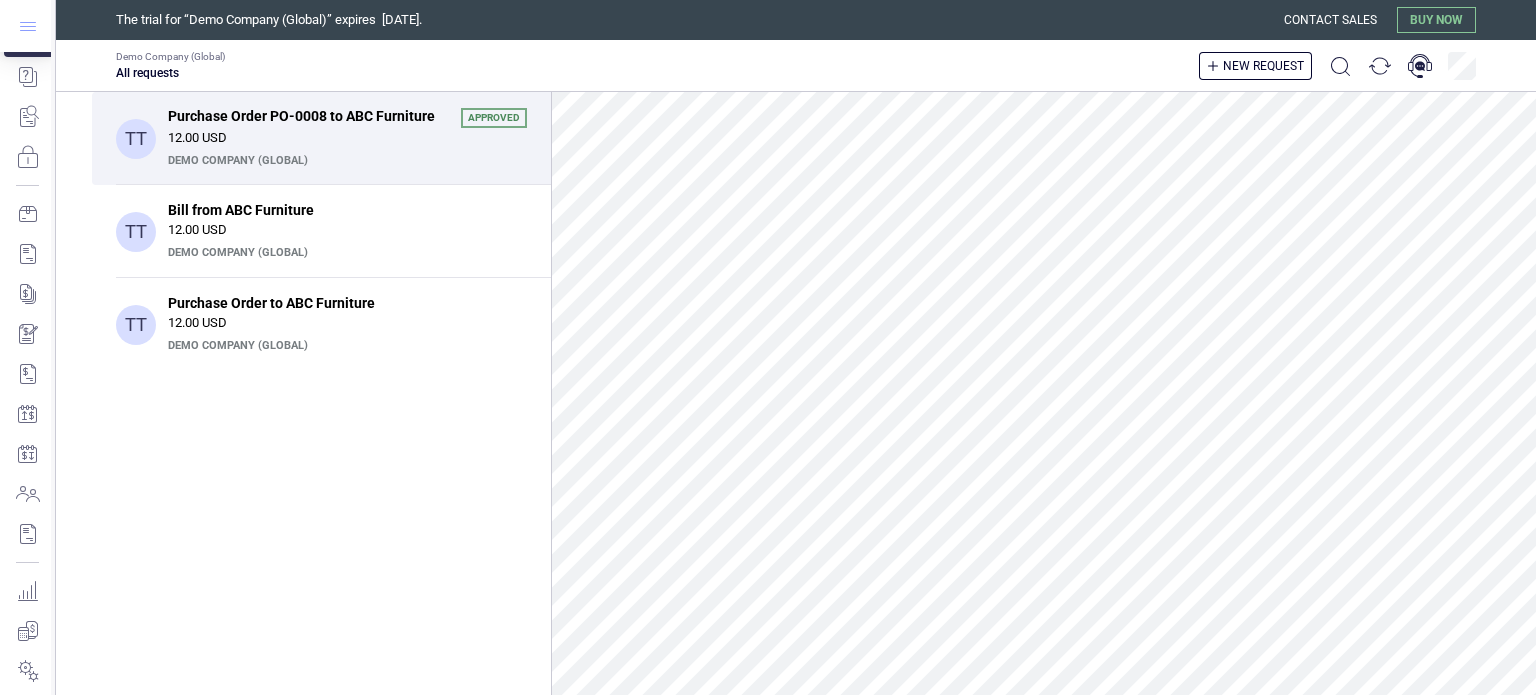 click 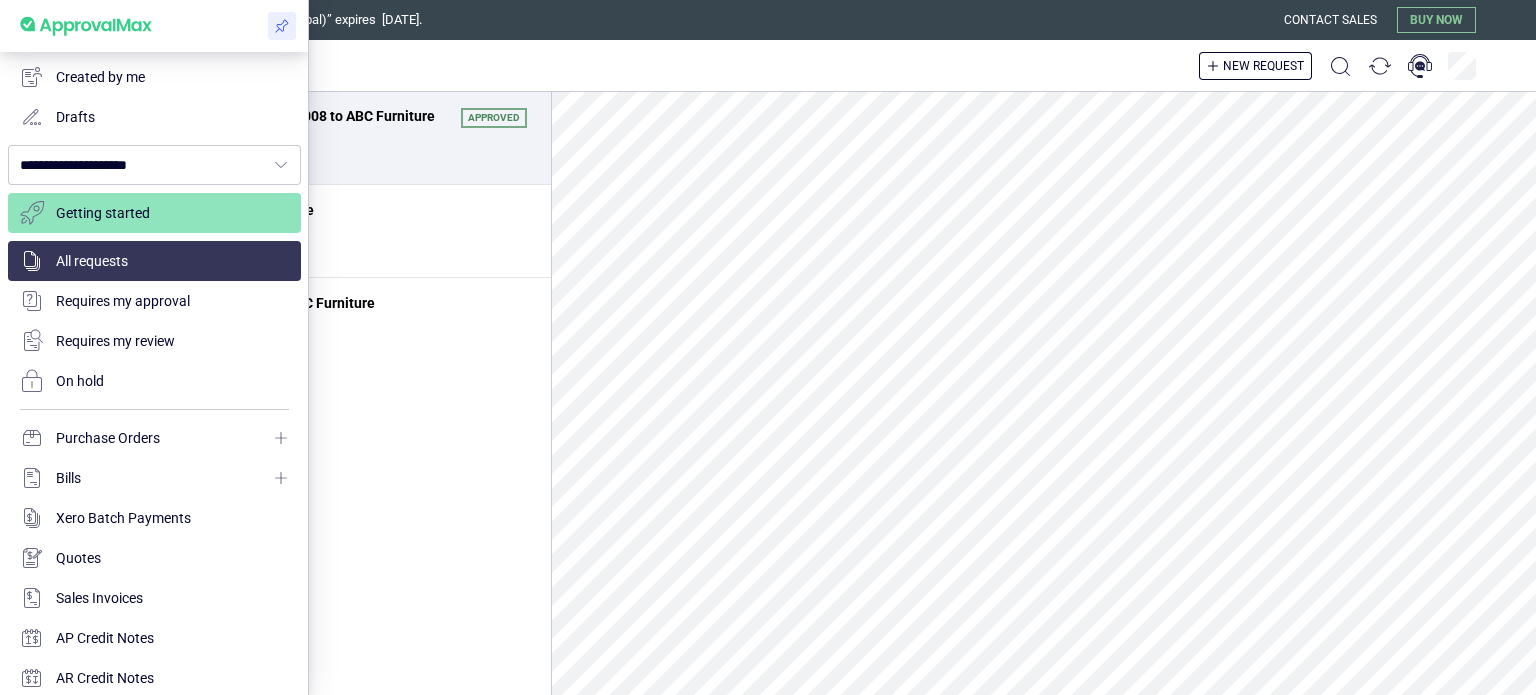 scroll, scrollTop: 301, scrollLeft: 0, axis: vertical 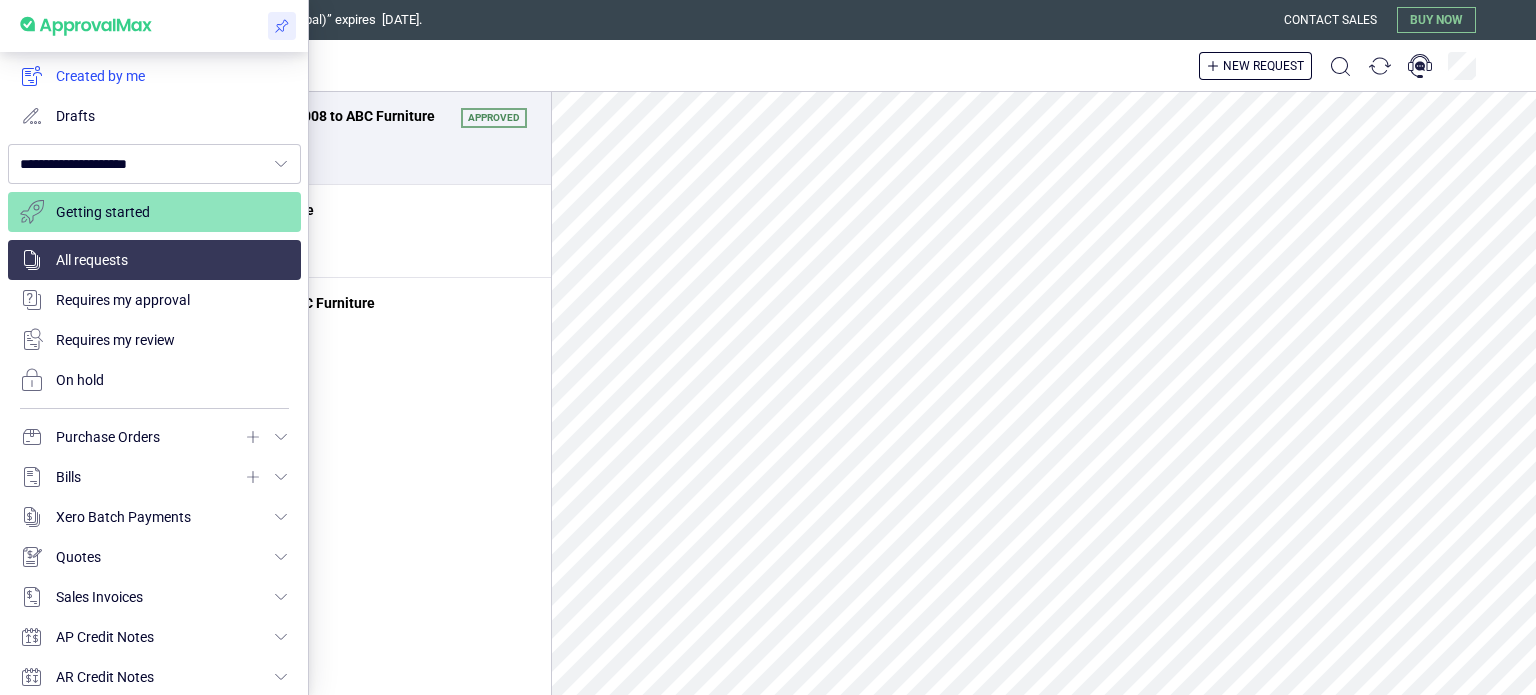 click at bounding box center (154, 76) 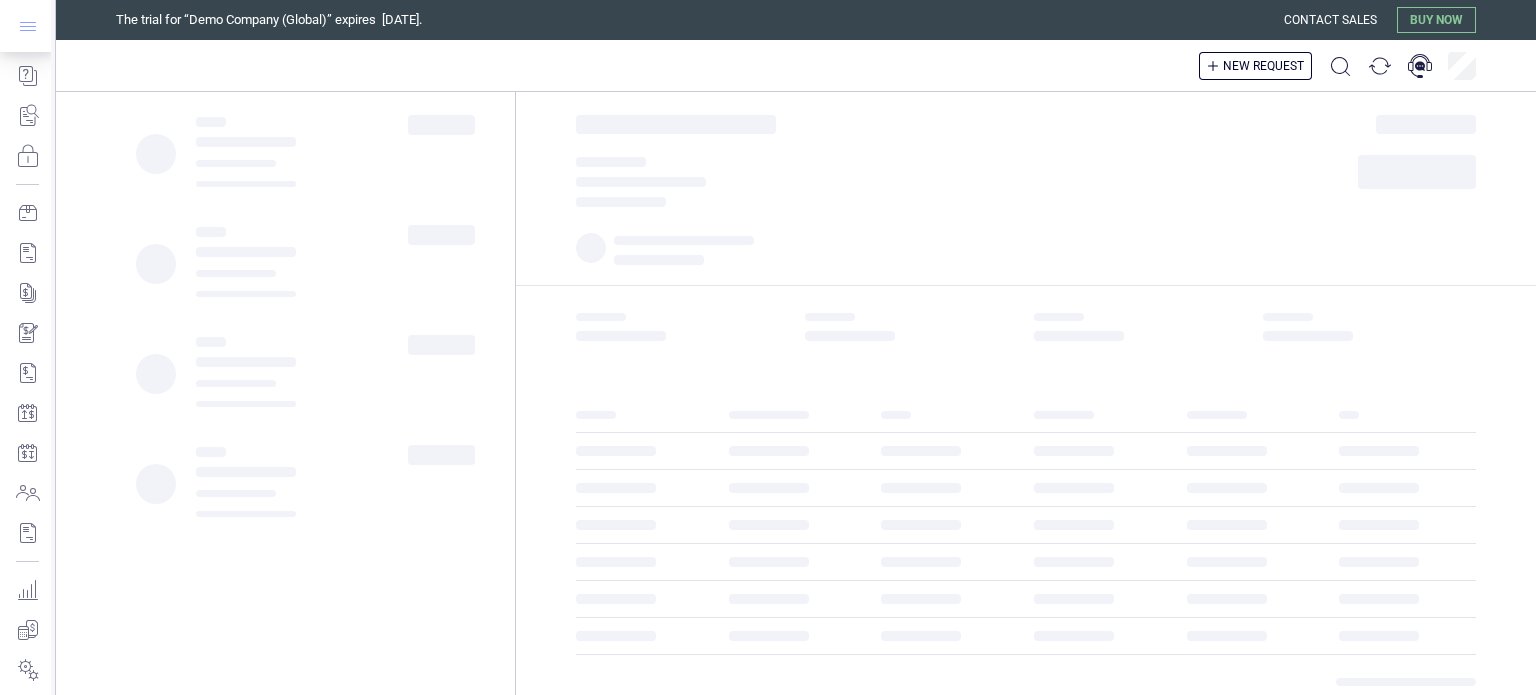 click 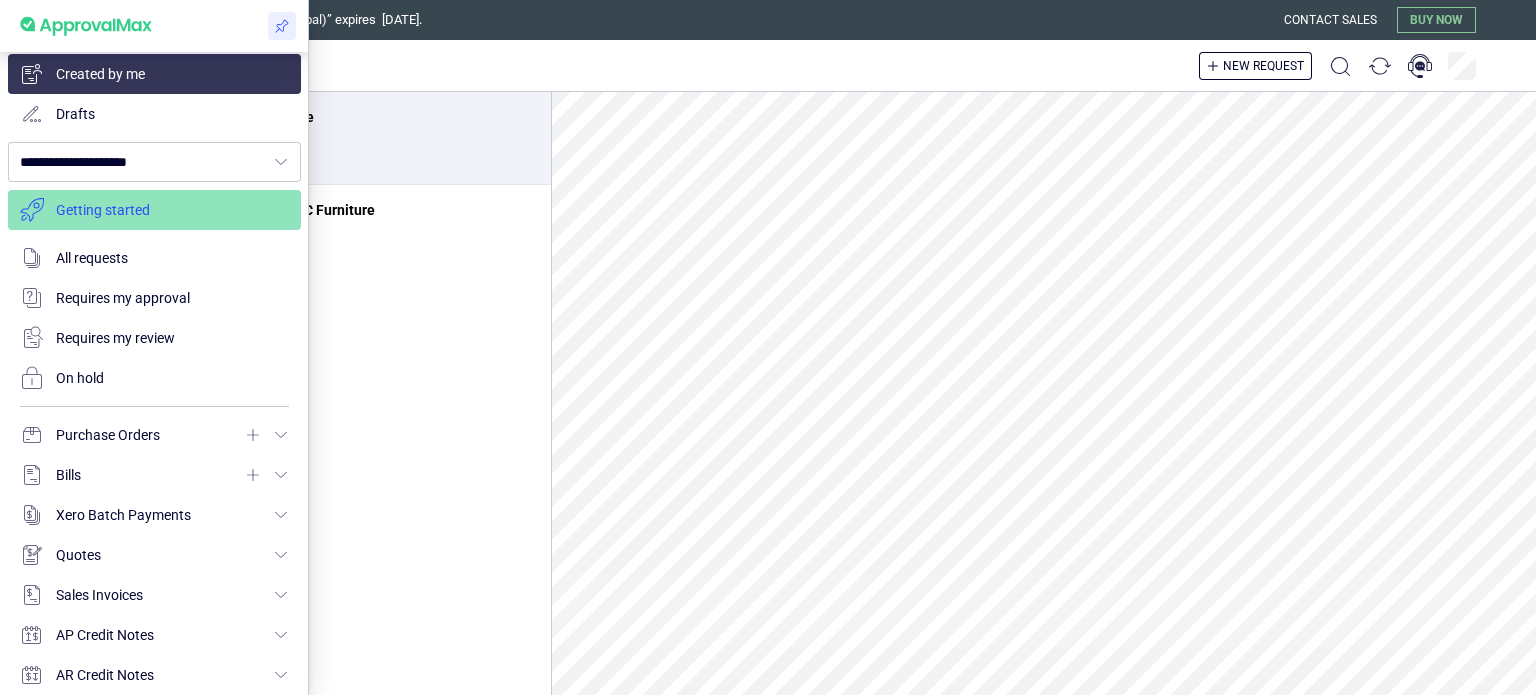 click at bounding box center (154, 210) 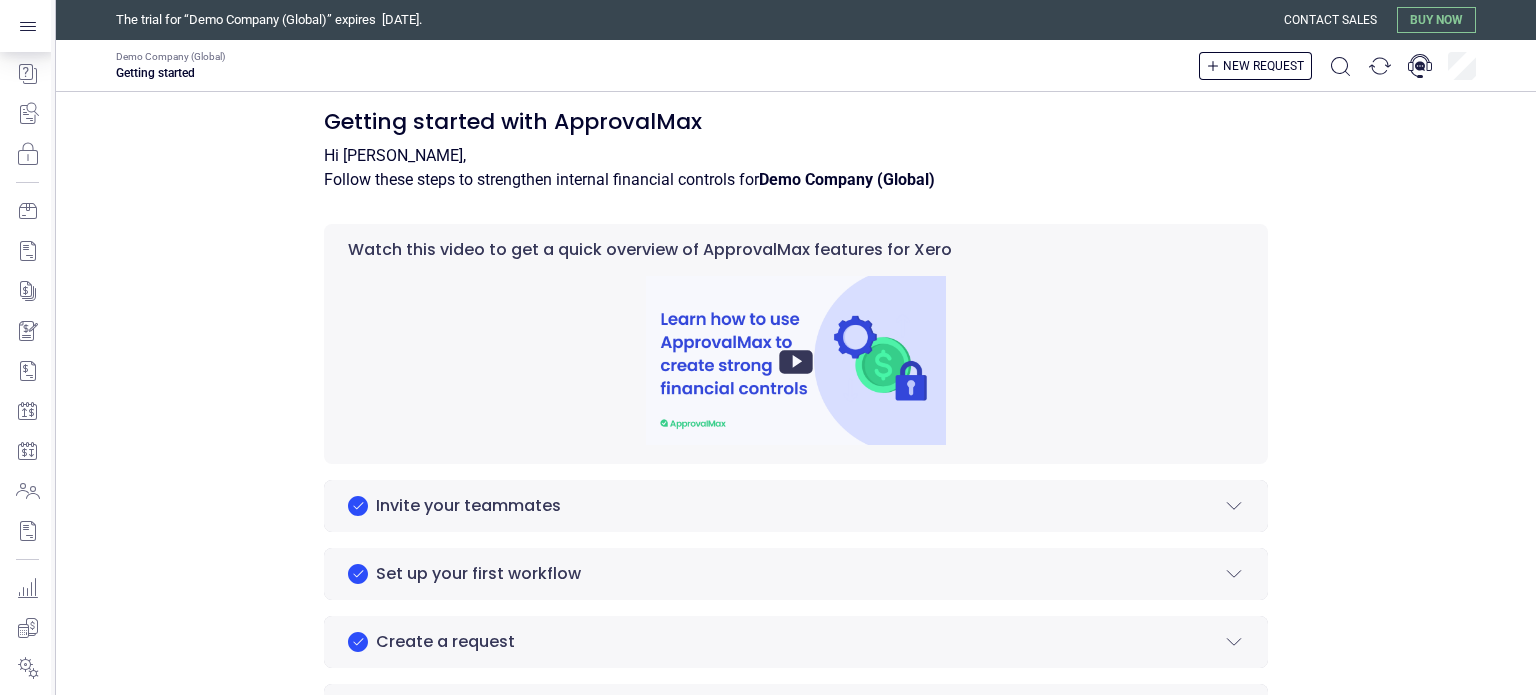 scroll, scrollTop: 400, scrollLeft: 0, axis: vertical 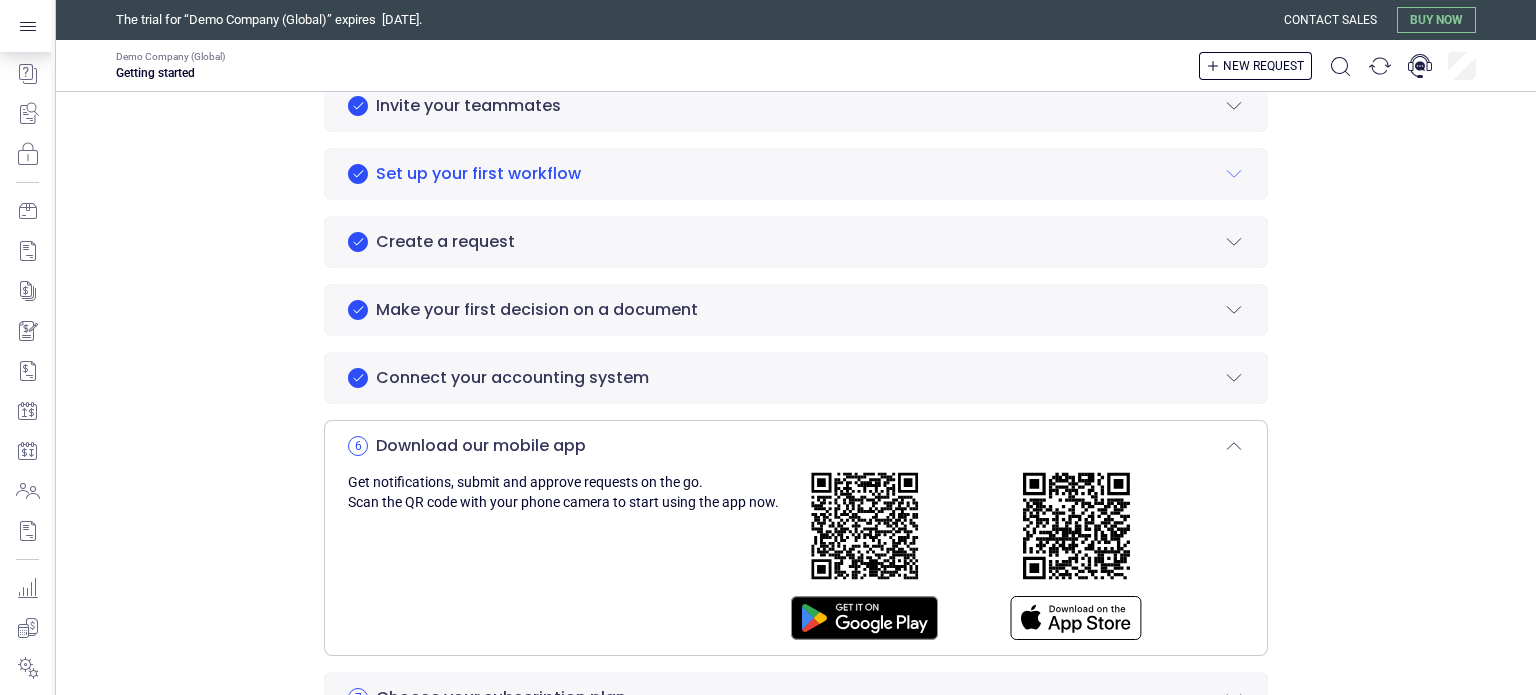 click on "Set up your first workflow" at bounding box center [478, 174] 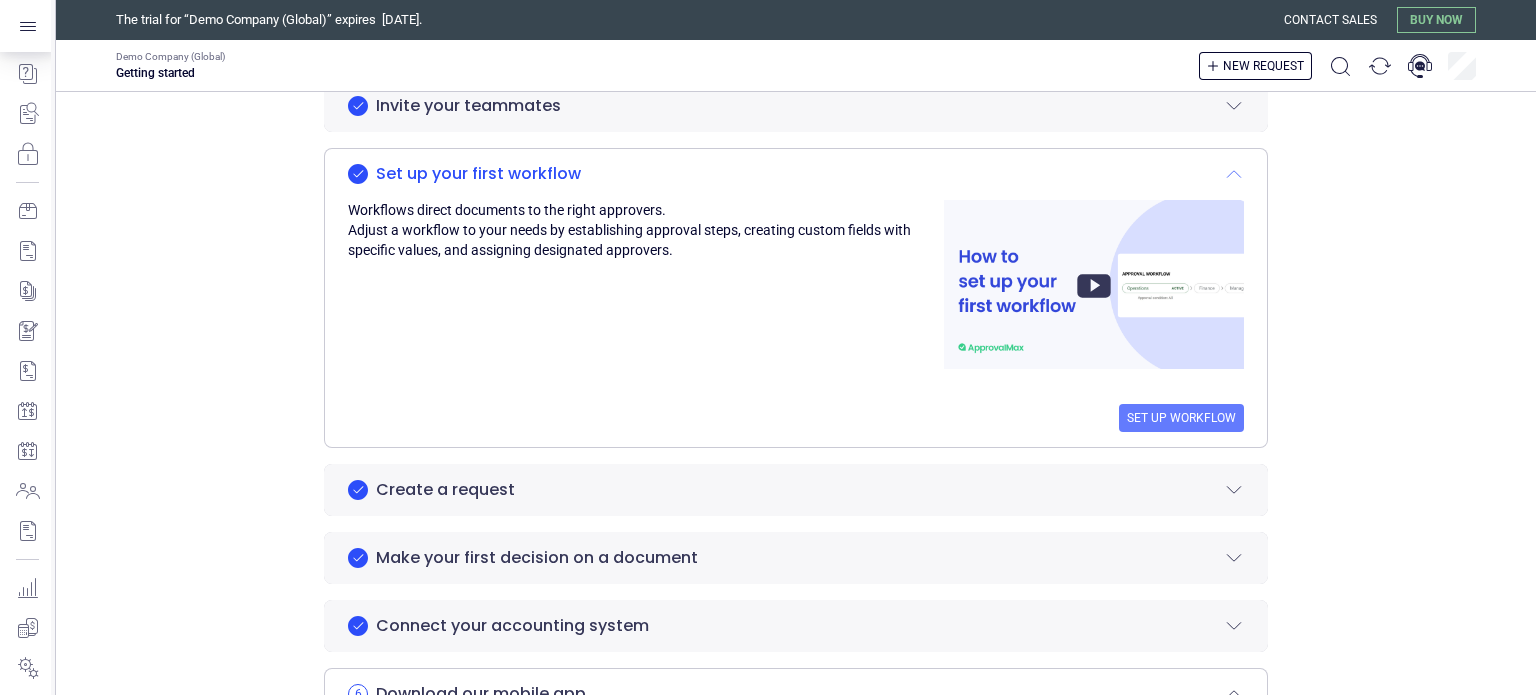 click on "Set up your first workflow" at bounding box center [478, 174] 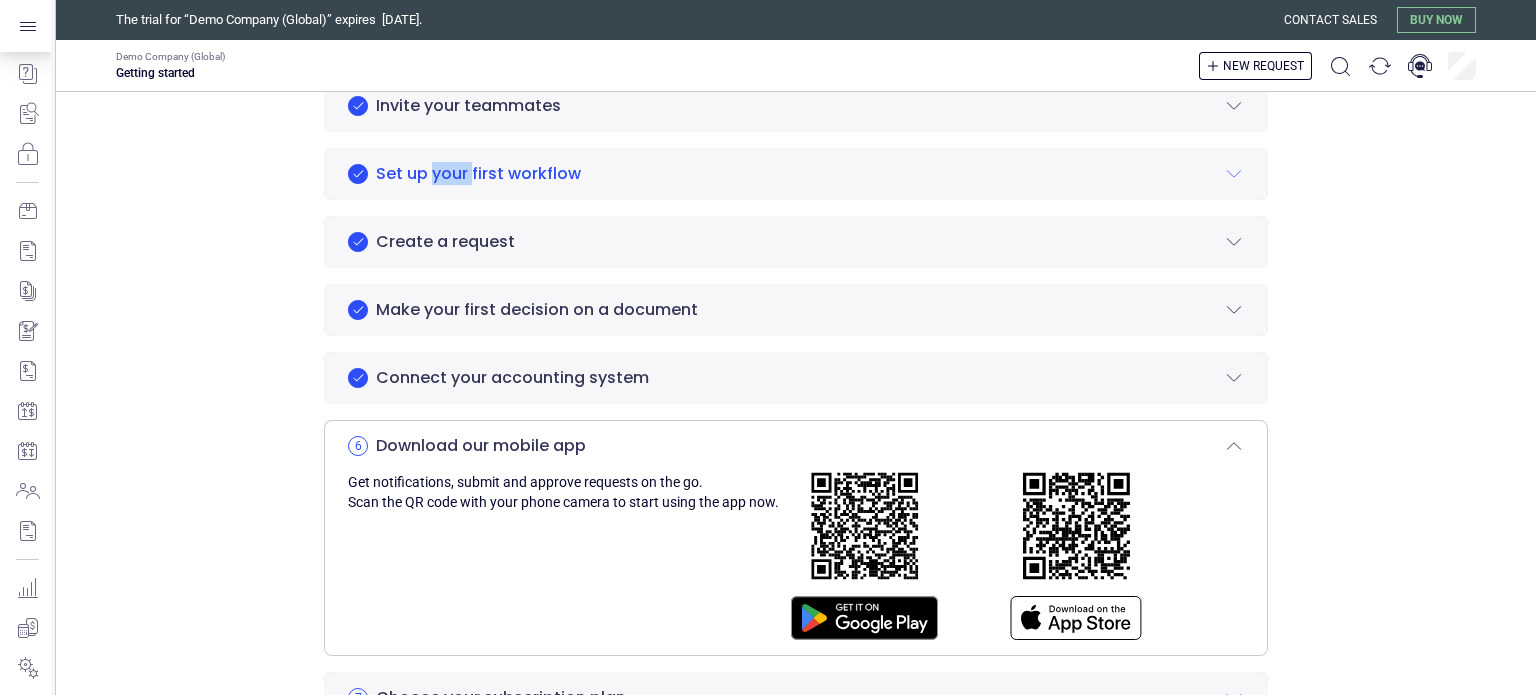 click on "Set up your first workflow" at bounding box center [478, 174] 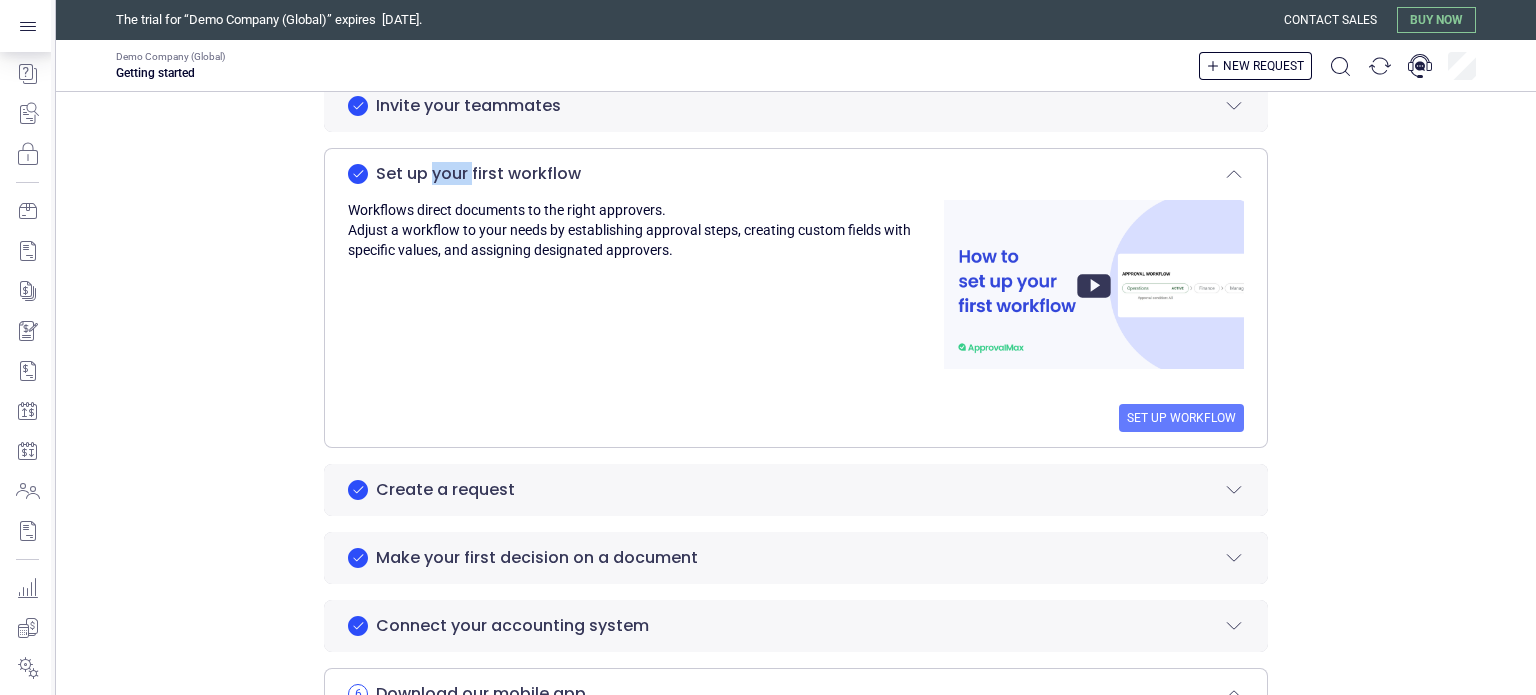 click at bounding box center (1094, 284) 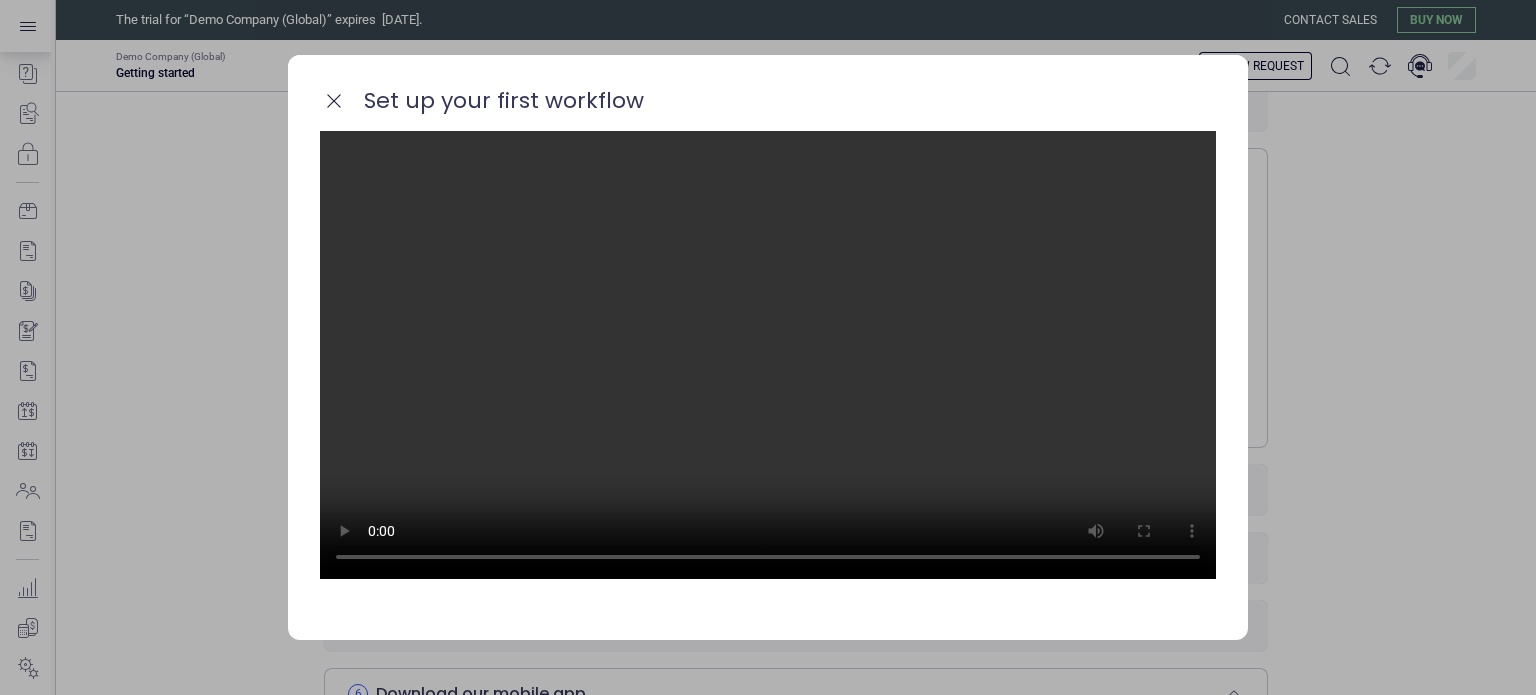 type 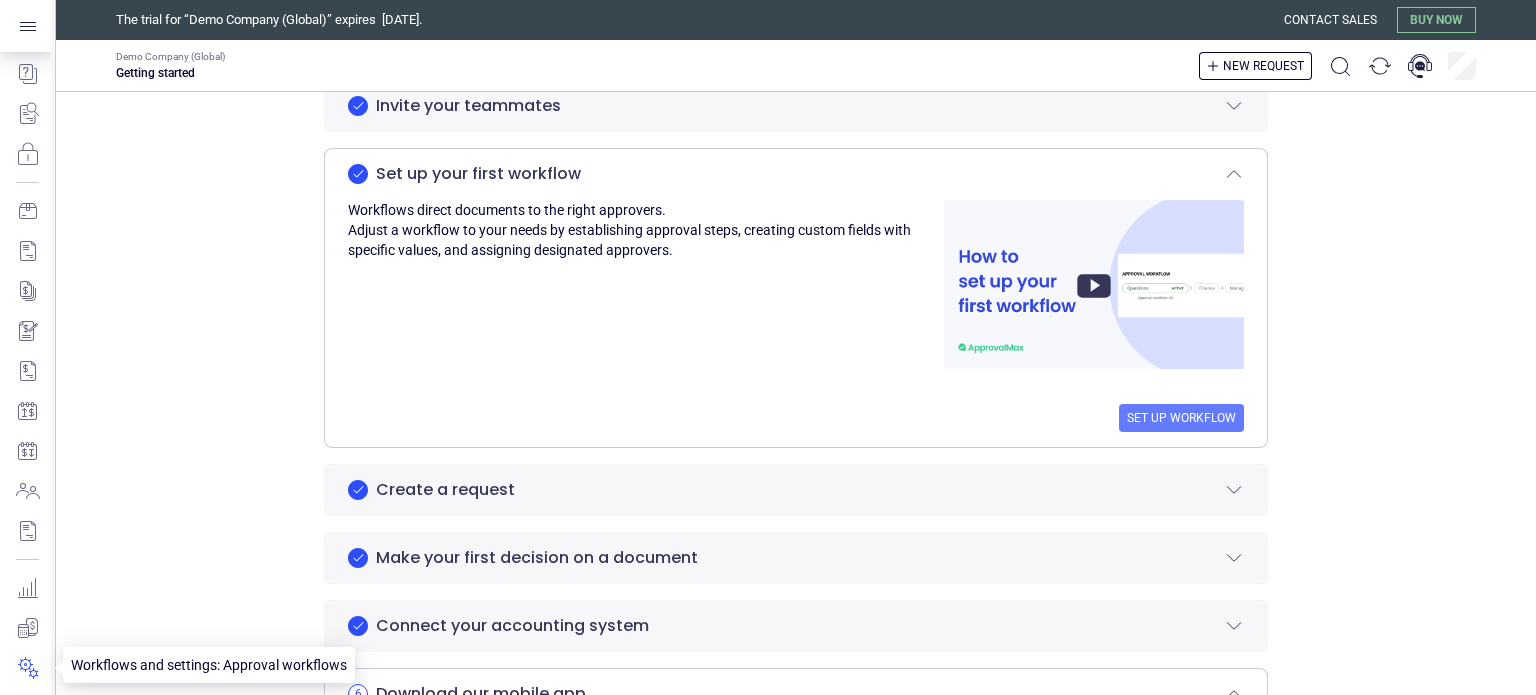click at bounding box center [27, 668] 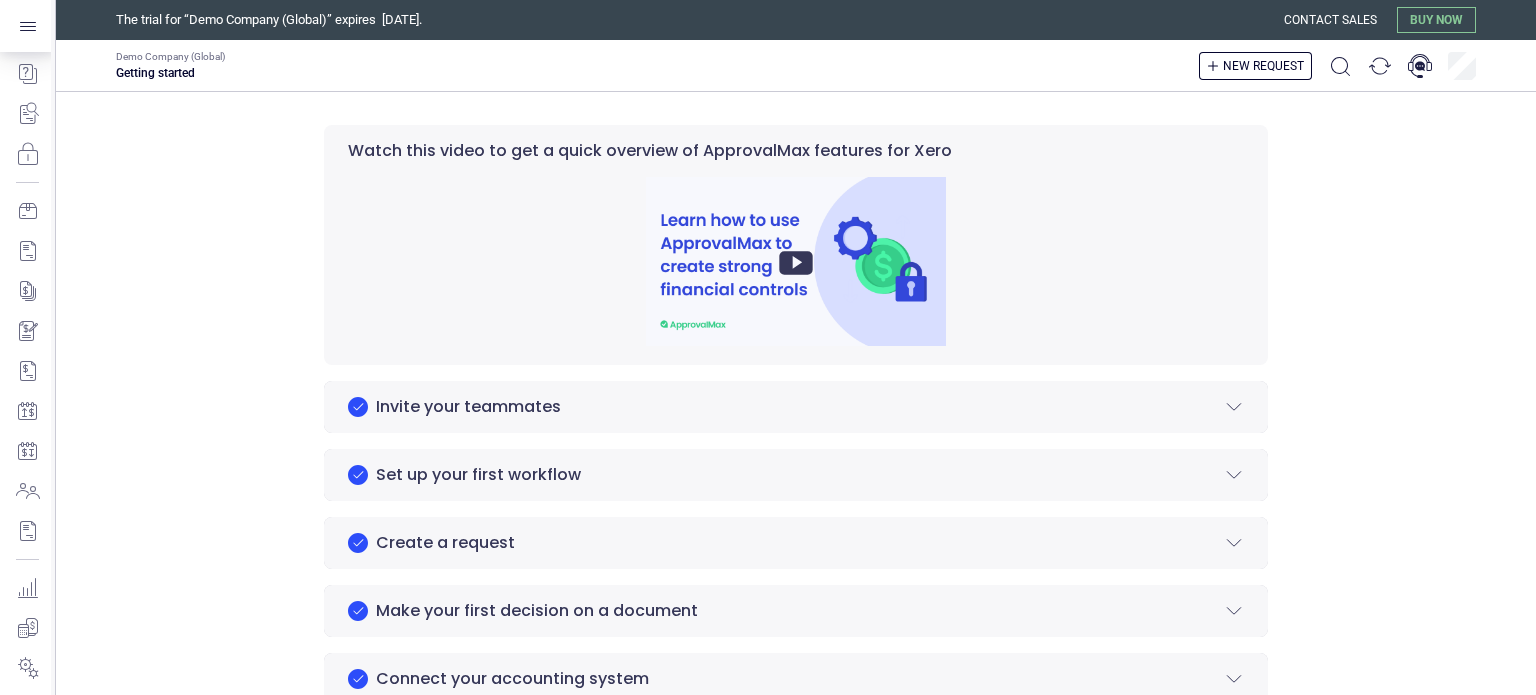 scroll, scrollTop: 100, scrollLeft: 0, axis: vertical 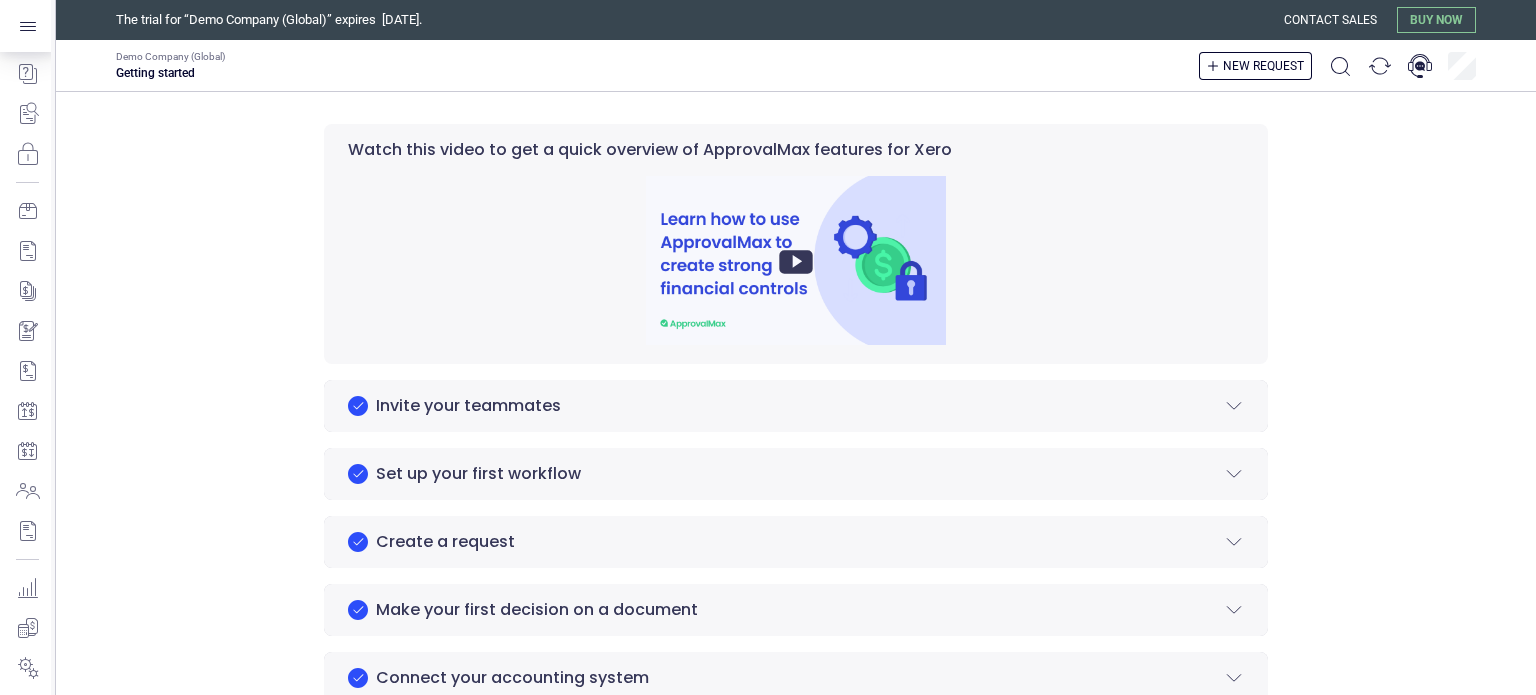 click 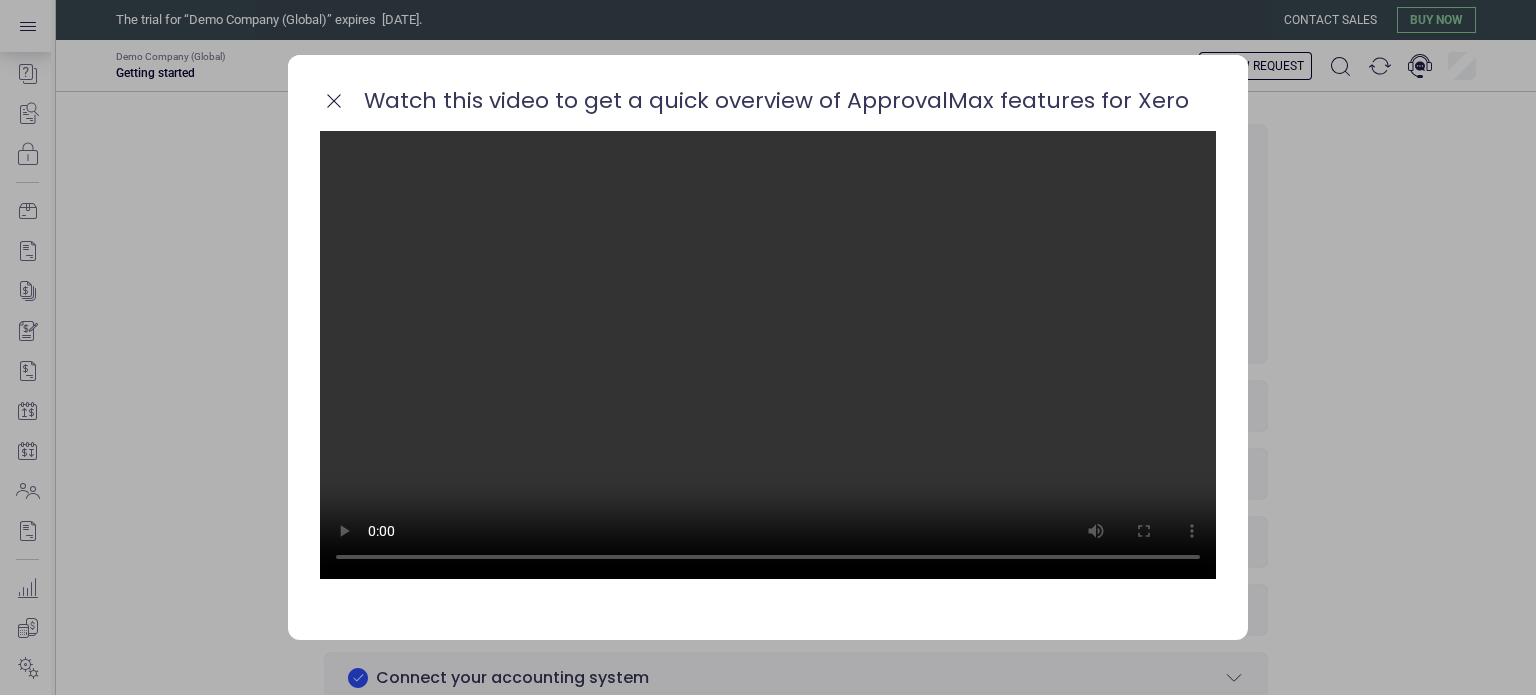 click on "Watch this video to get a quick overview of ApprovalMax features for Xero" at bounding box center [768, 93] 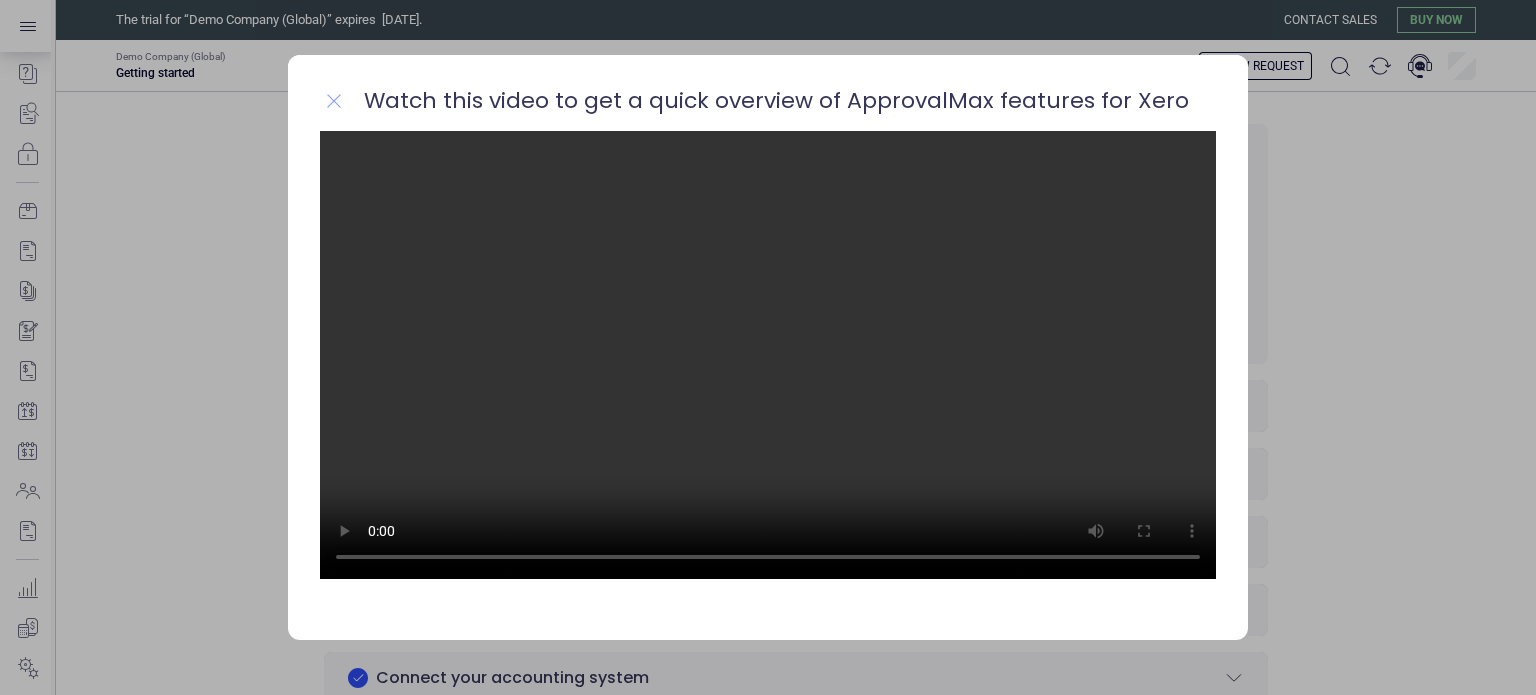 click 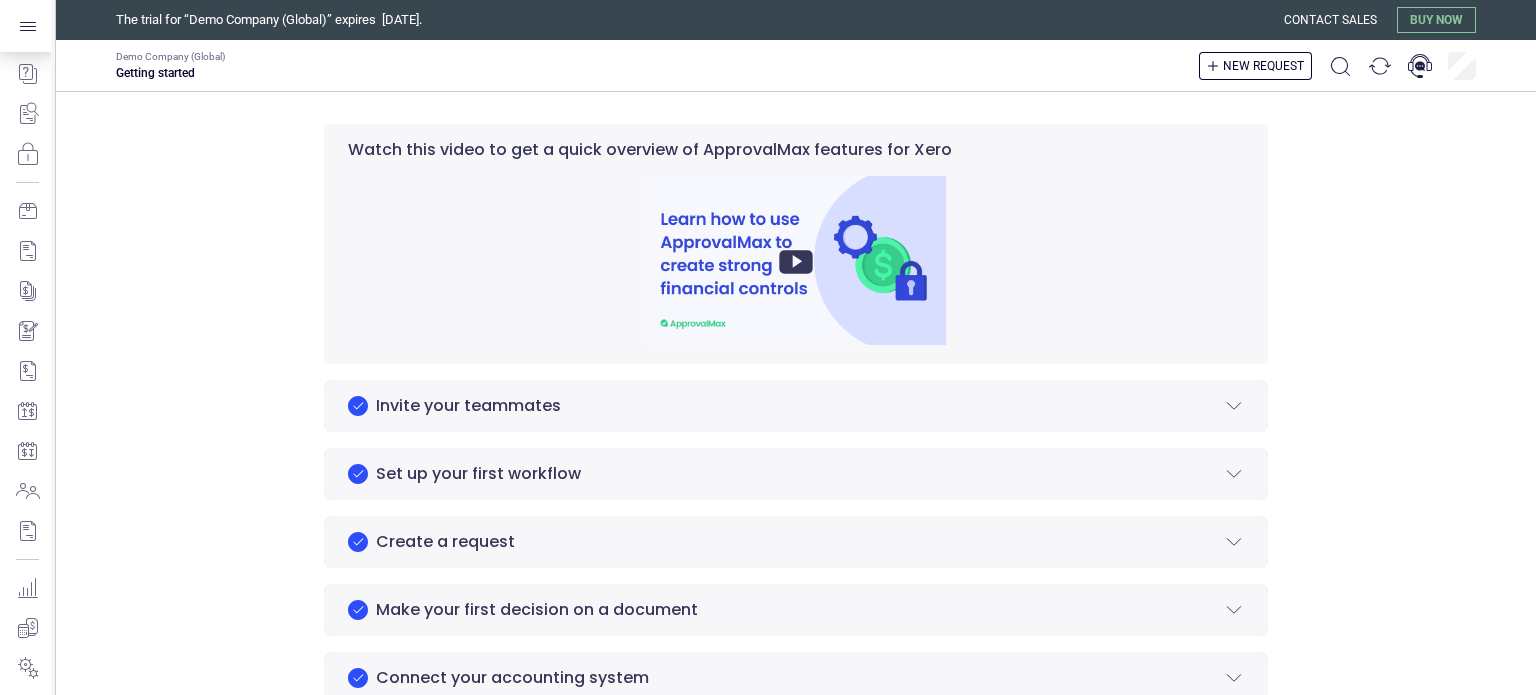 click at bounding box center [796, 260] 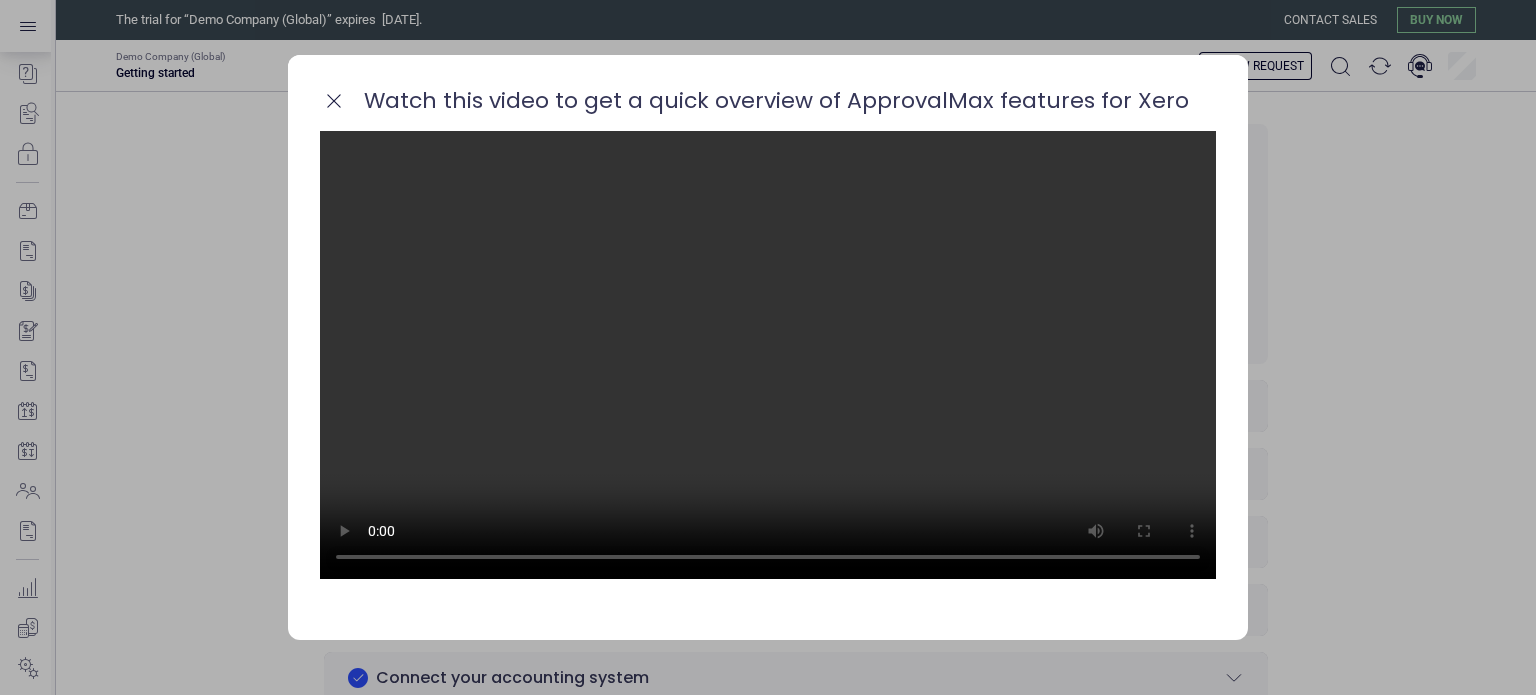 click at bounding box center [768, 355] 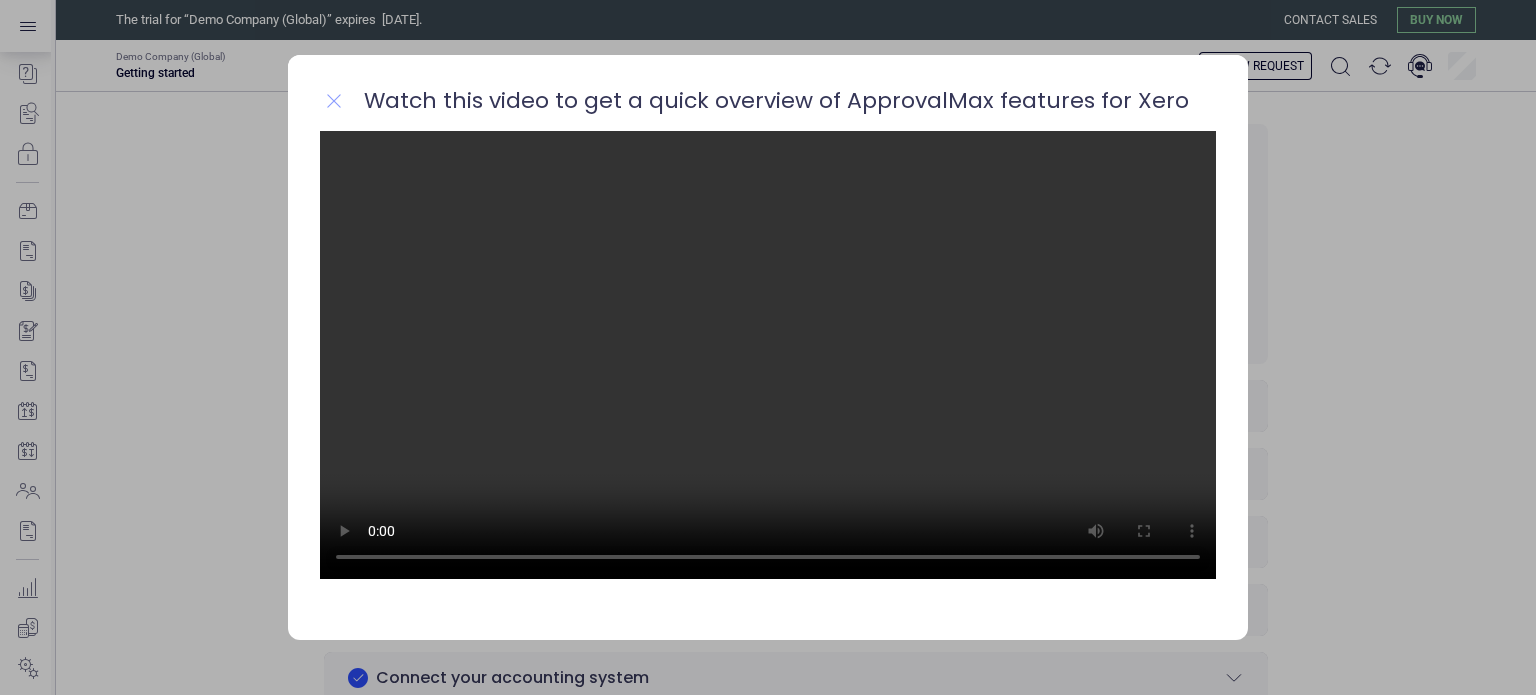 click 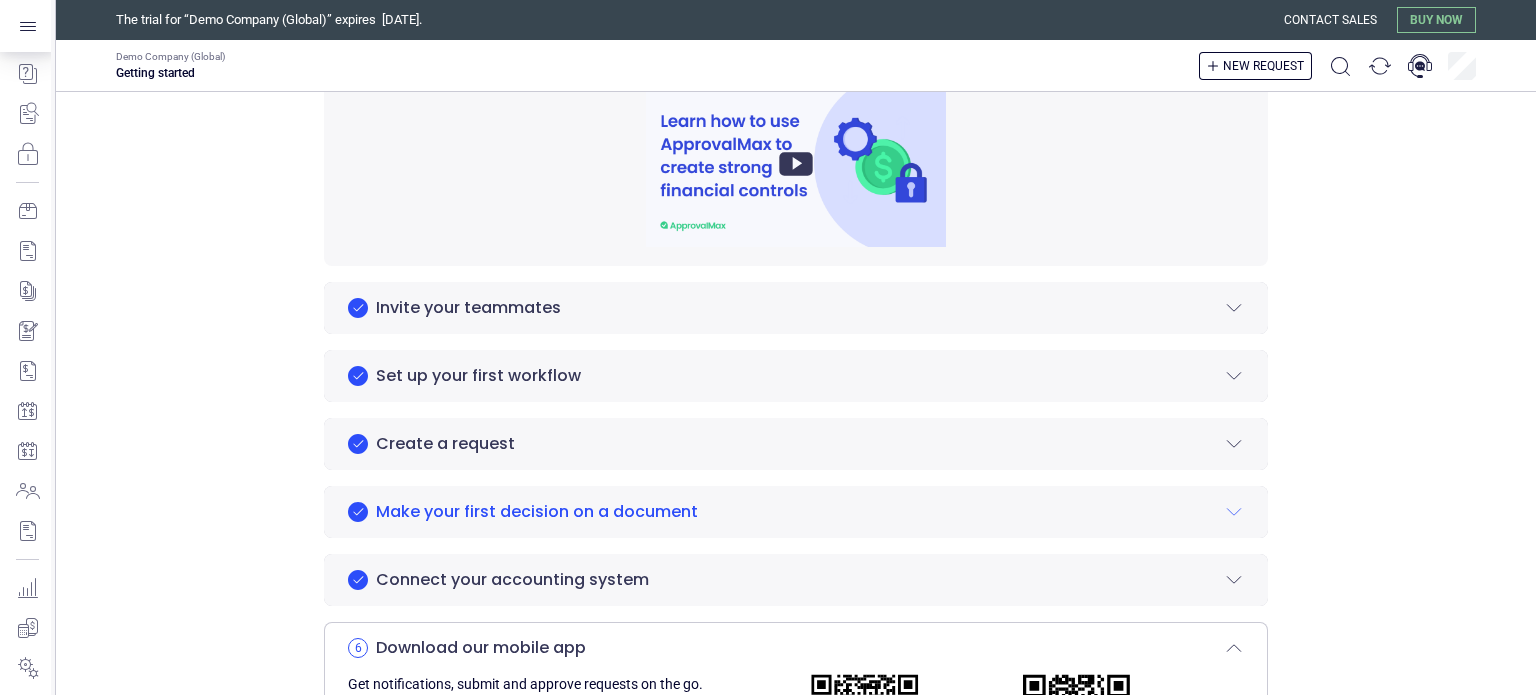 scroll, scrollTop: 128, scrollLeft: 0, axis: vertical 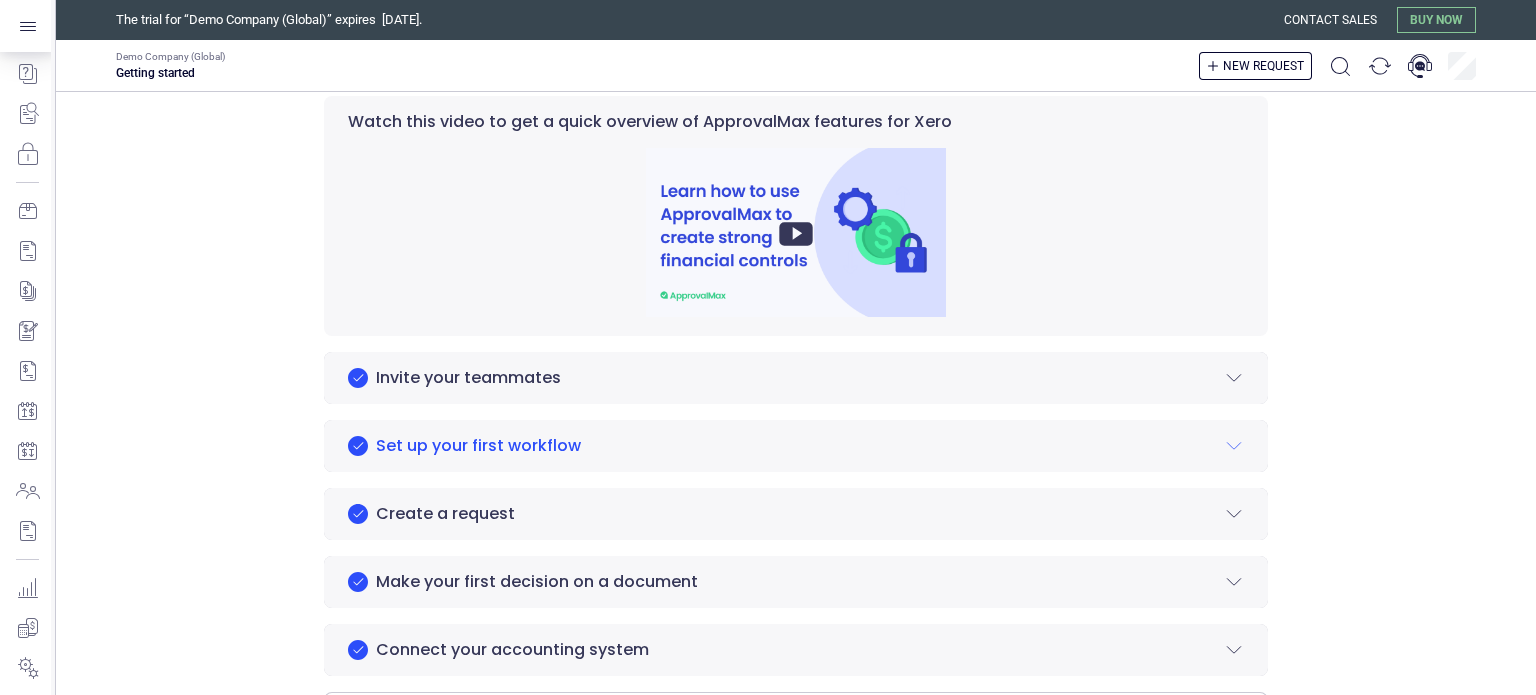 click on "Set up your first workflow" at bounding box center [796, 446] 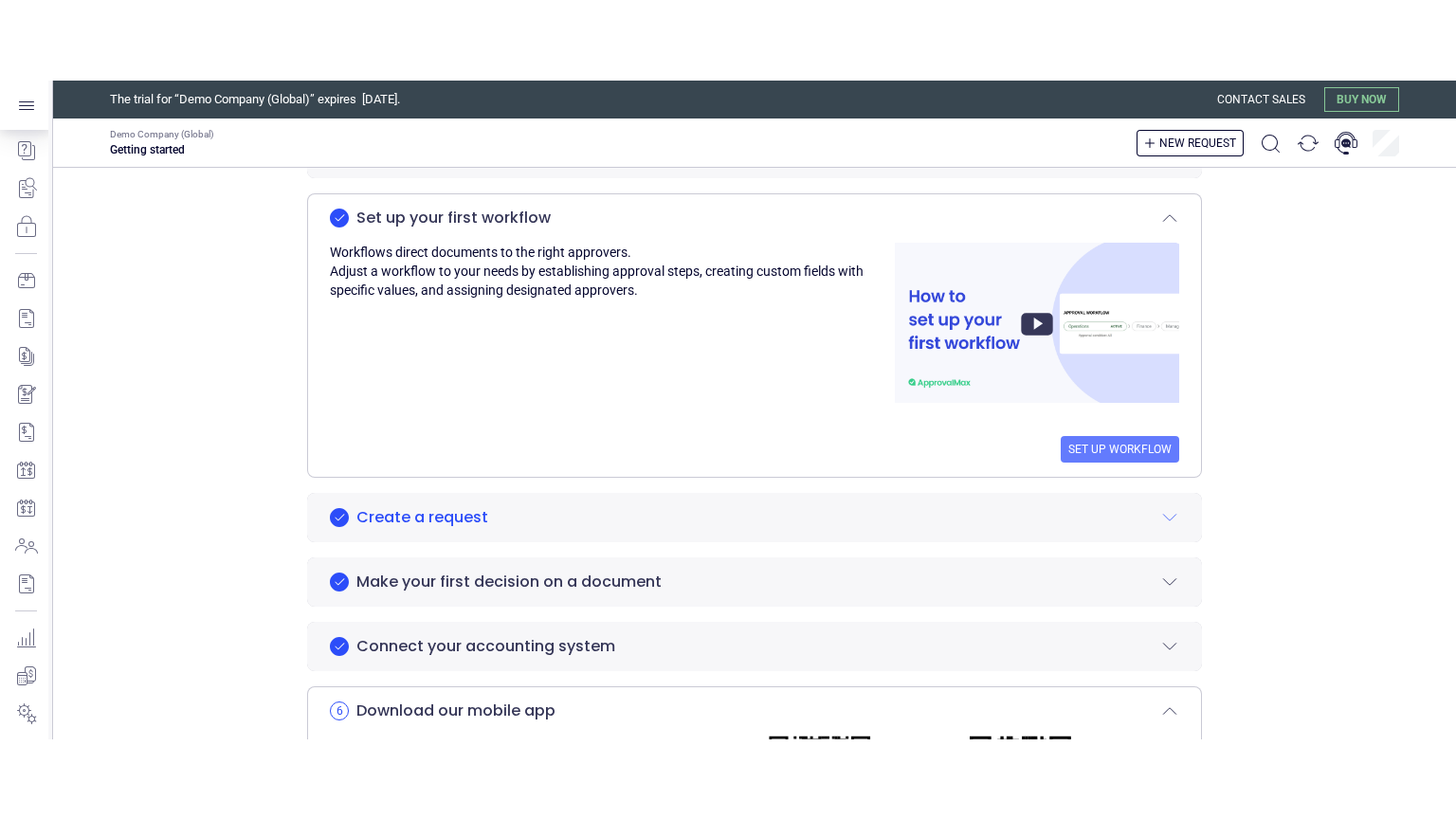 scroll, scrollTop: 500, scrollLeft: 0, axis: vertical 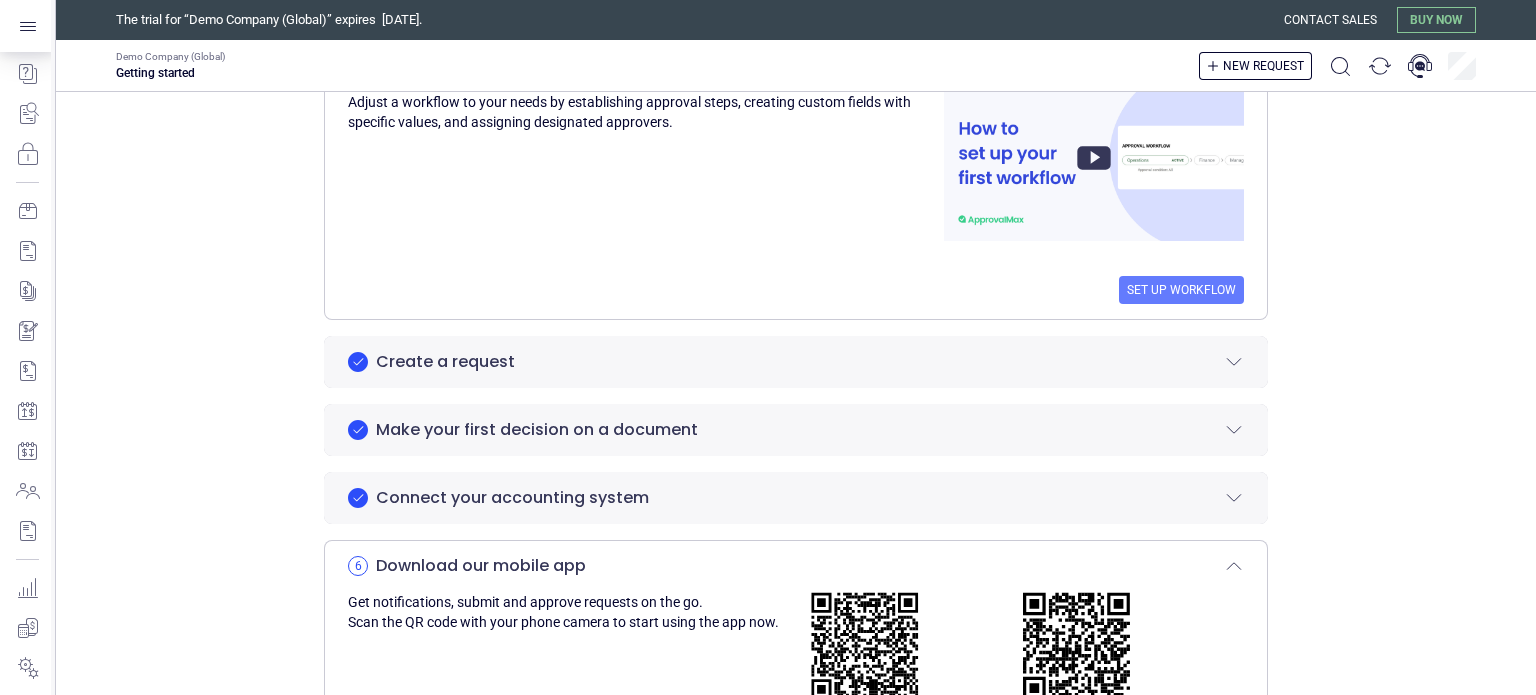 click 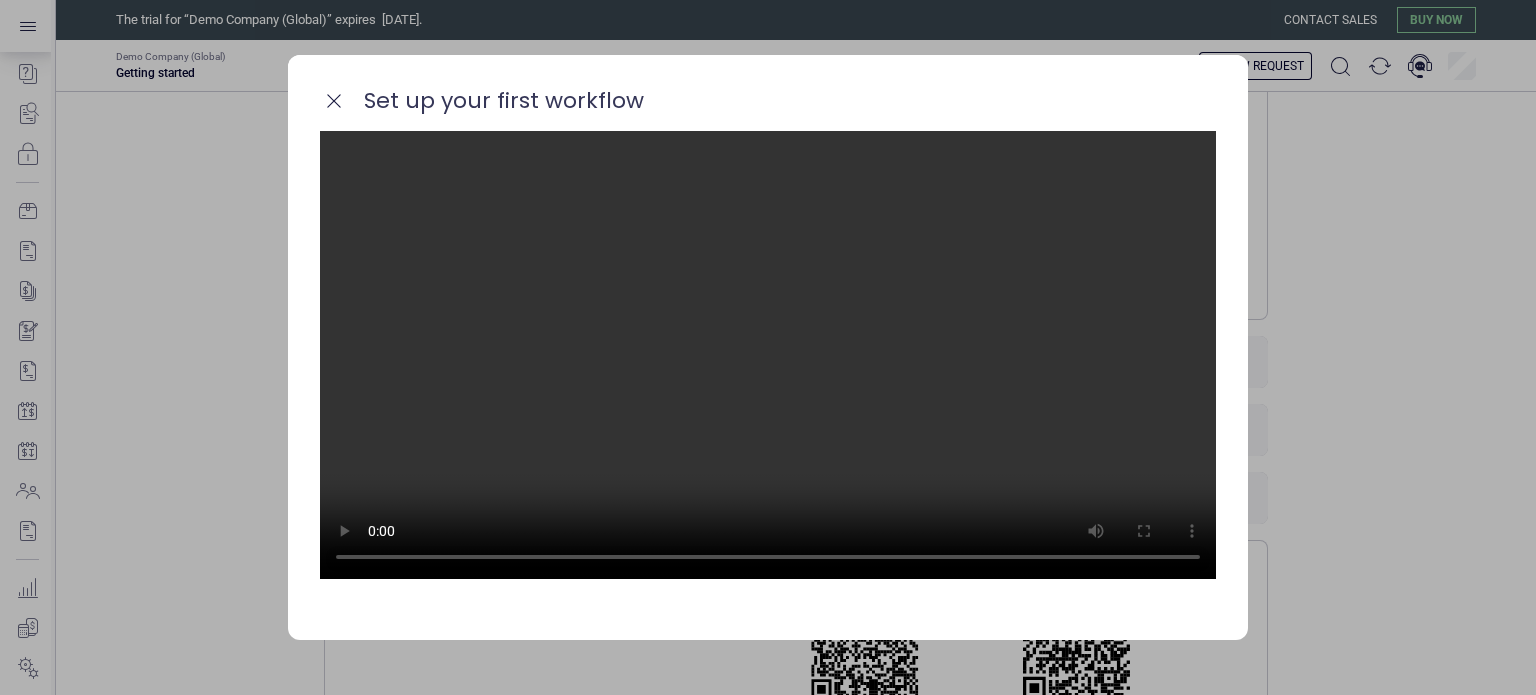scroll, scrollTop: 151, scrollLeft: 0, axis: vertical 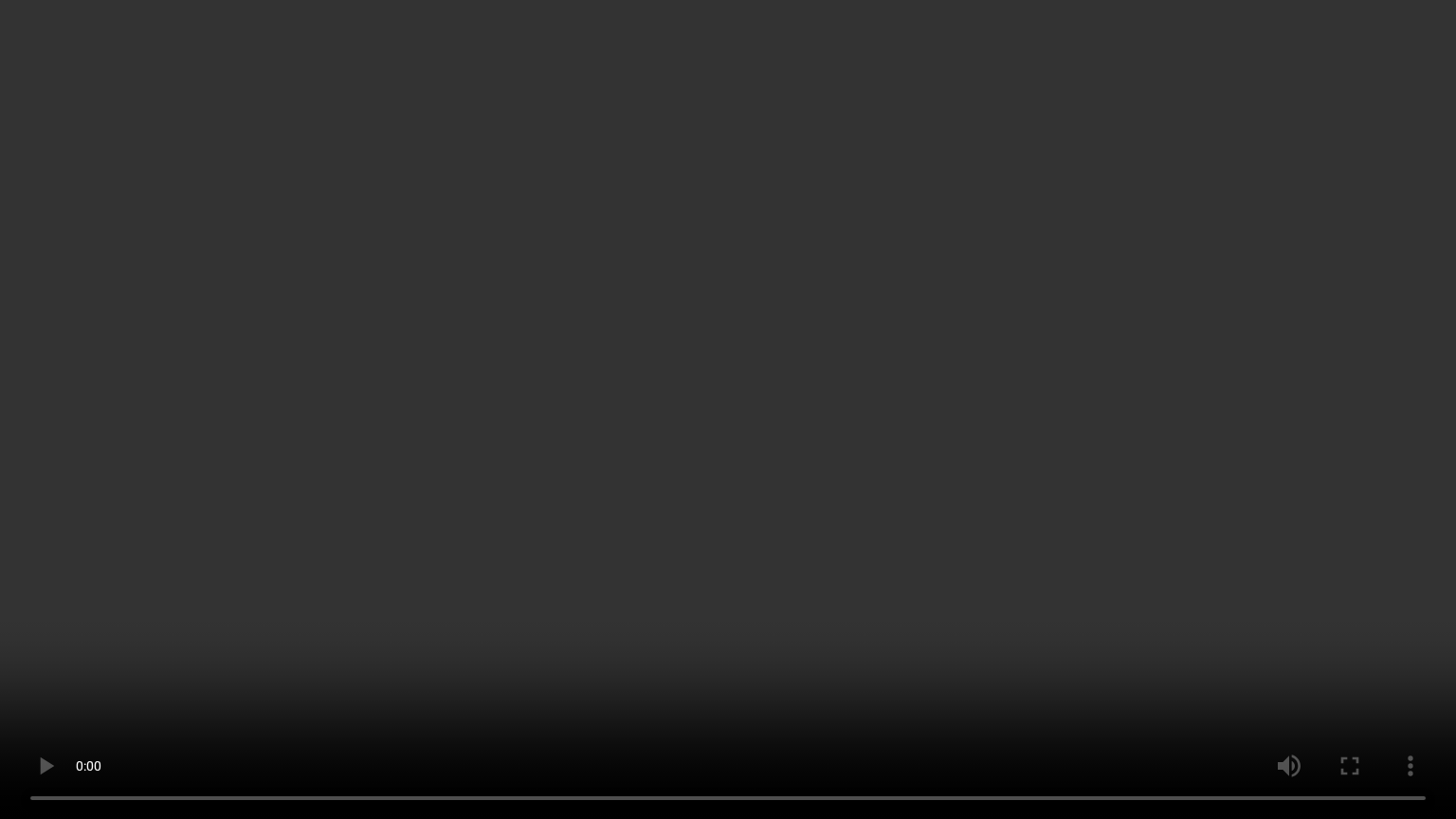 click at bounding box center (728, 410) 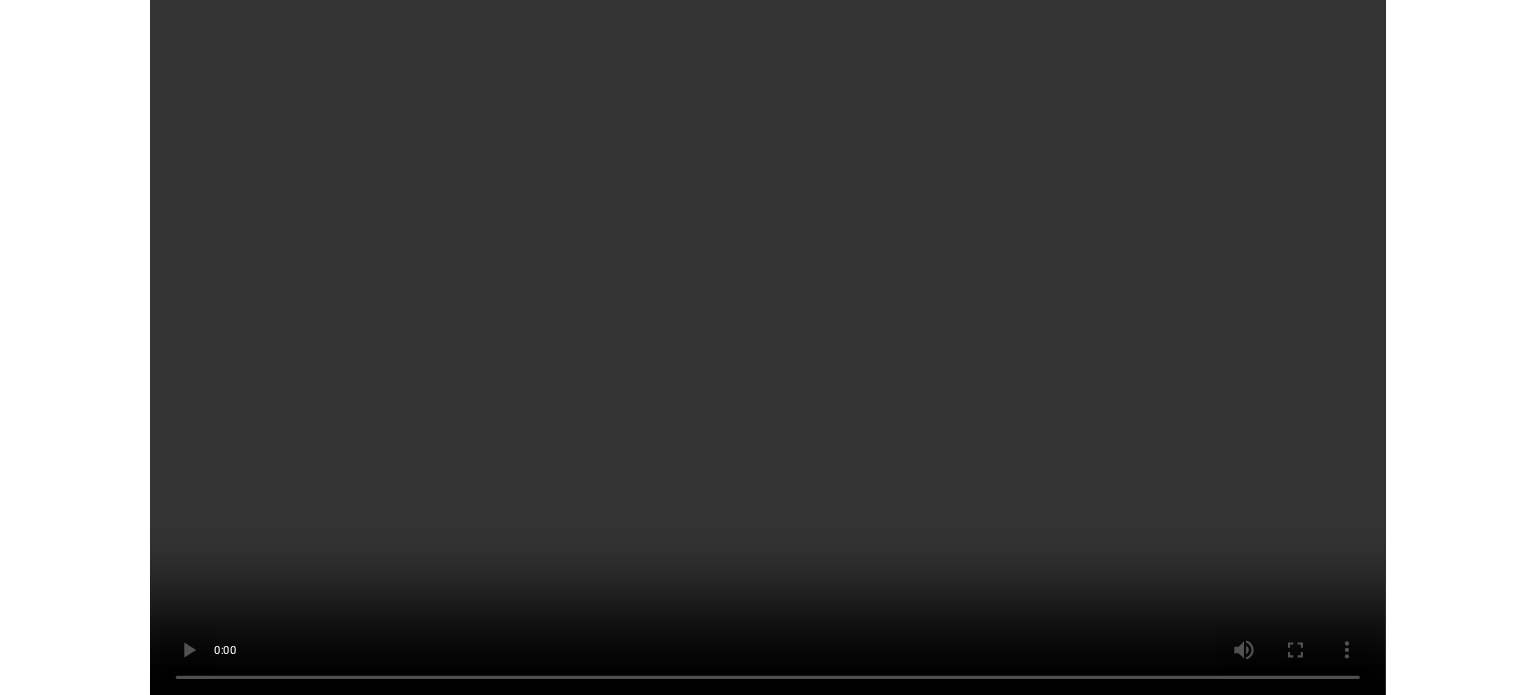 scroll, scrollTop: 151, scrollLeft: 0, axis: vertical 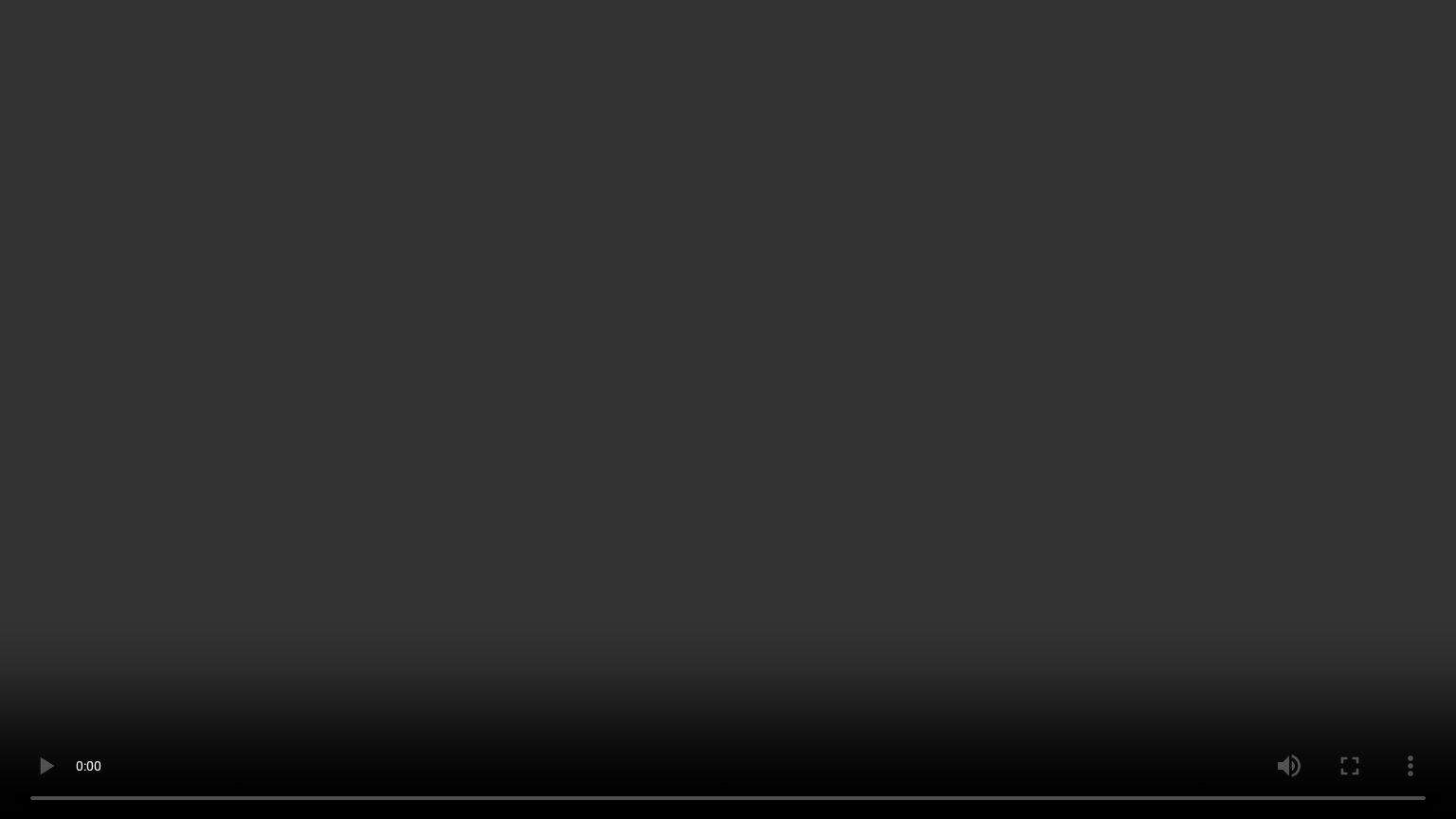click at bounding box center (728, 410) 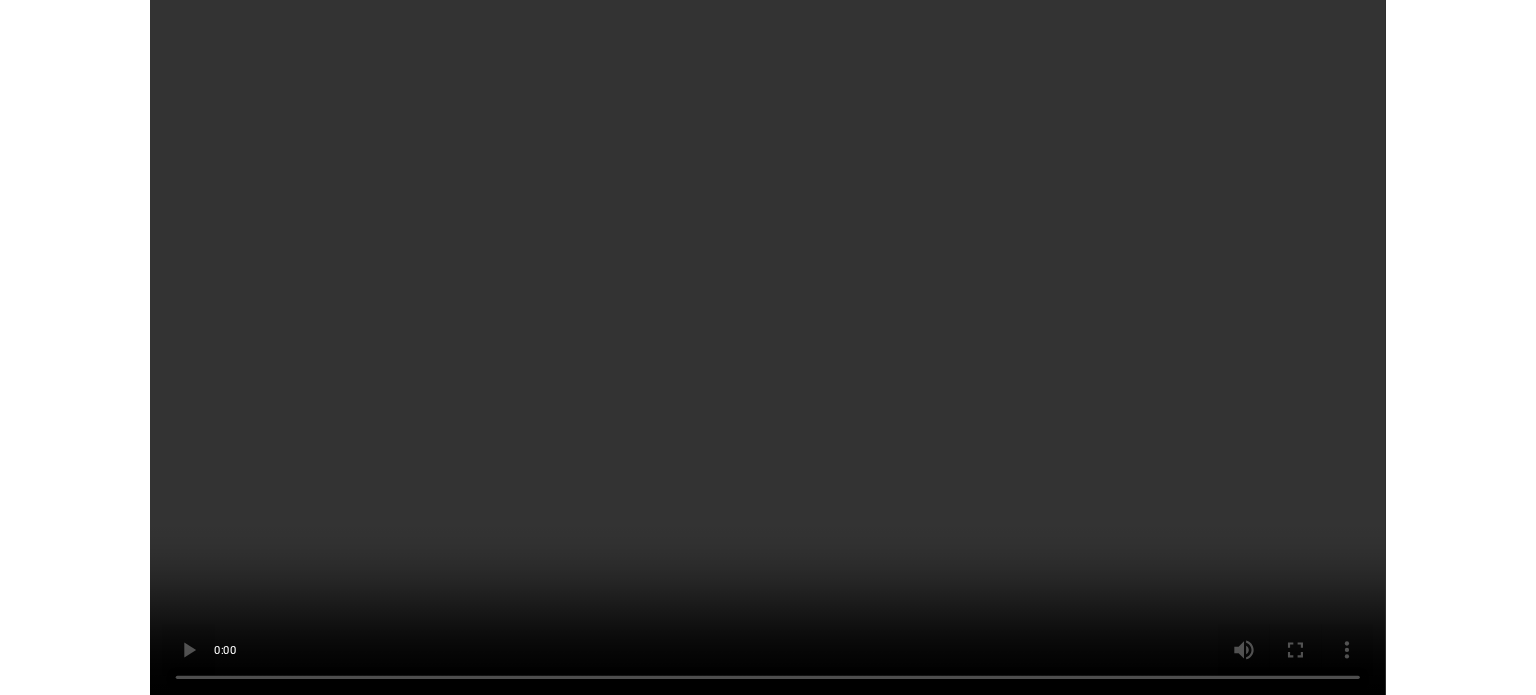scroll, scrollTop: 303, scrollLeft: 0, axis: vertical 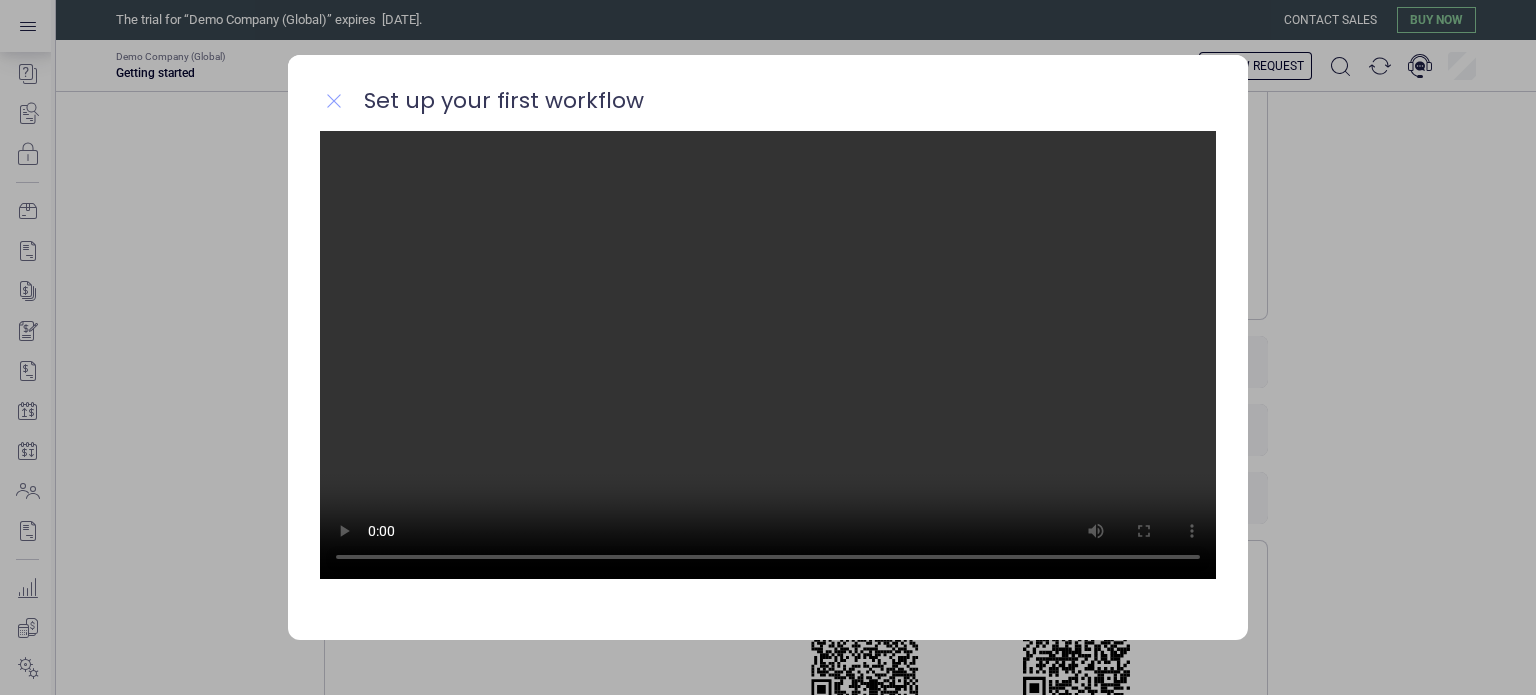 click 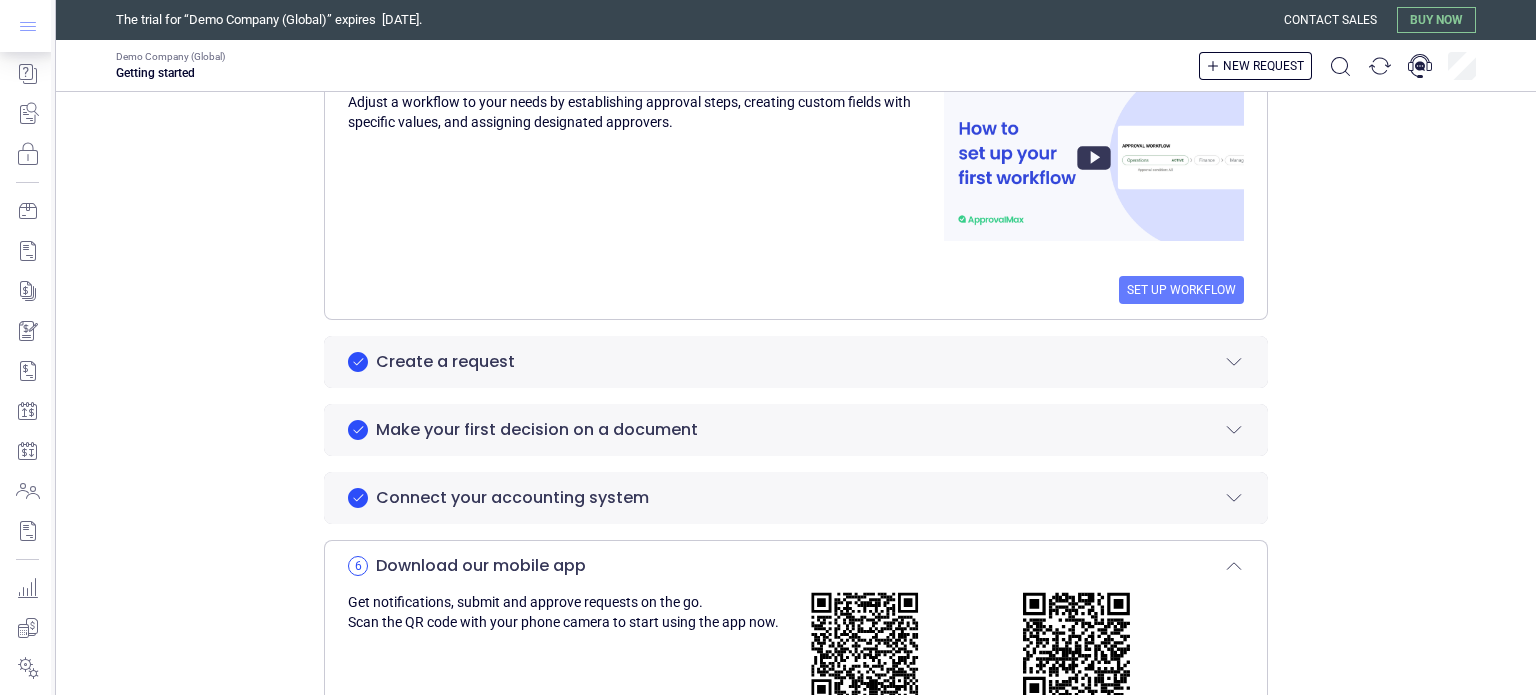 click 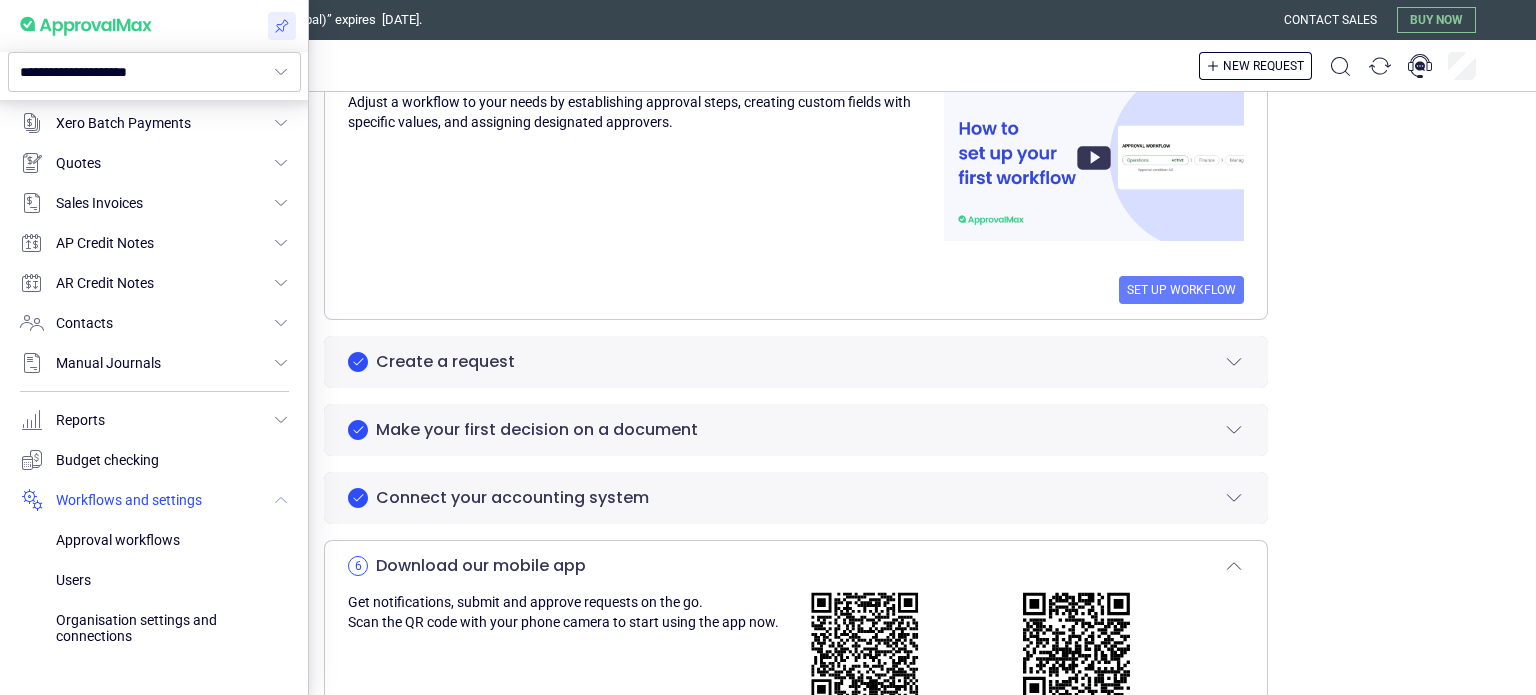scroll, scrollTop: 720, scrollLeft: 0, axis: vertical 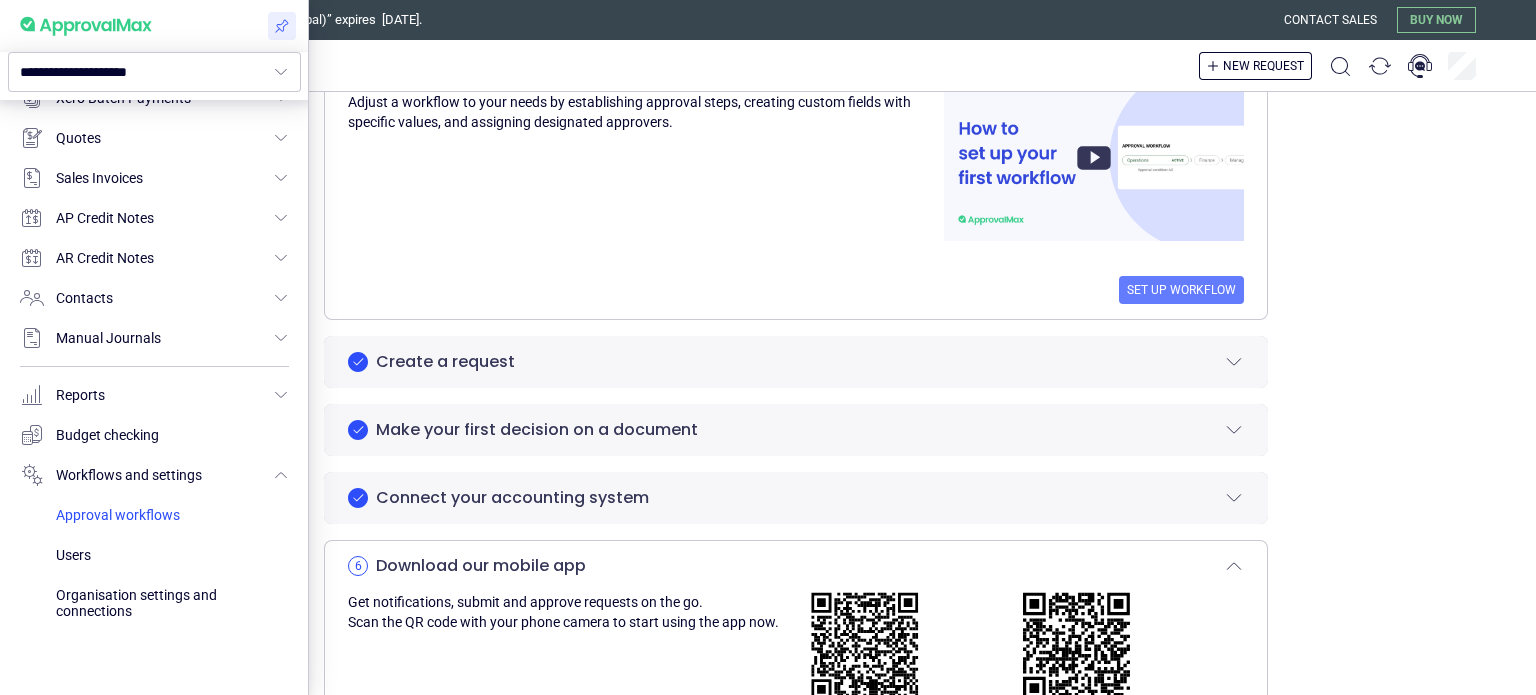 click at bounding box center [172, 515] 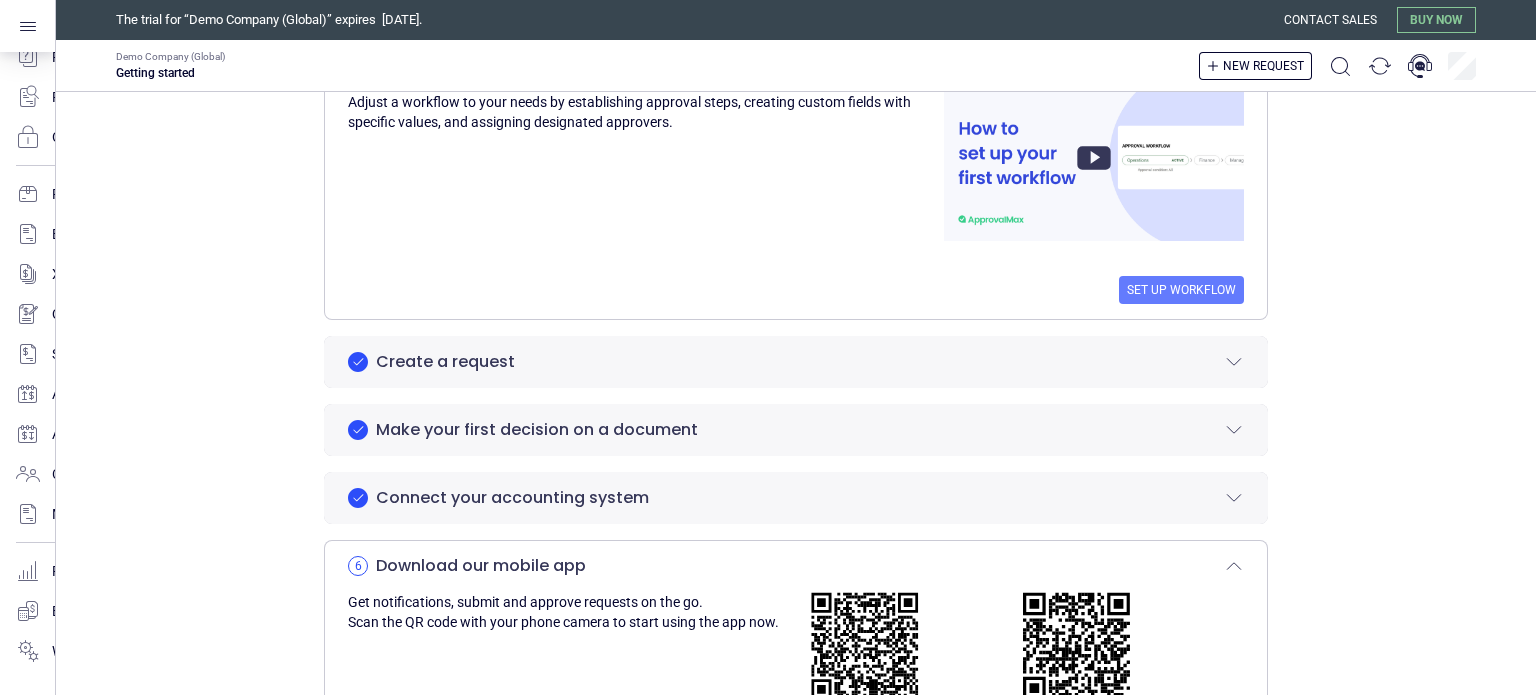 scroll, scrollTop: 320, scrollLeft: 0, axis: vertical 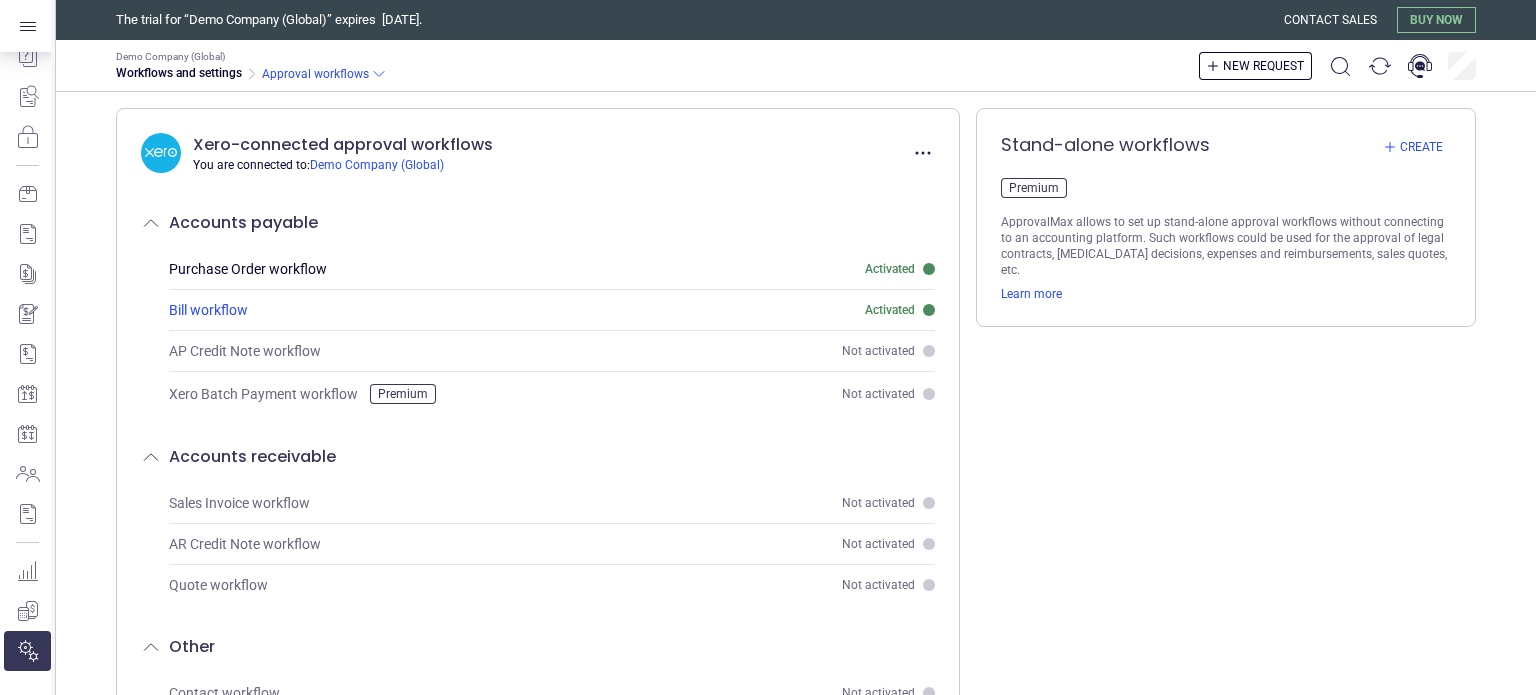 click on "Bill workflow" at bounding box center (500, 310) 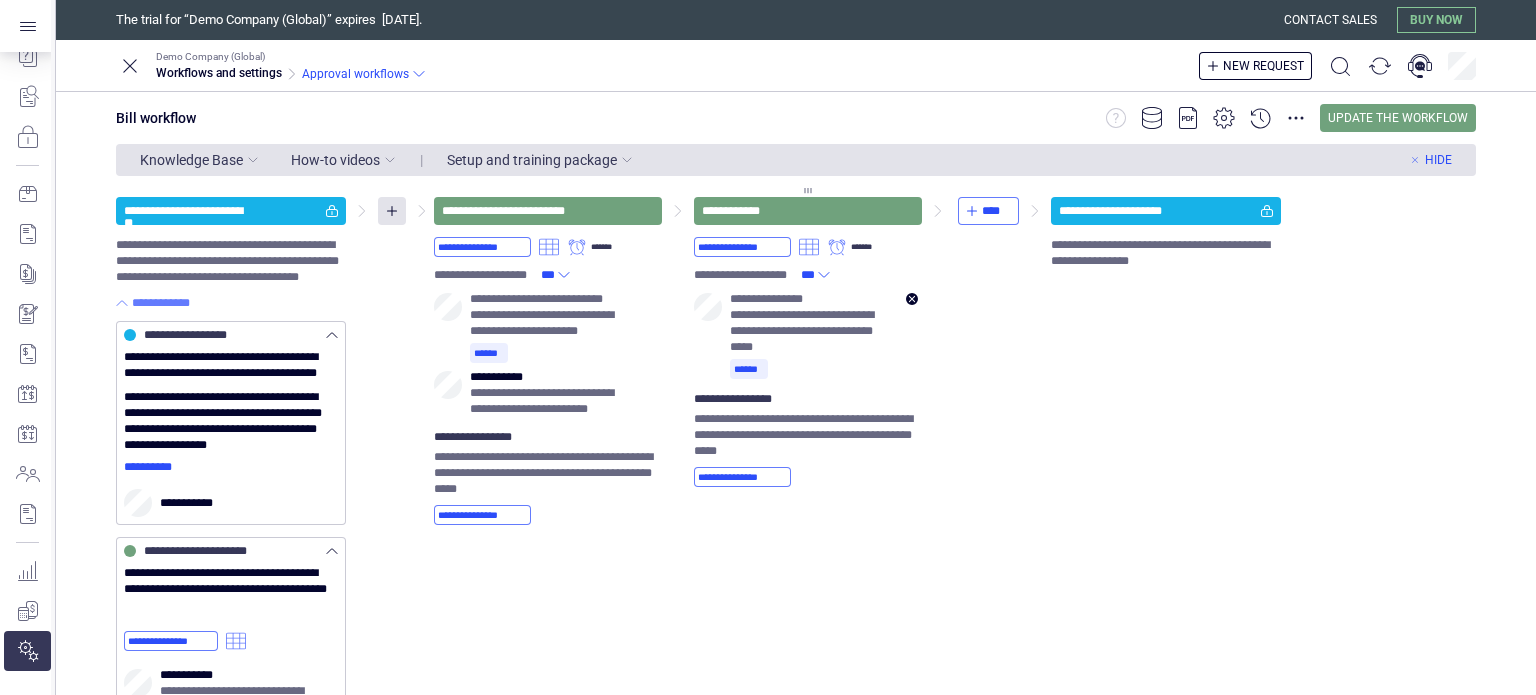 scroll, scrollTop: 0, scrollLeft: 0, axis: both 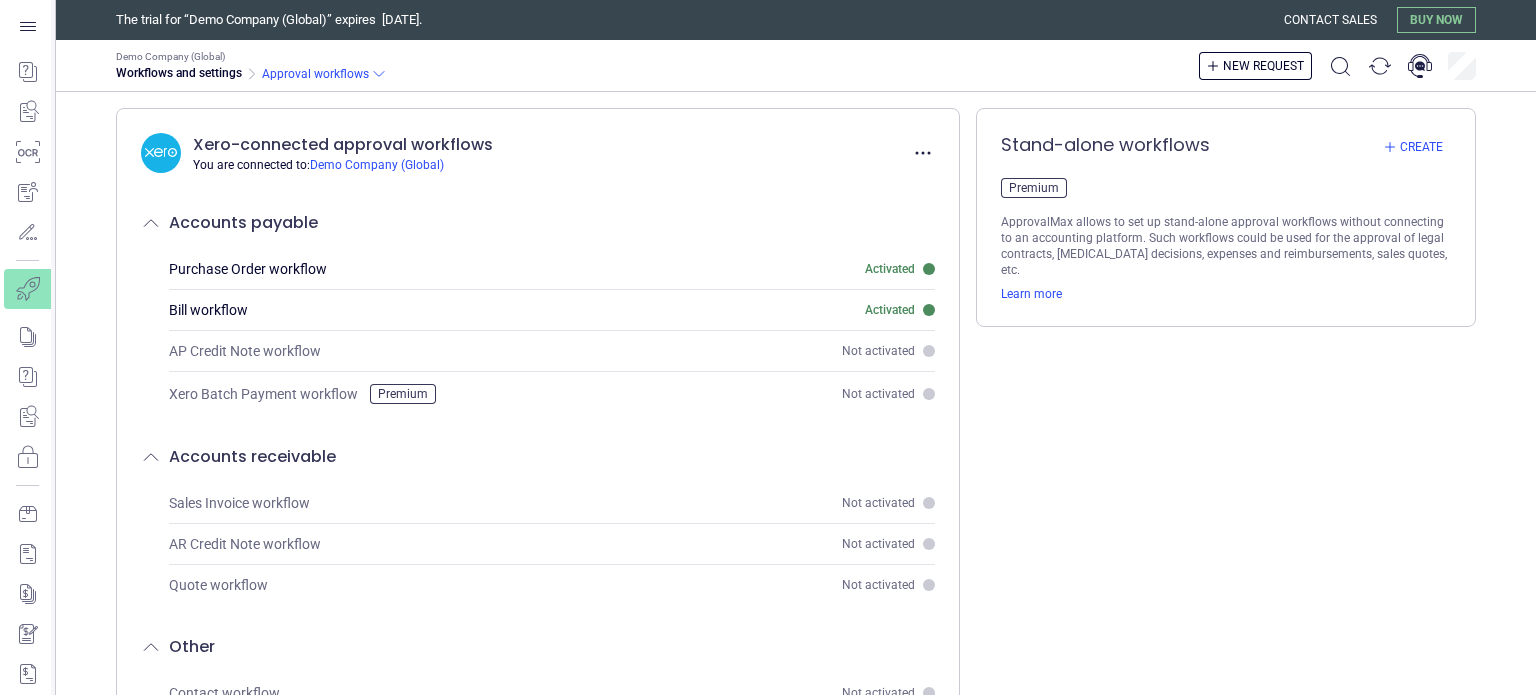 click on "Demo Company (Global) Workflows and settings Approval workflows New request" at bounding box center [796, 66] 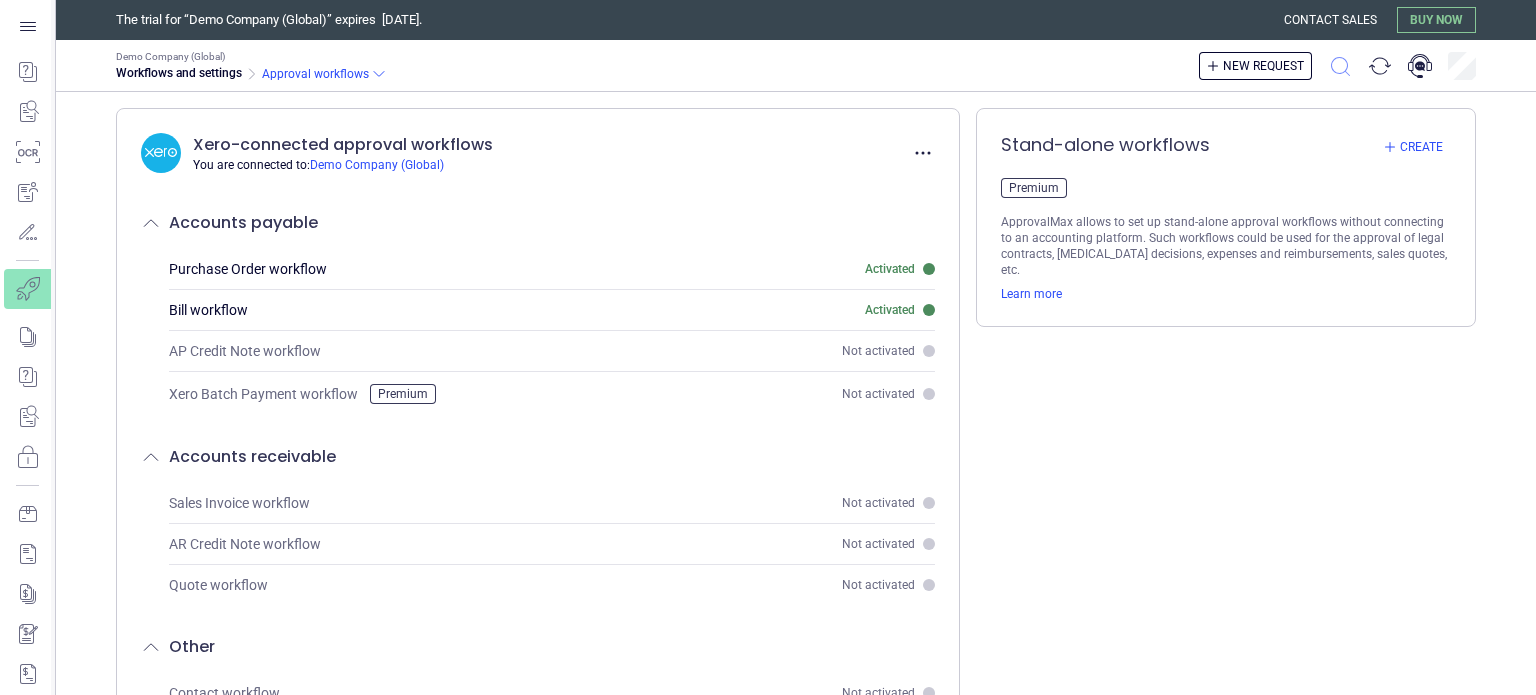 click 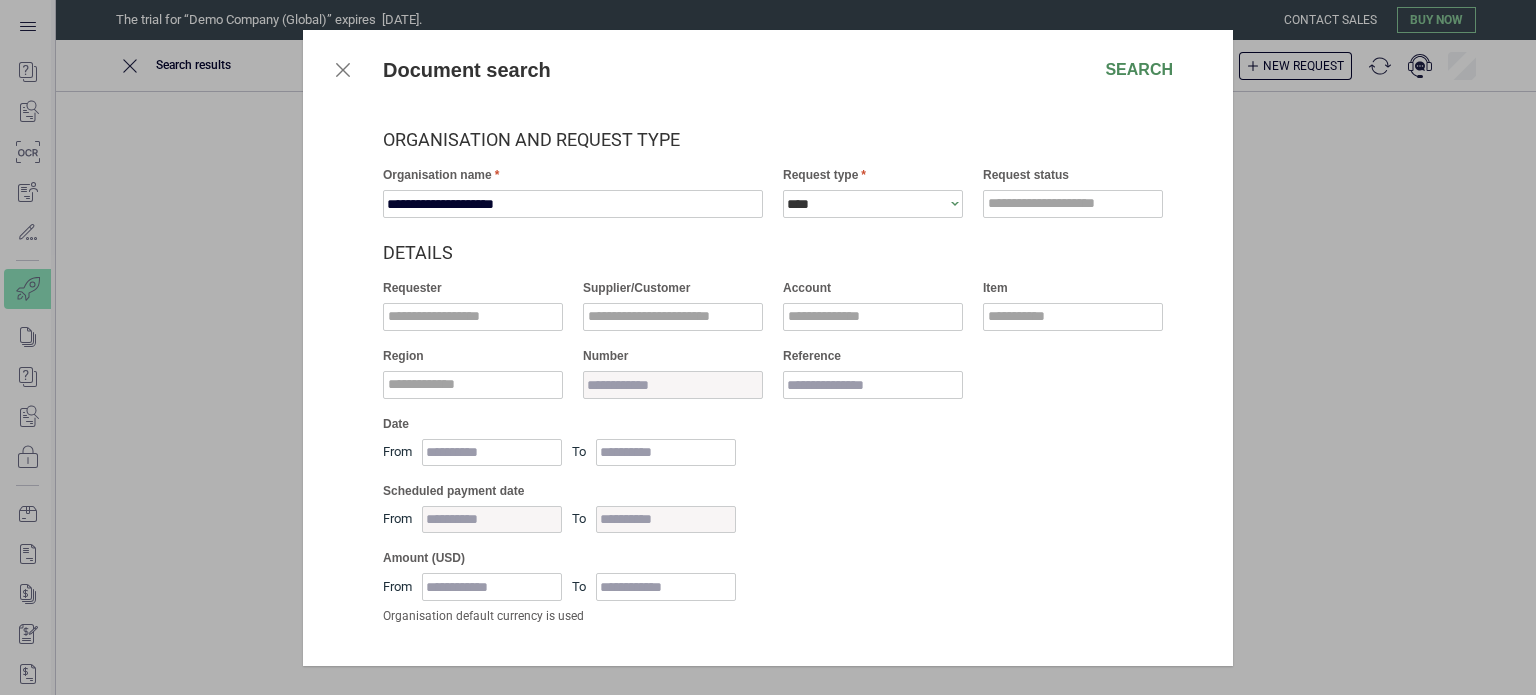 click at bounding box center (343, 70) 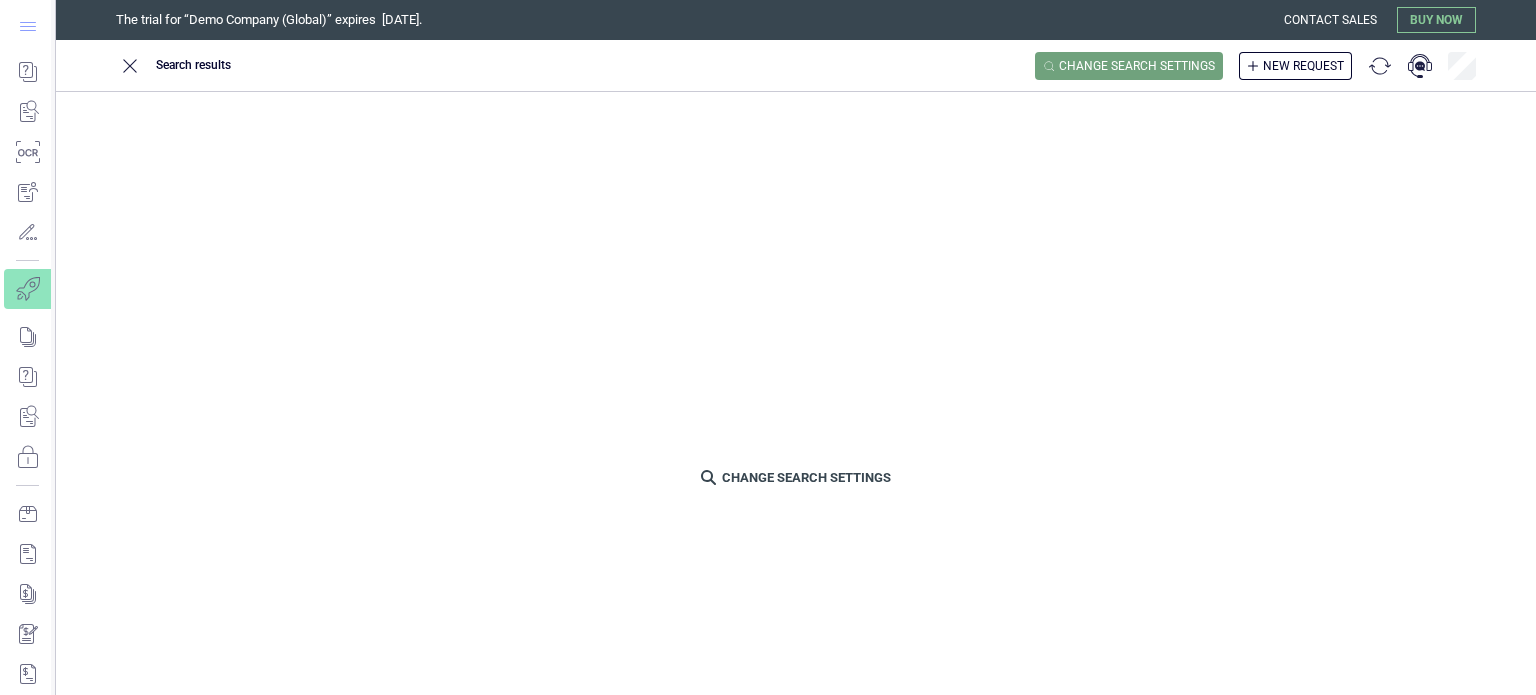 click 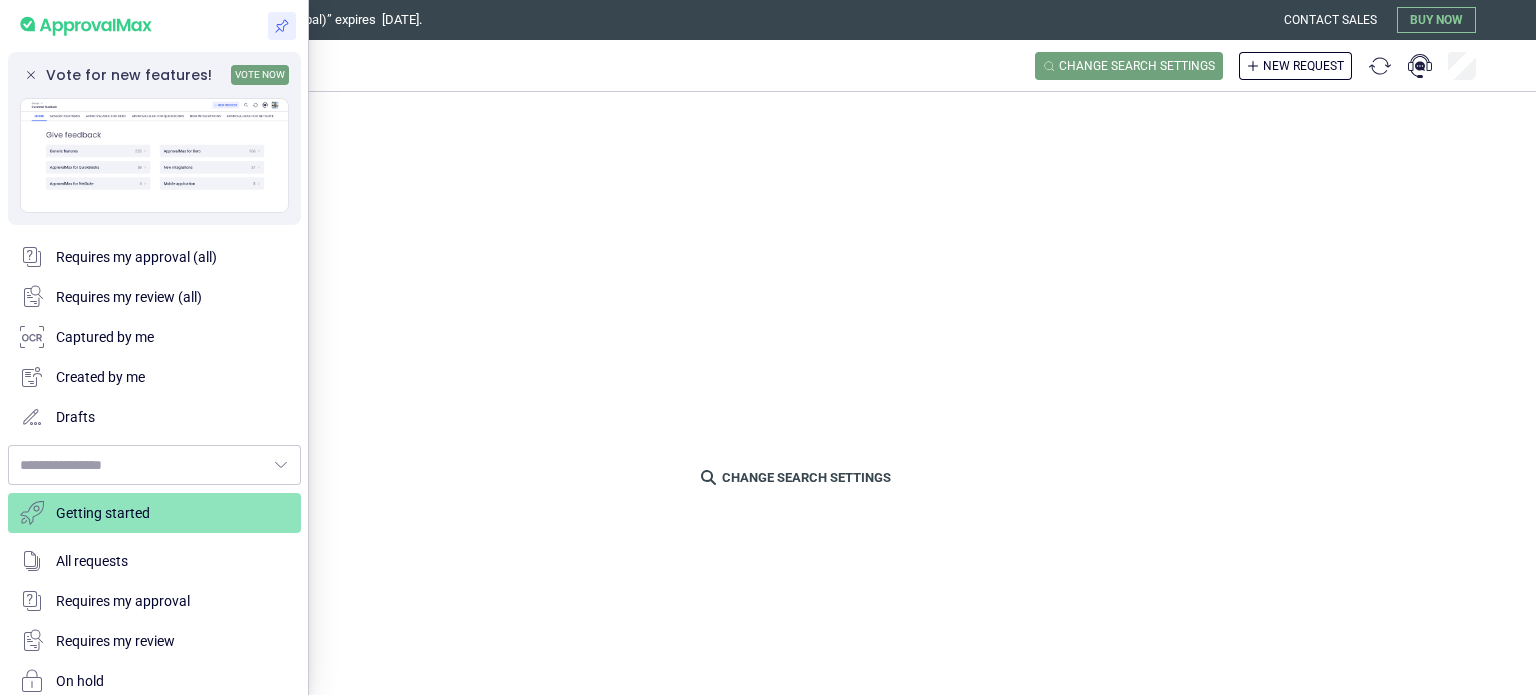 type on "**********" 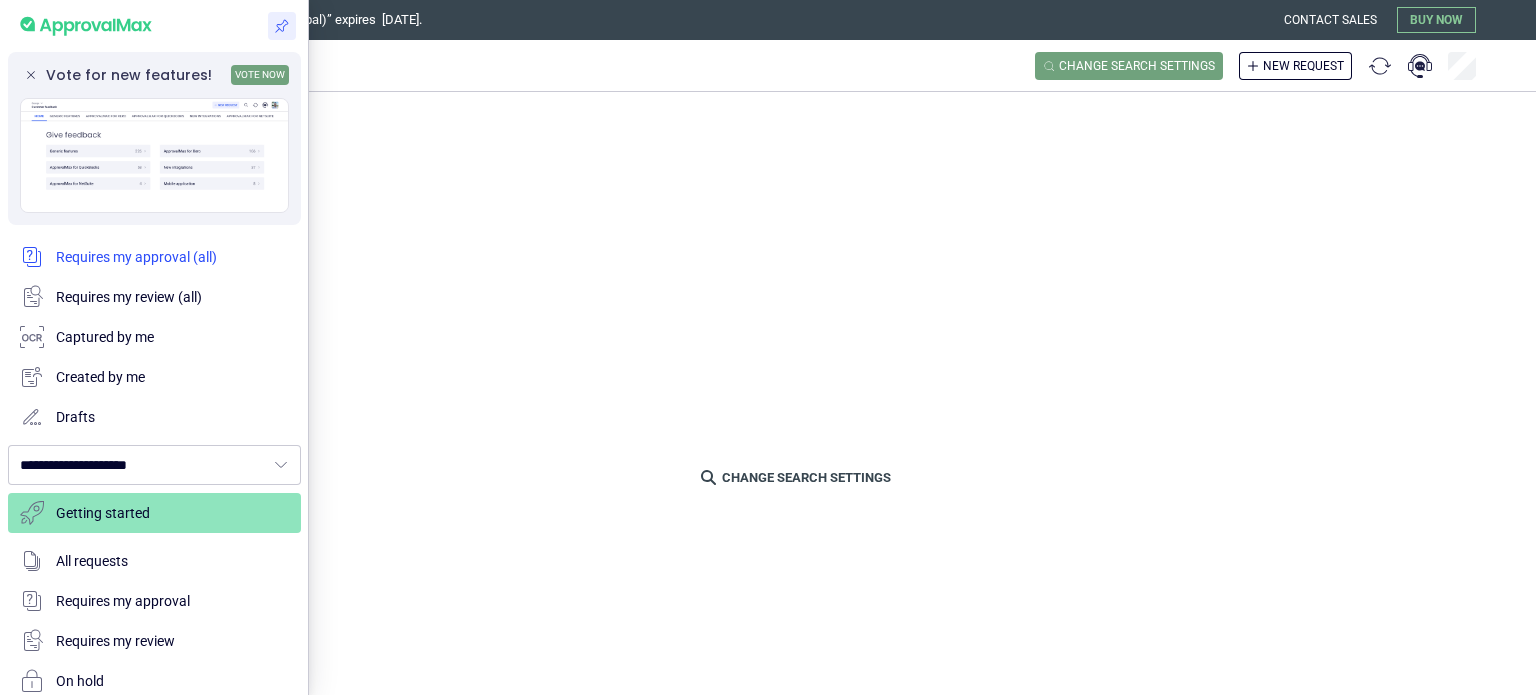 click at bounding box center (154, 257) 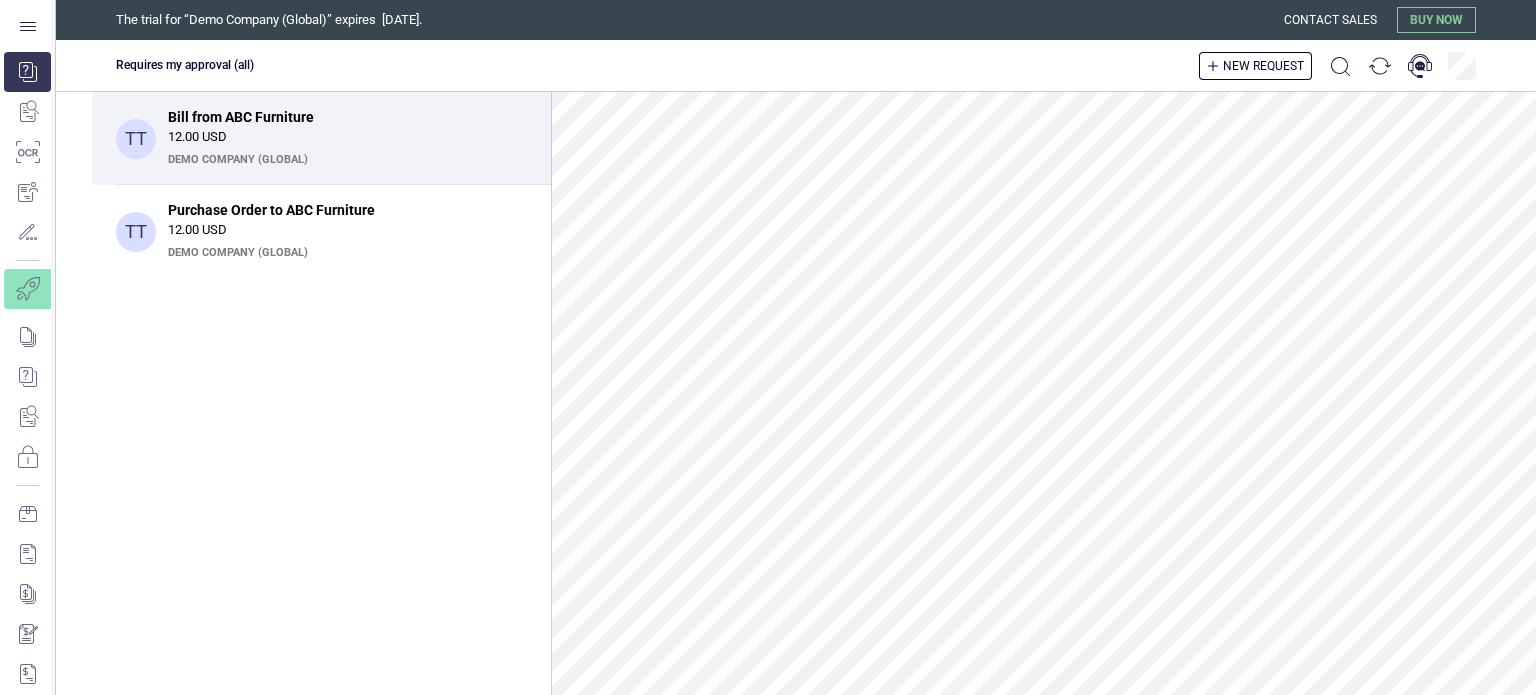 scroll, scrollTop: 0, scrollLeft: 0, axis: both 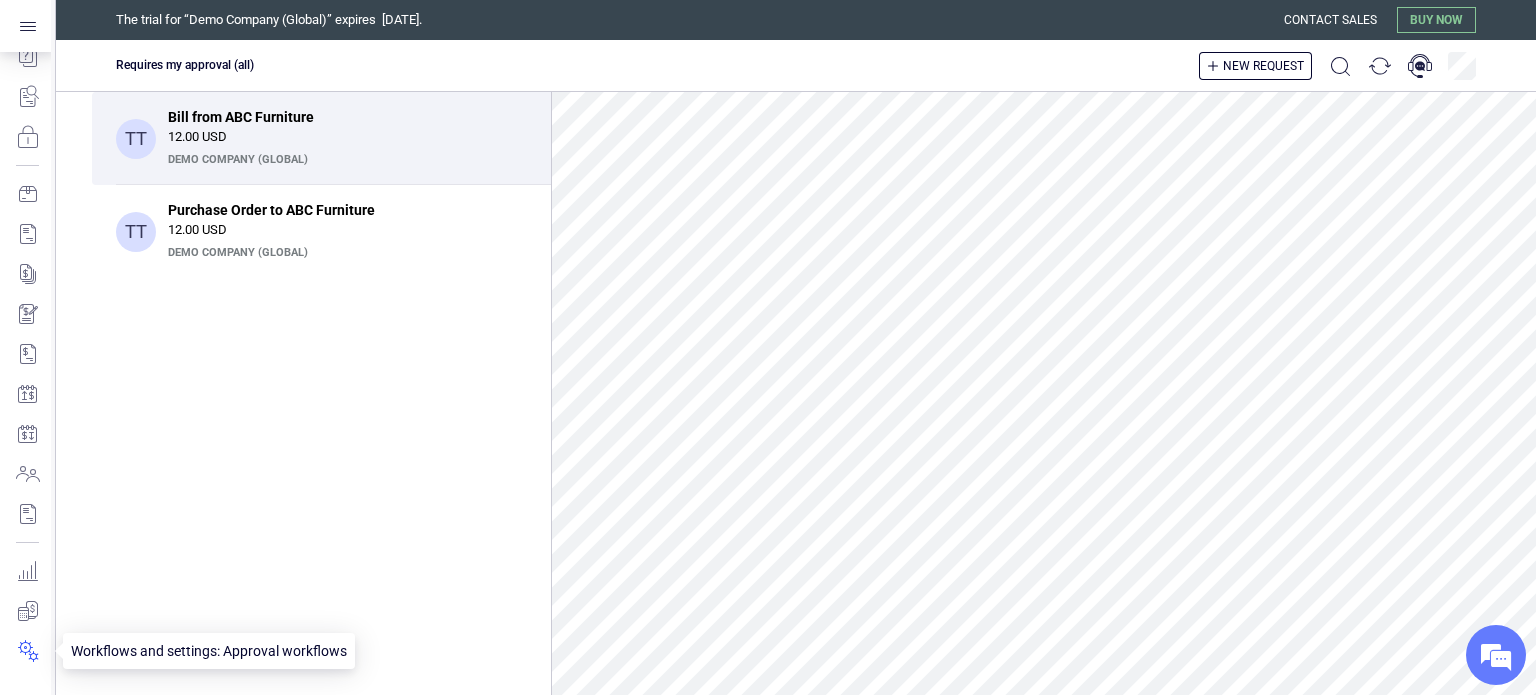 click at bounding box center (27, 651) 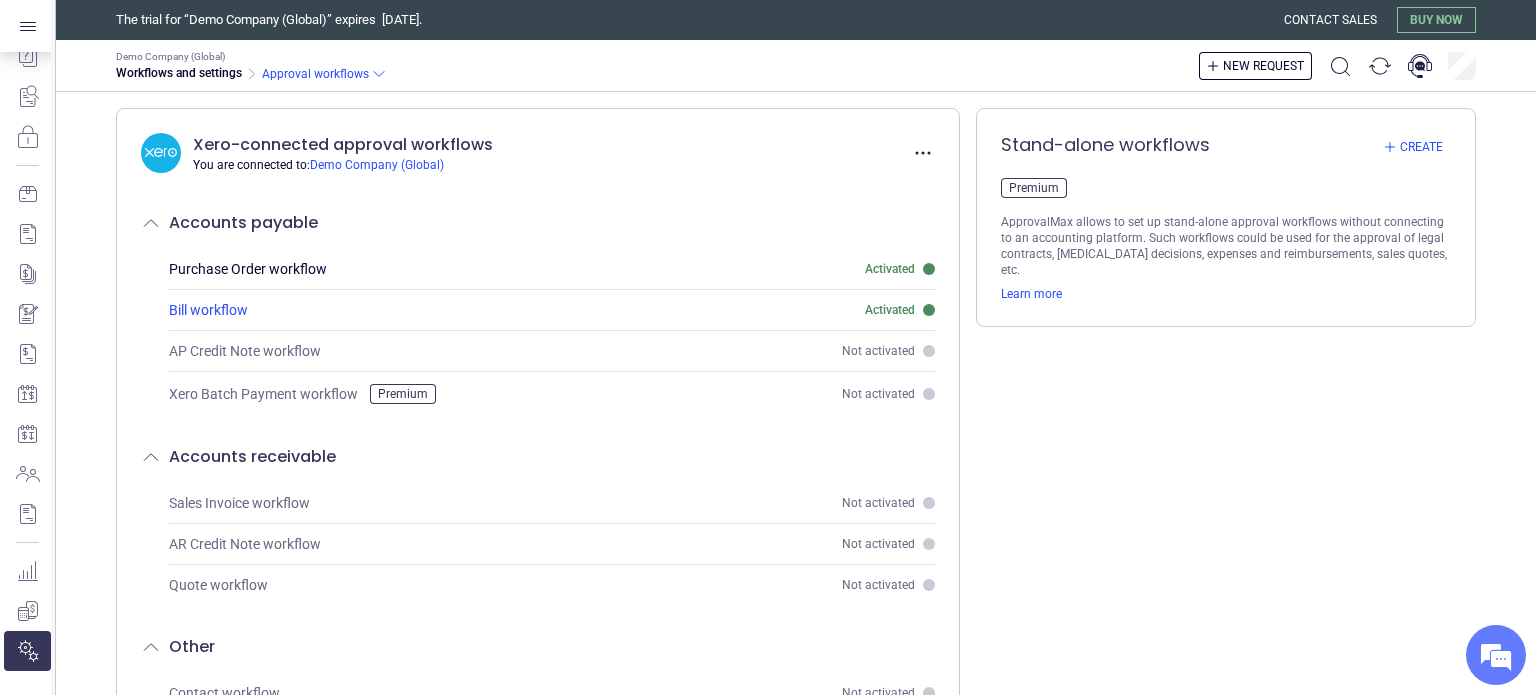 click on "Bill workflow" at bounding box center [500, 310] 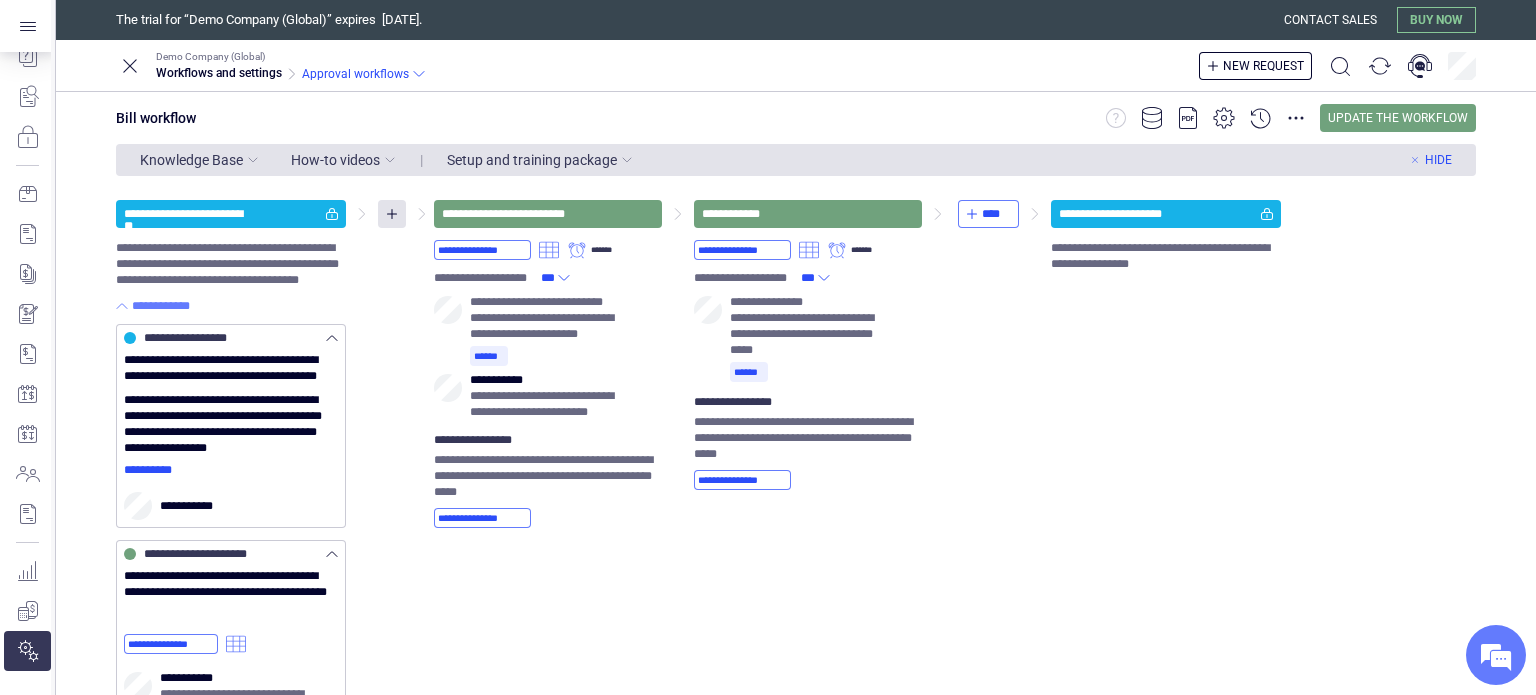 scroll, scrollTop: 0, scrollLeft: 0, axis: both 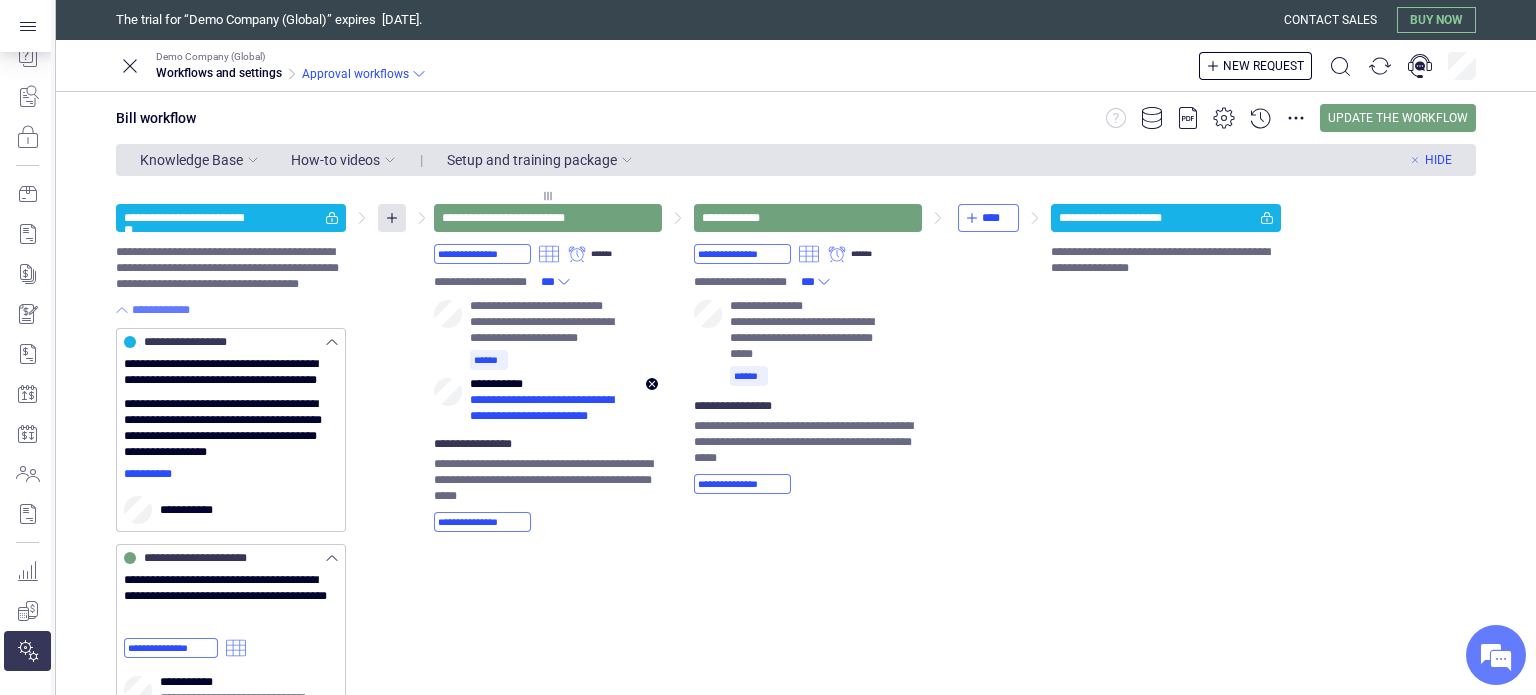 click on "**********" at bounding box center [554, 408] 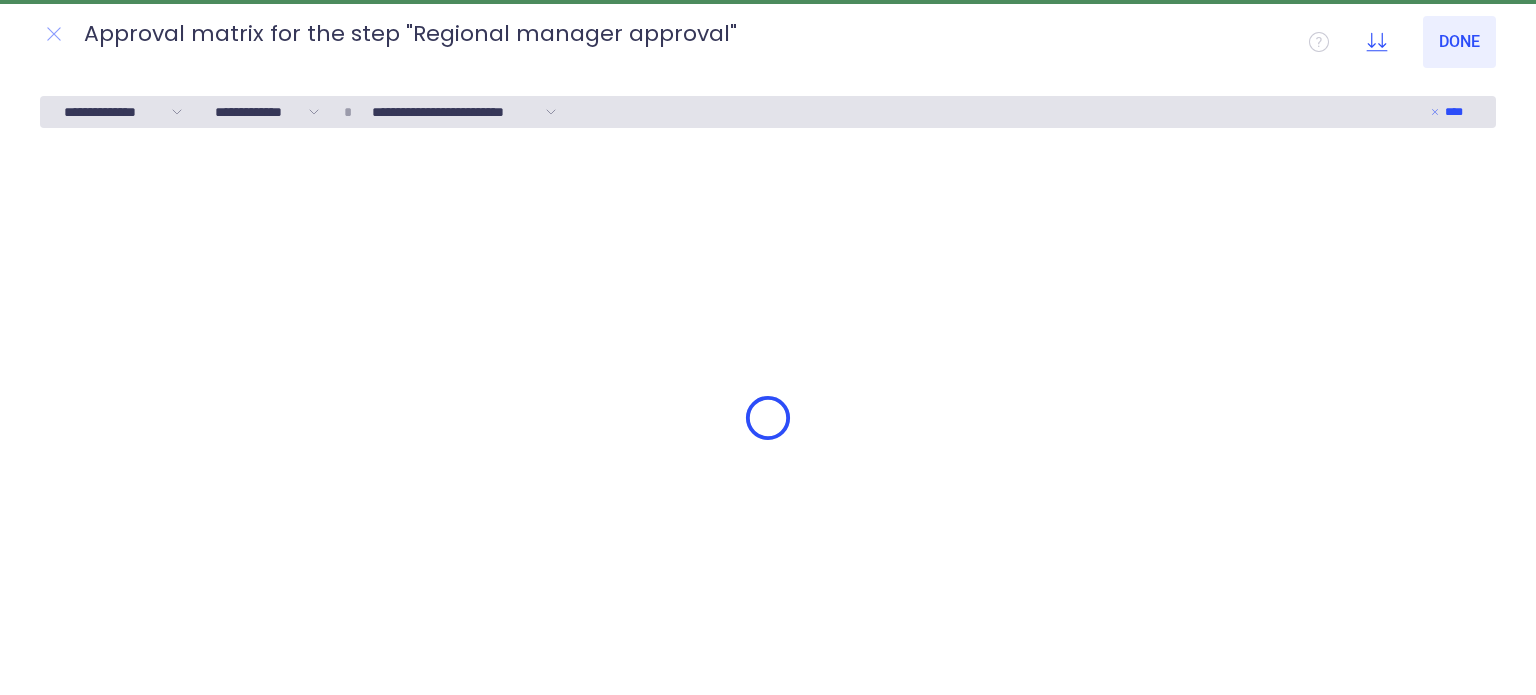 click 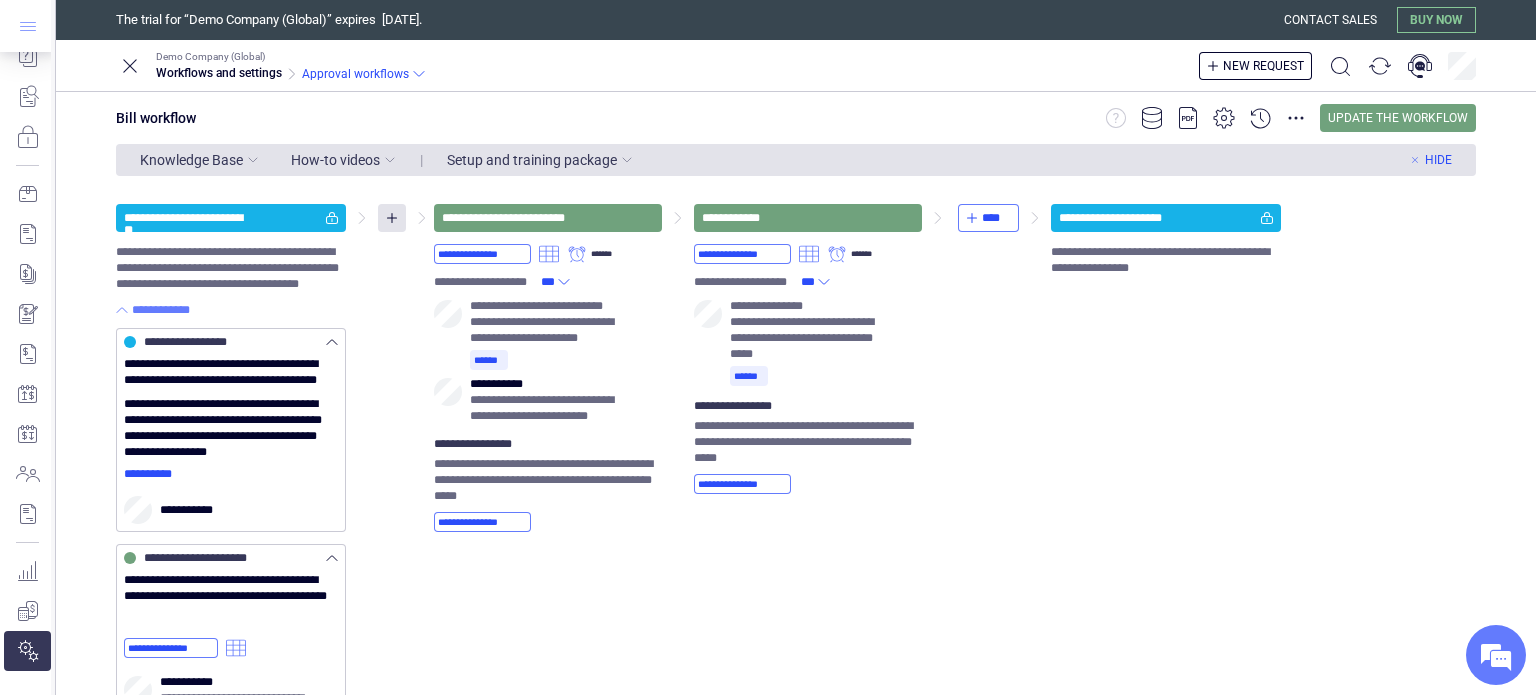 click 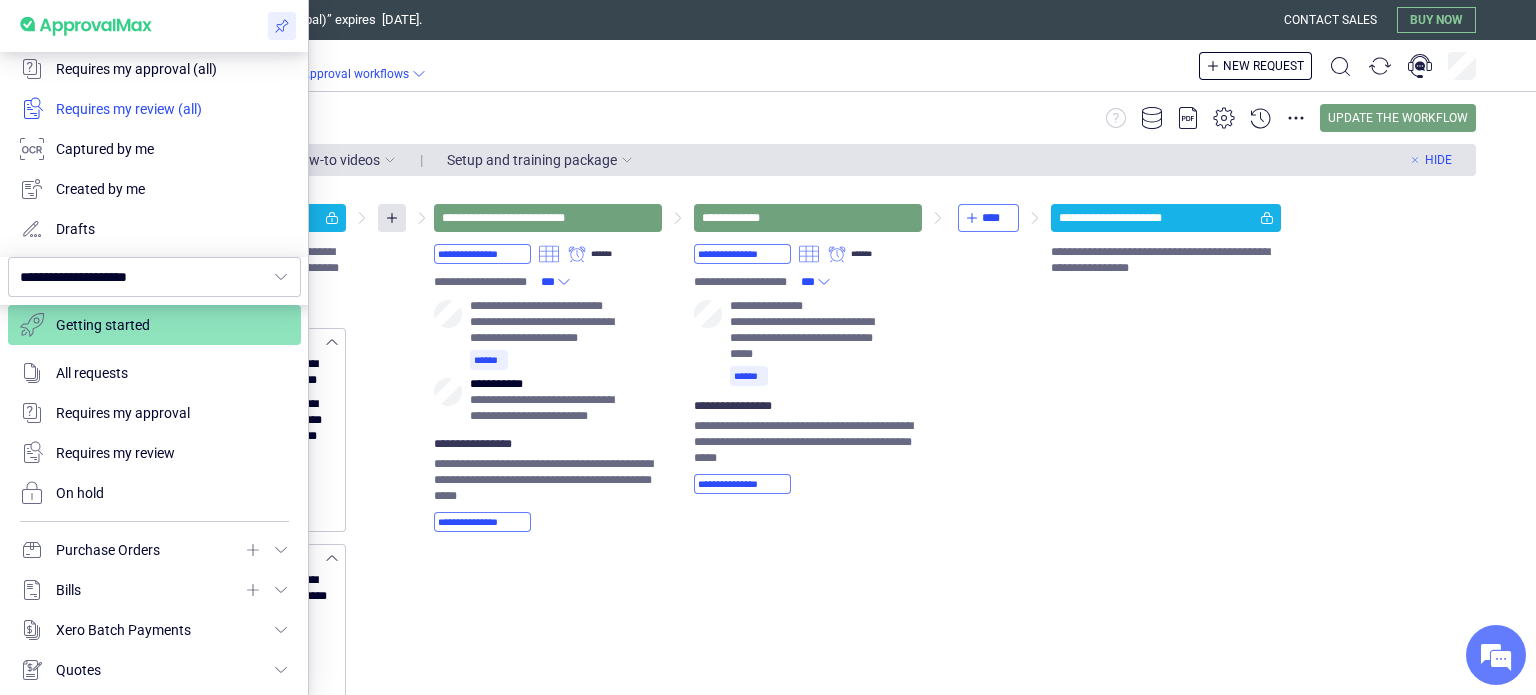 scroll, scrollTop: 120, scrollLeft: 0, axis: vertical 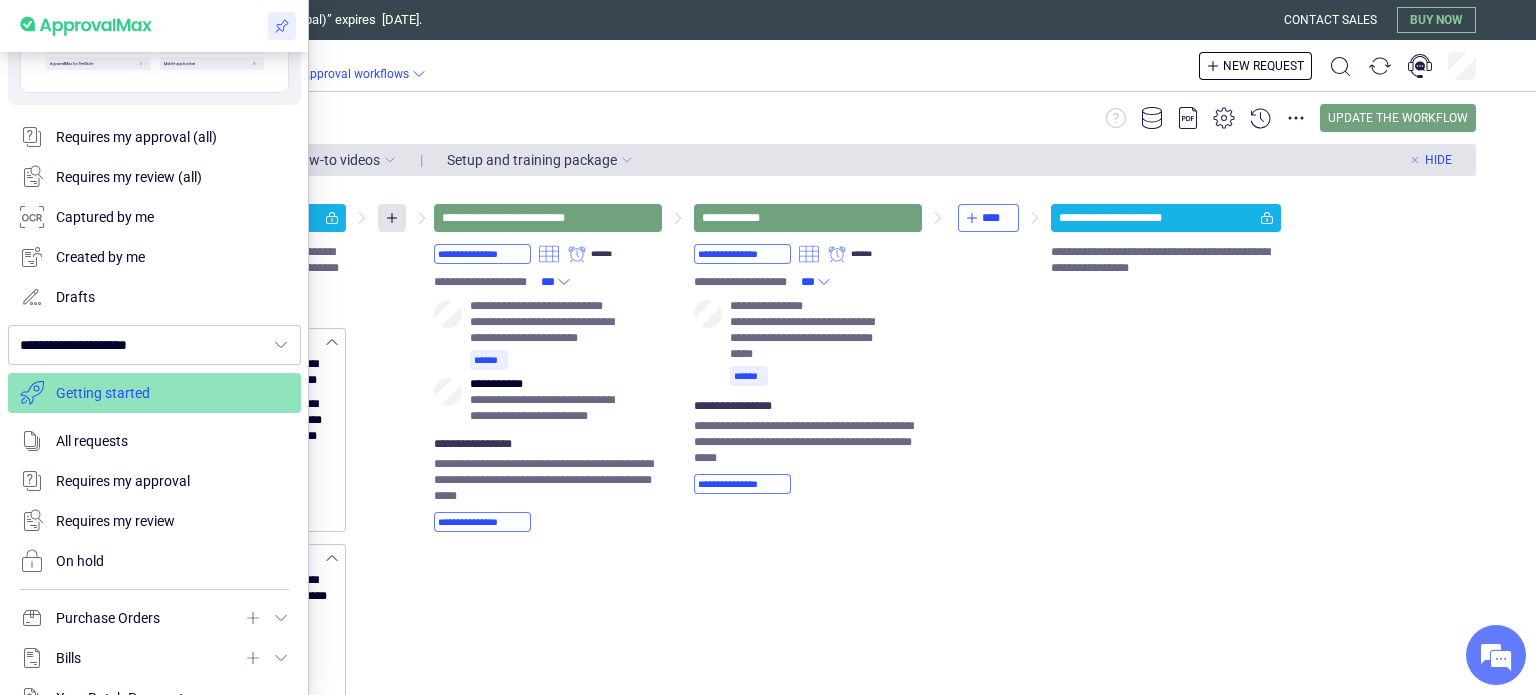 click at bounding box center [154, 393] 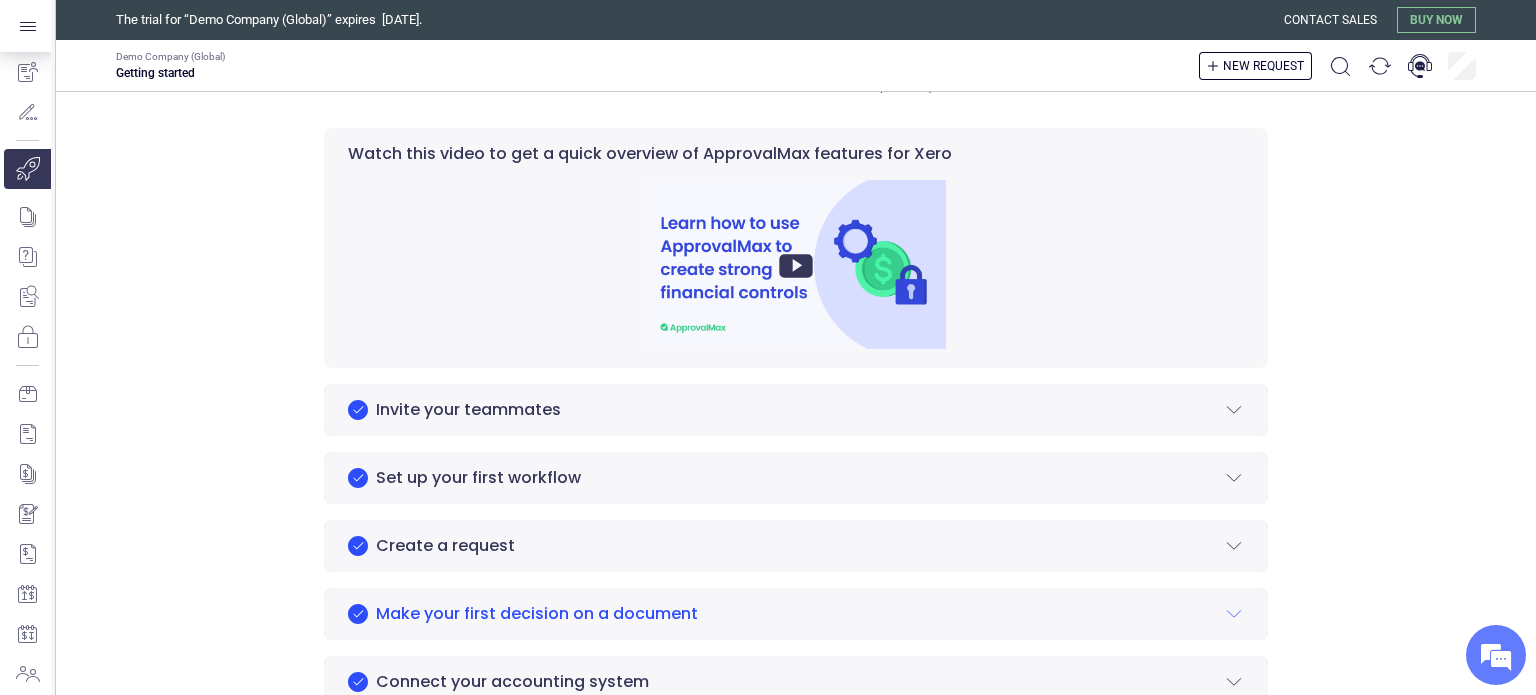 scroll, scrollTop: 300, scrollLeft: 0, axis: vertical 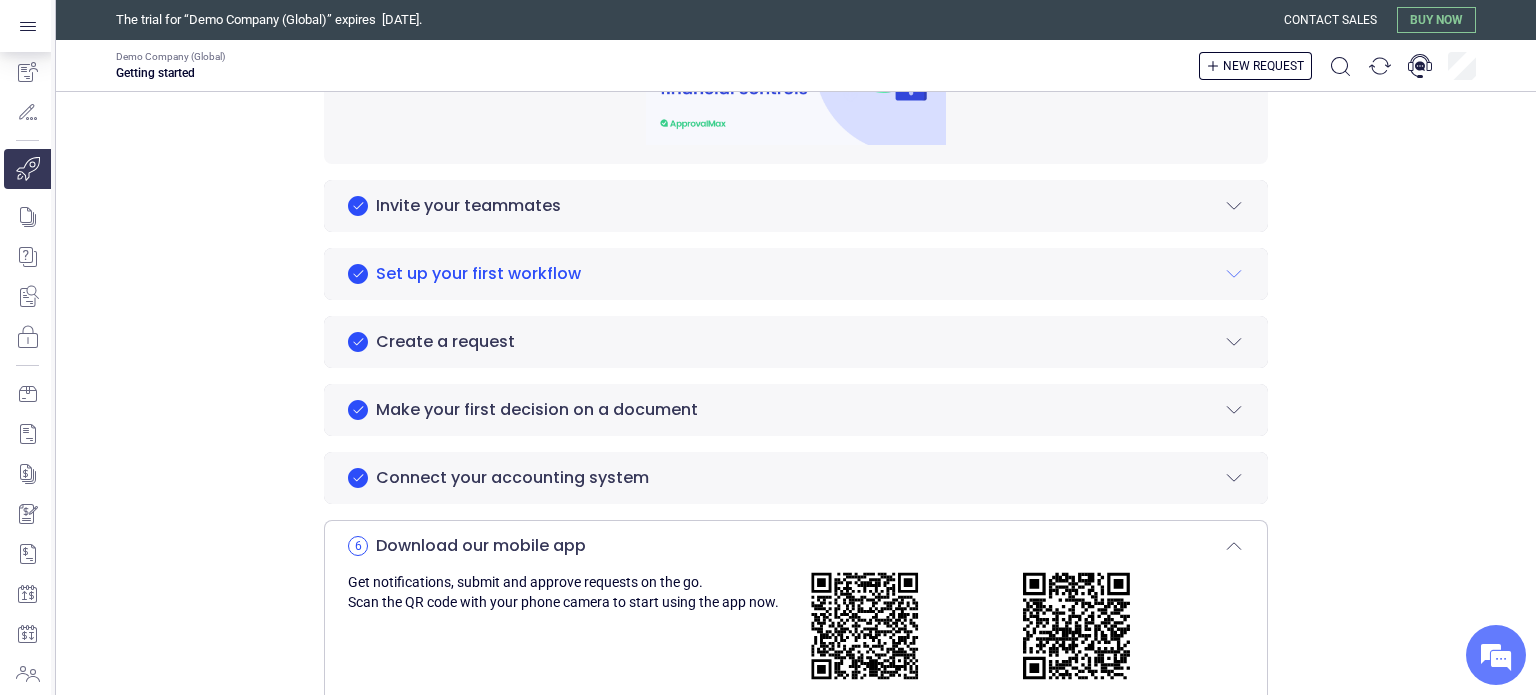 click on "Set up your first workflow" at bounding box center (796, 274) 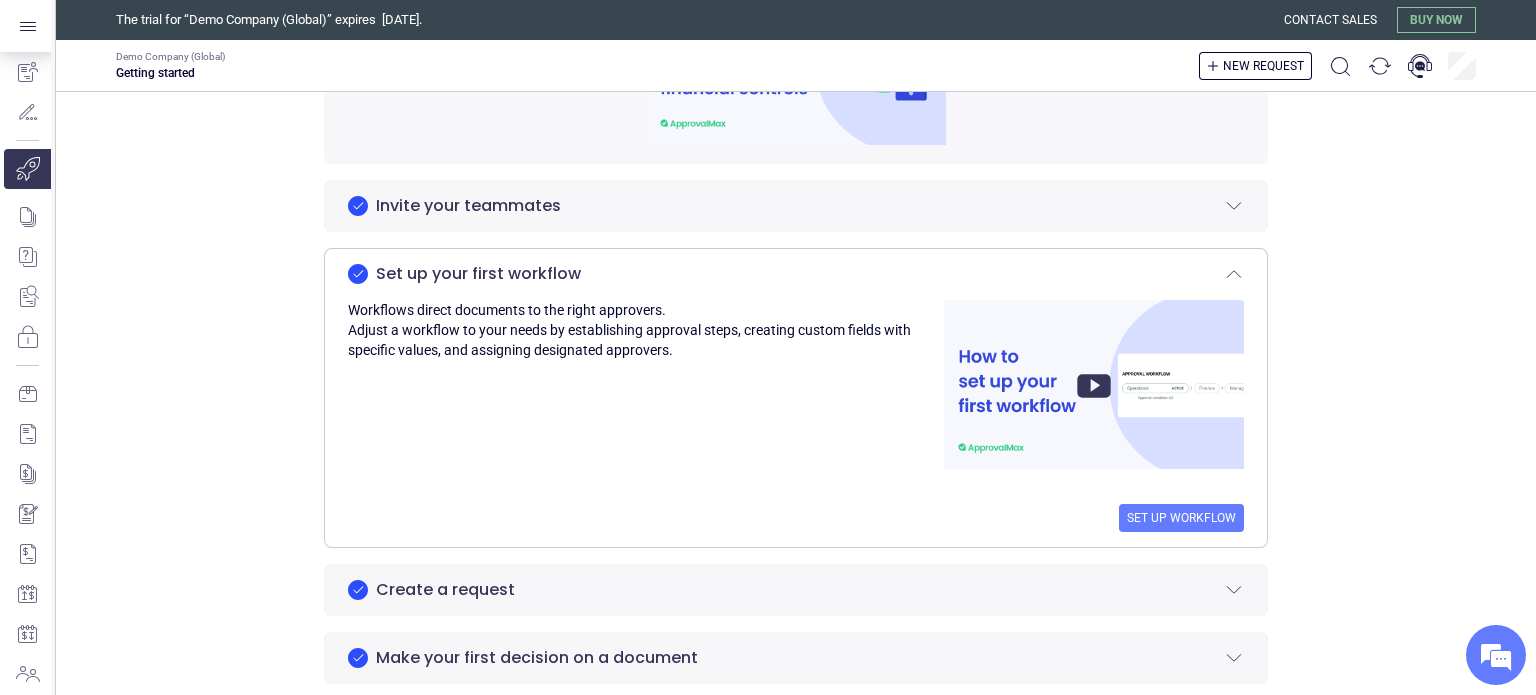 click at bounding box center (1094, 384) 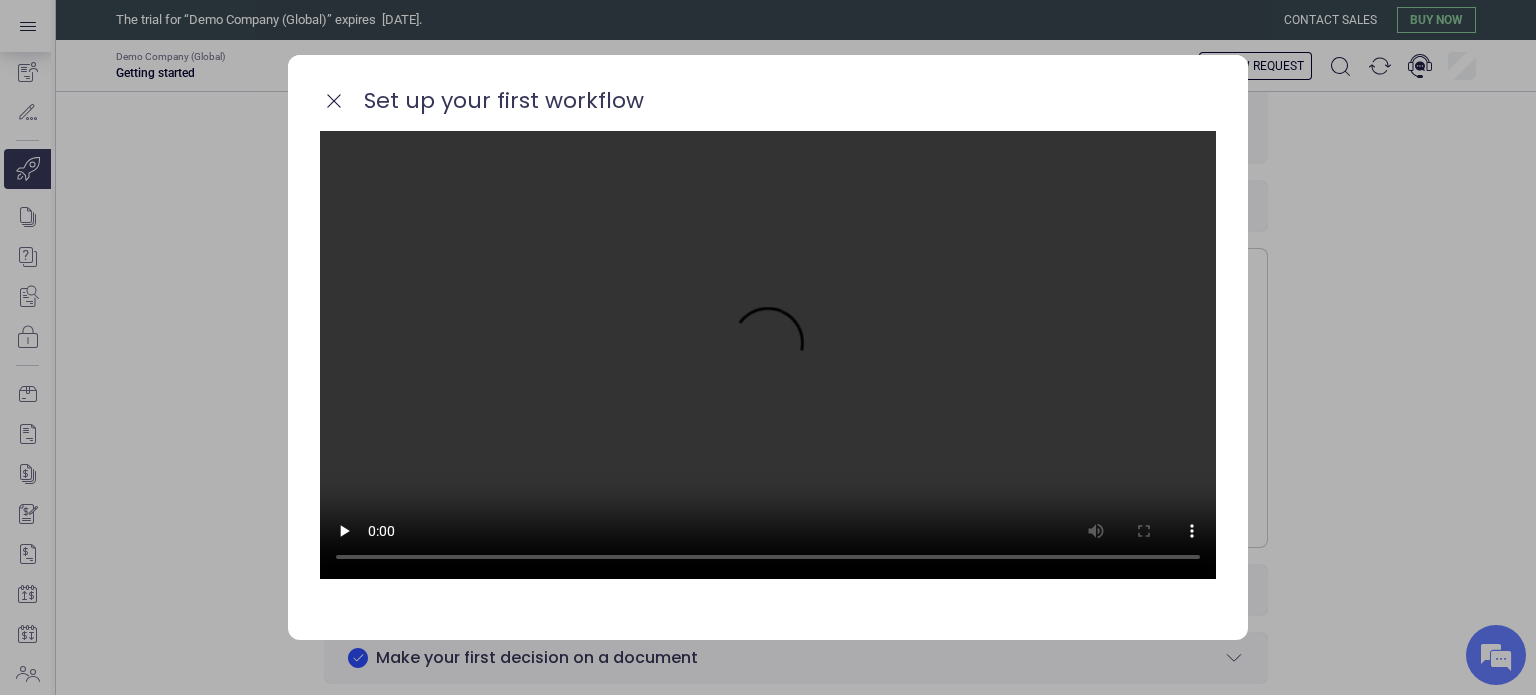type 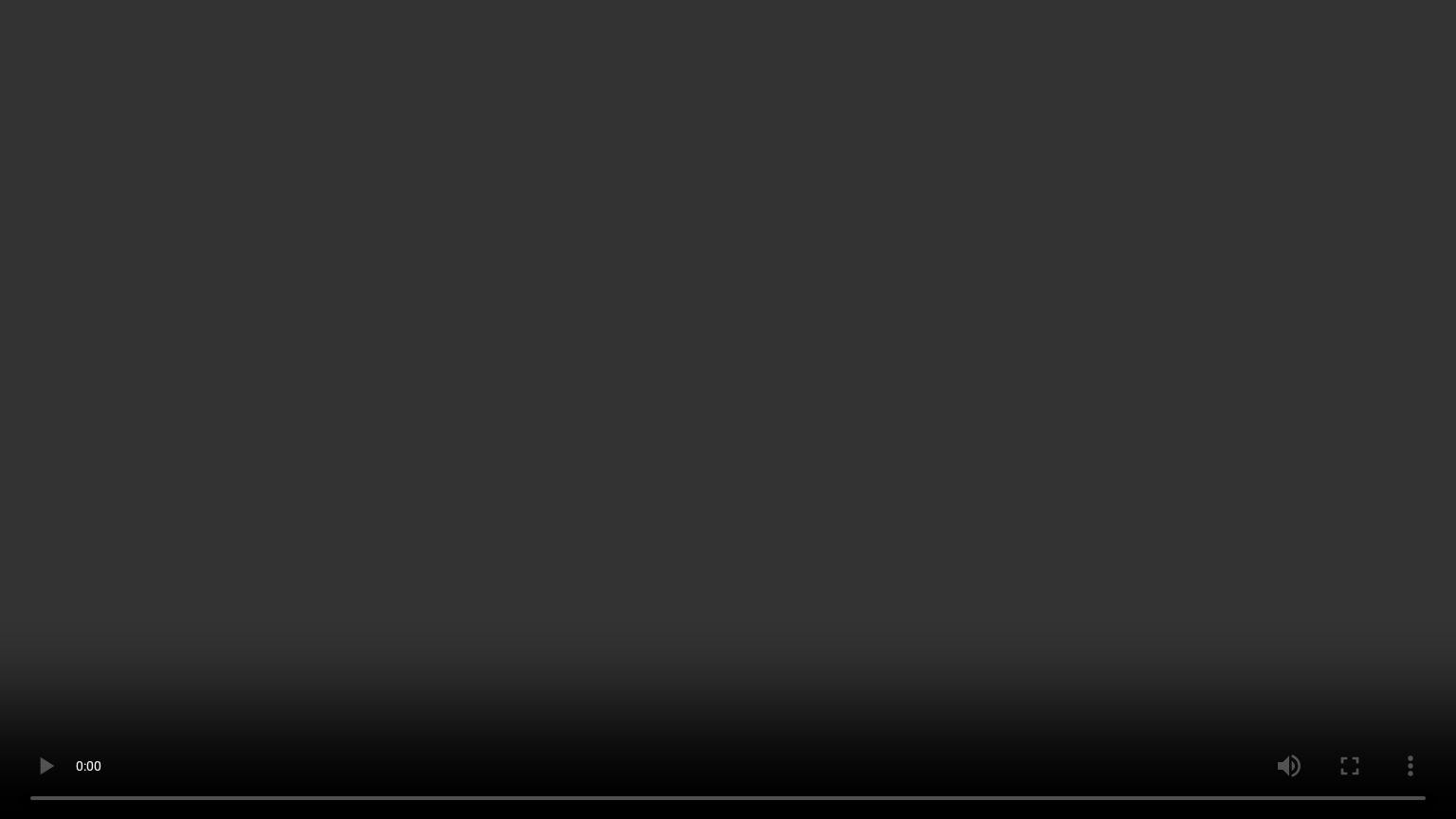 click at bounding box center [728, 410] 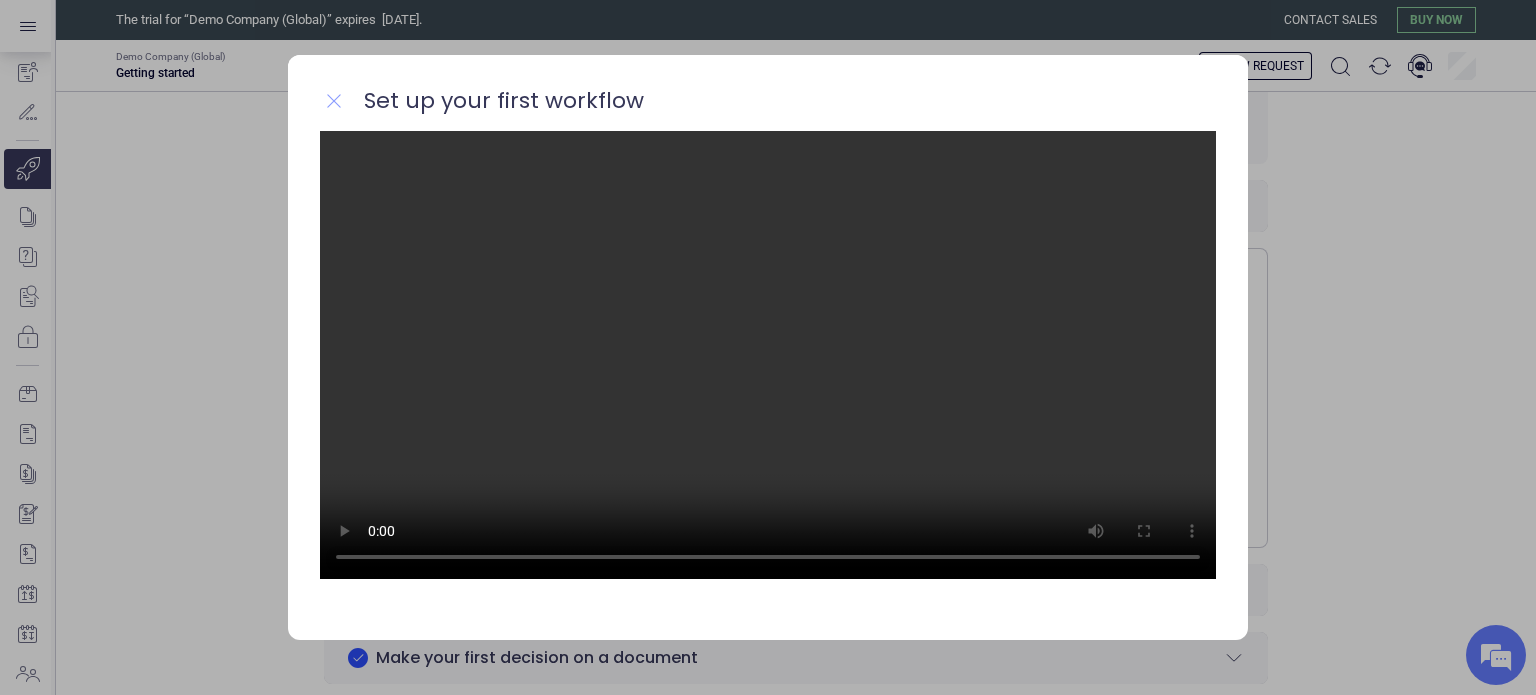 click 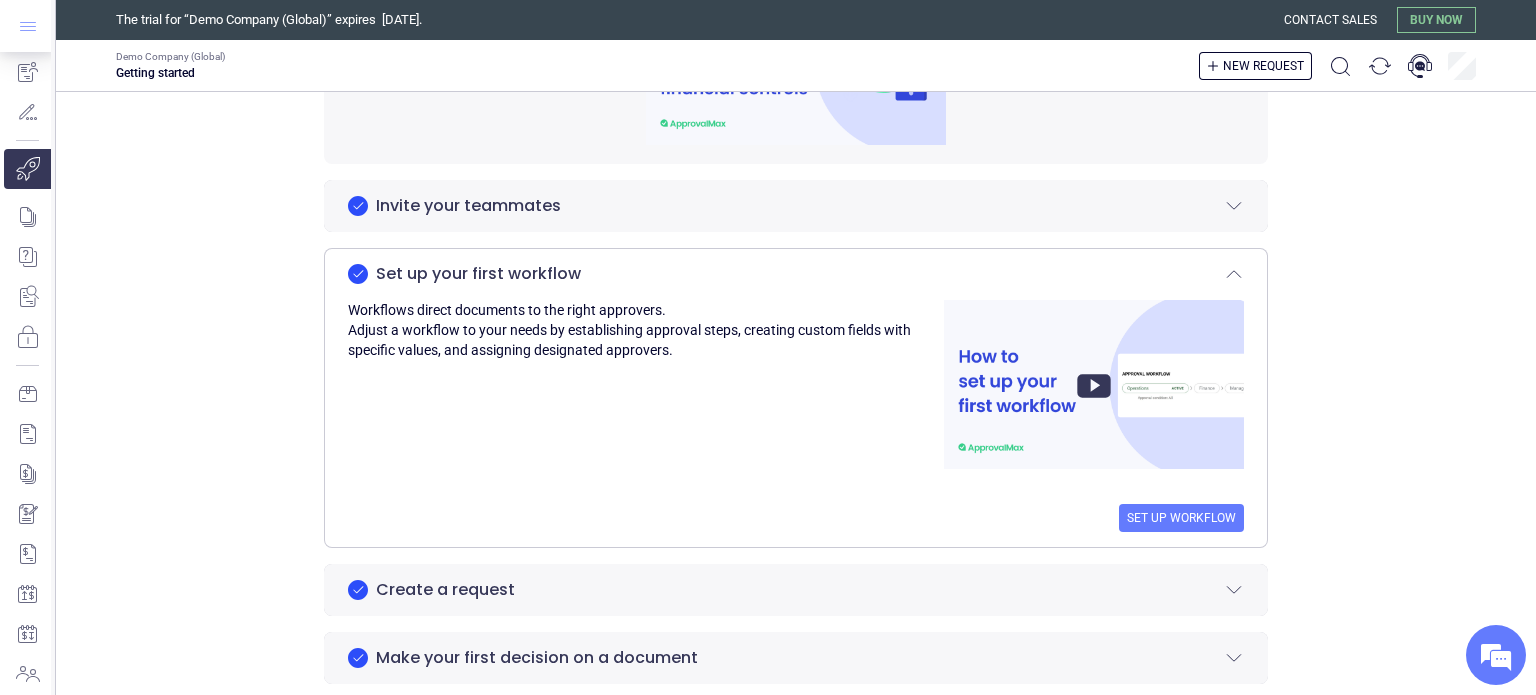 click 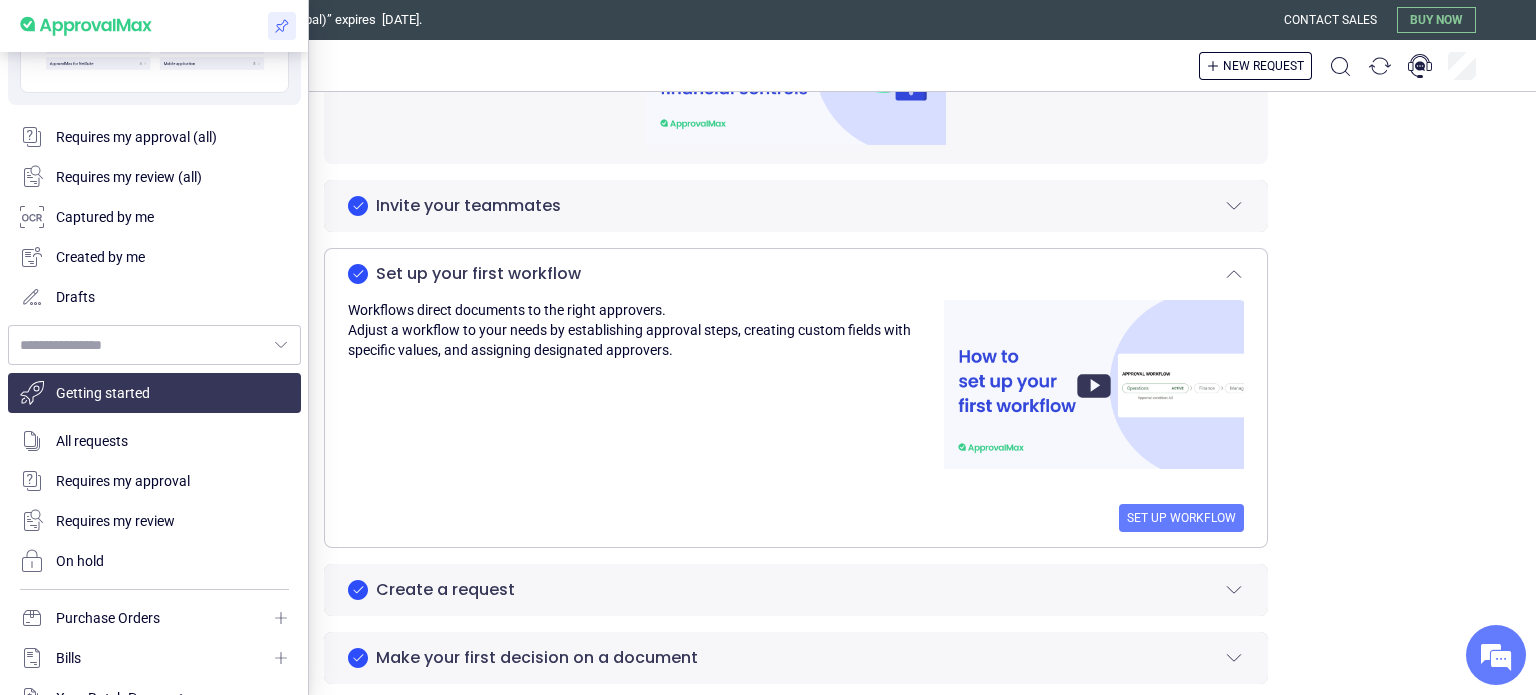 type on "**********" 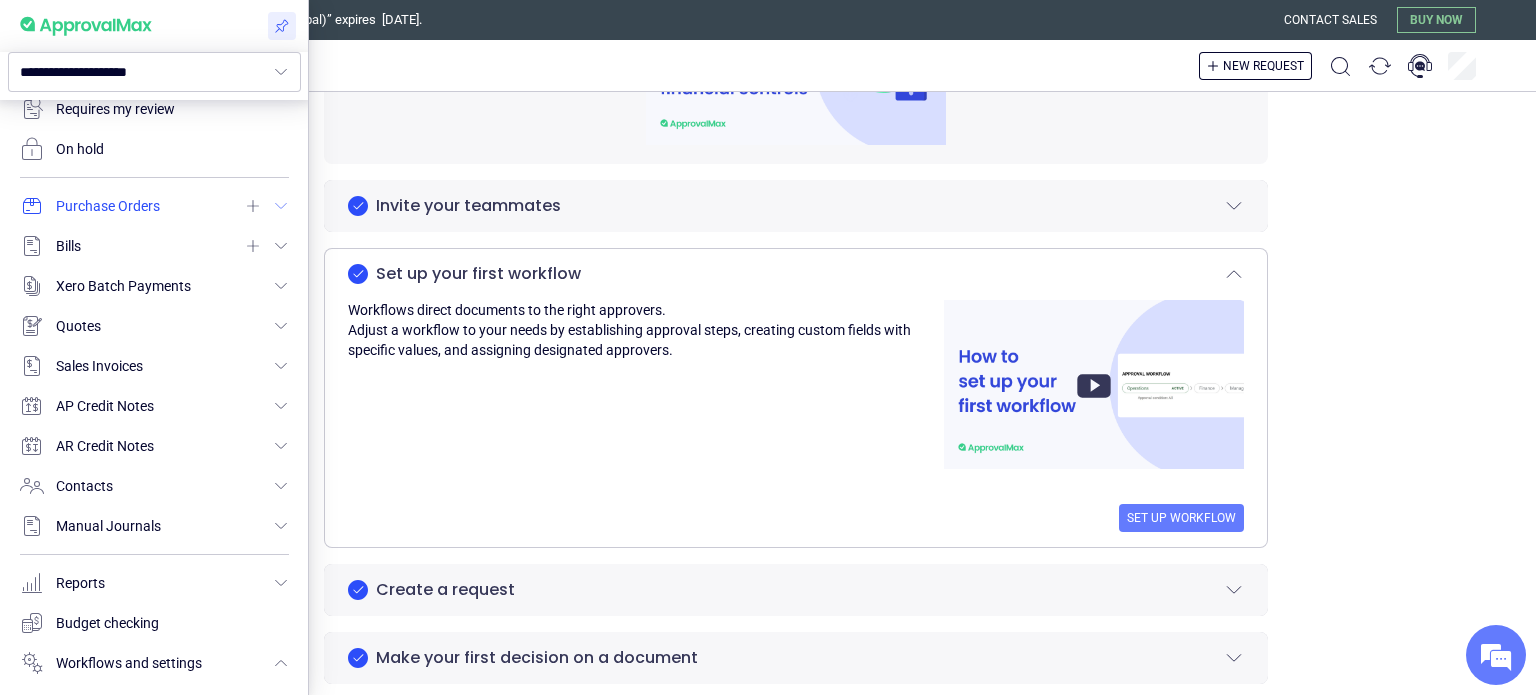 scroll, scrollTop: 538, scrollLeft: 0, axis: vertical 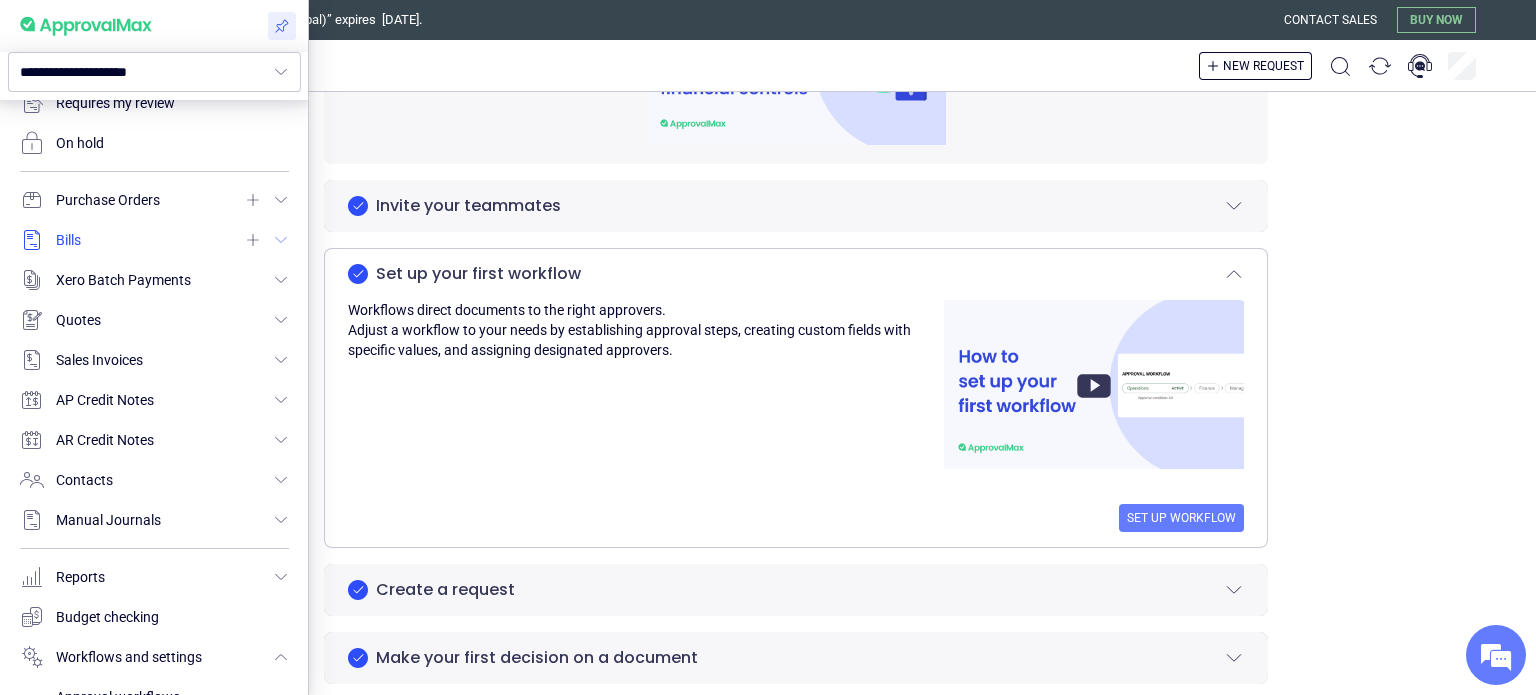click at bounding box center (154, 240) 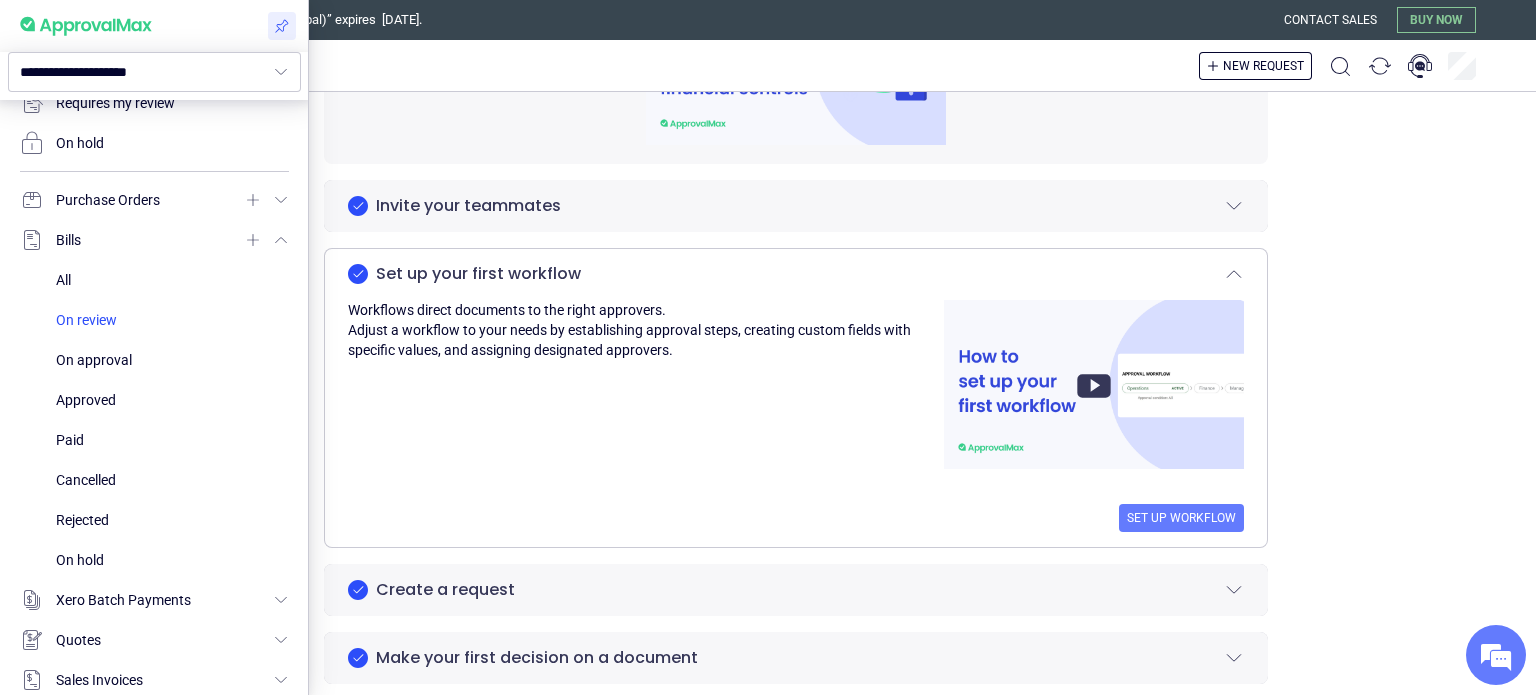 click at bounding box center (172, 320) 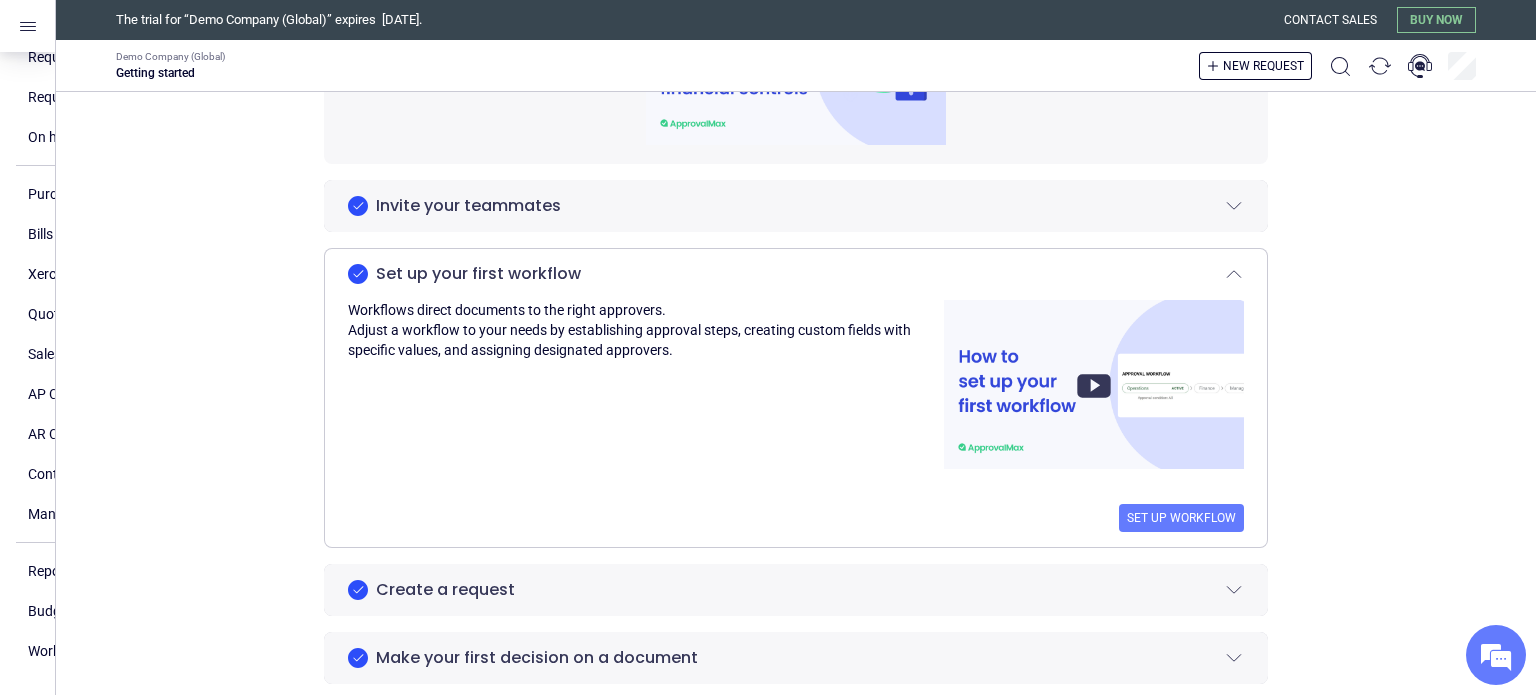 scroll, scrollTop: 320, scrollLeft: 0, axis: vertical 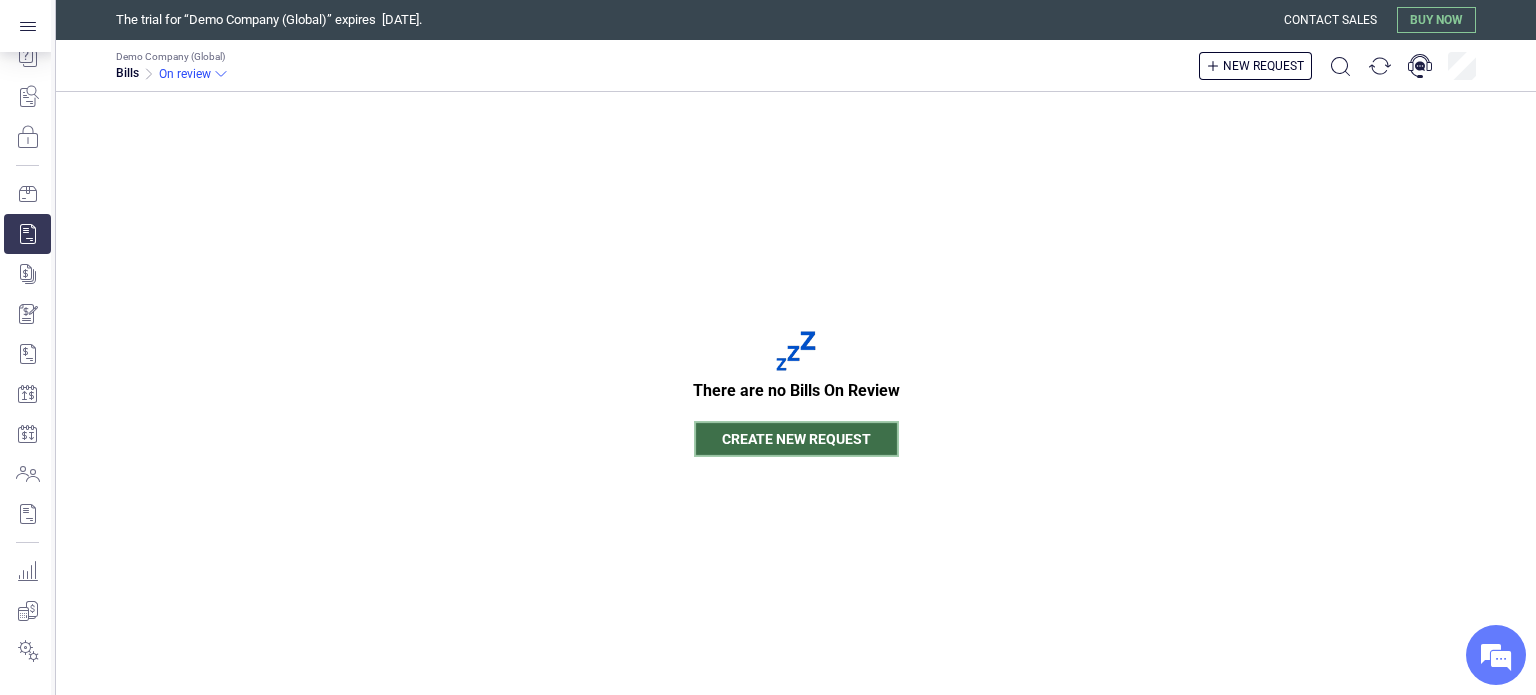 click on "Create new request" at bounding box center [796, 439] 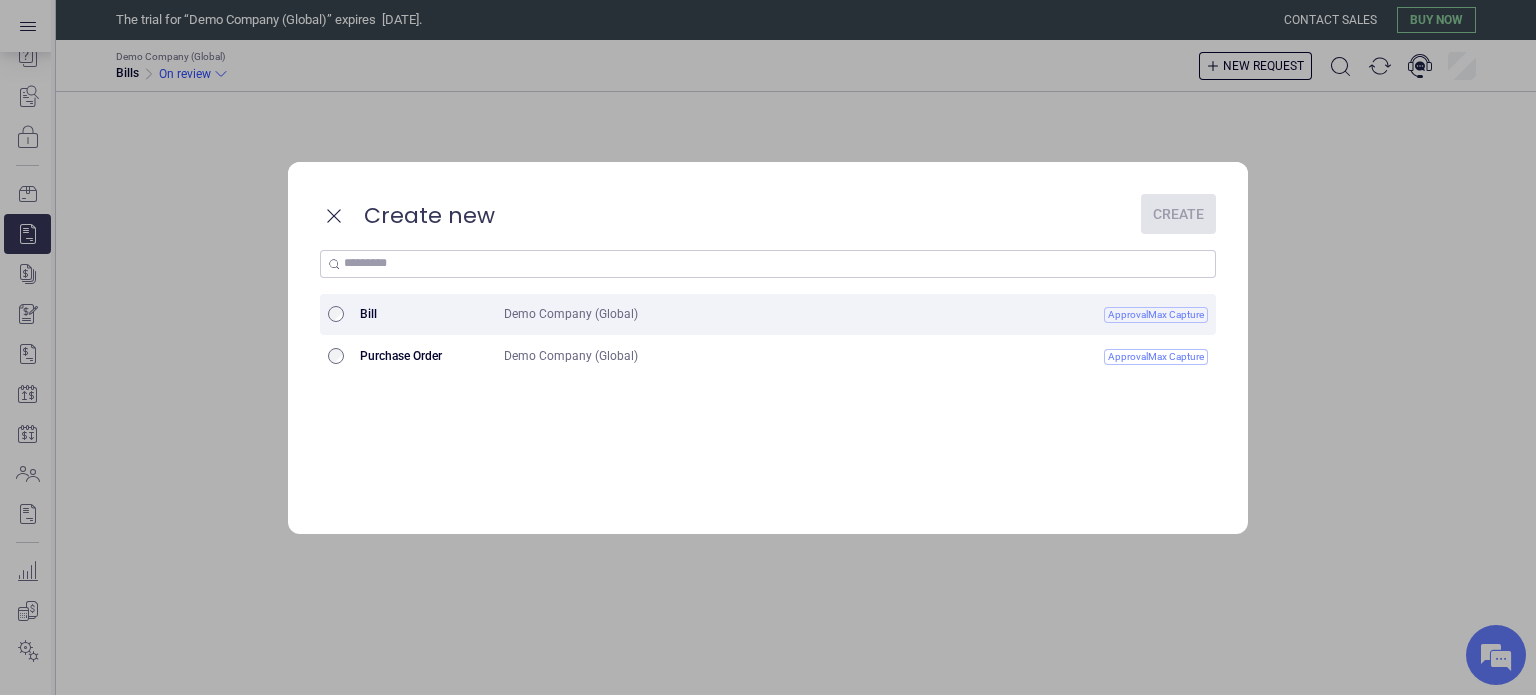 click on "Demo Company (Global)" at bounding box center [696, 314] 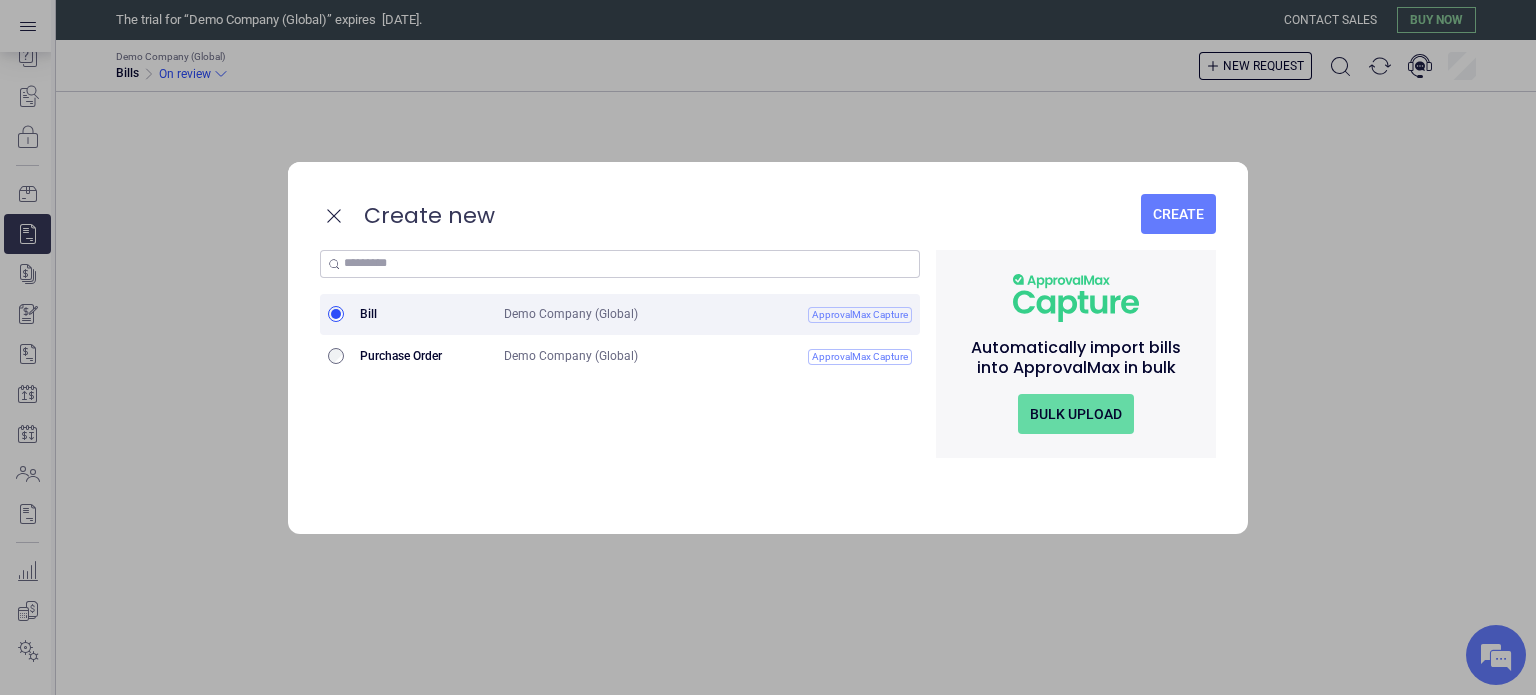 click on "Demo Company (Global)" at bounding box center (614, 314) 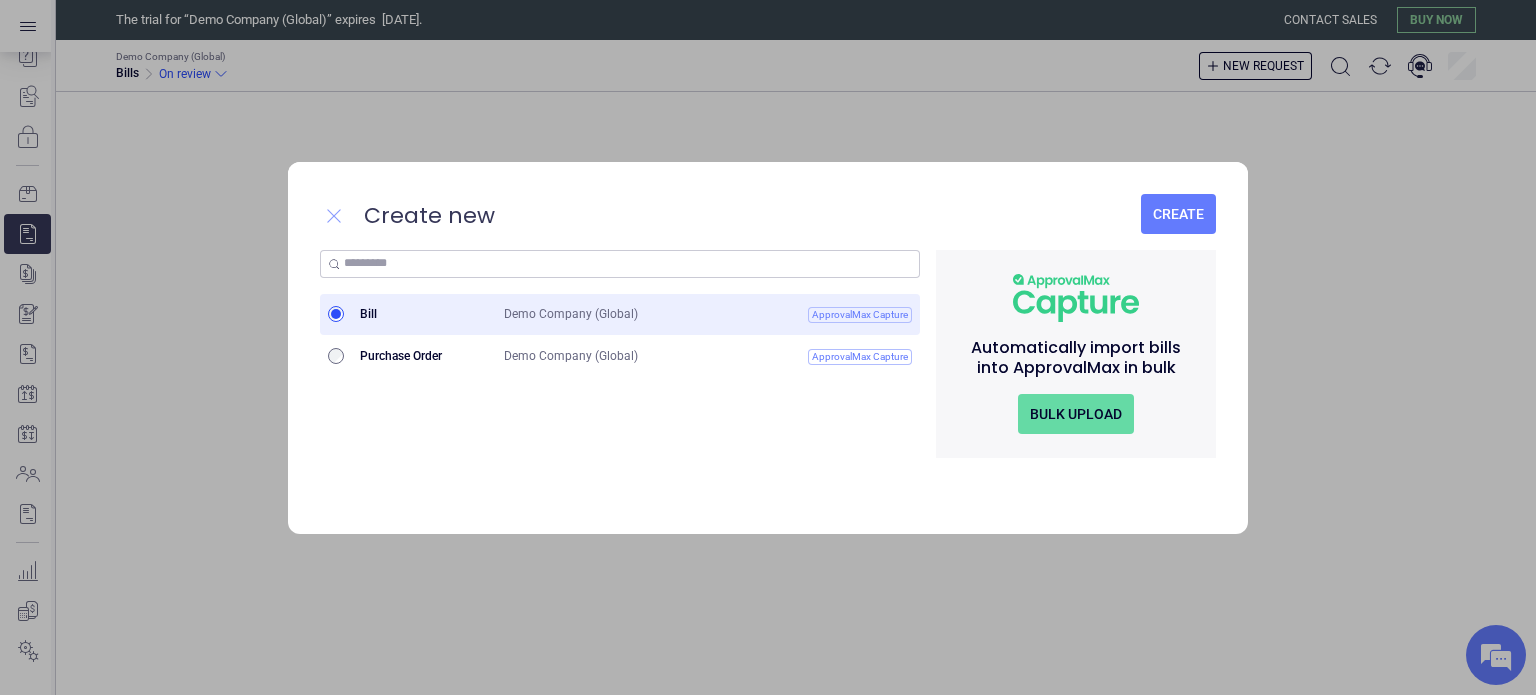click 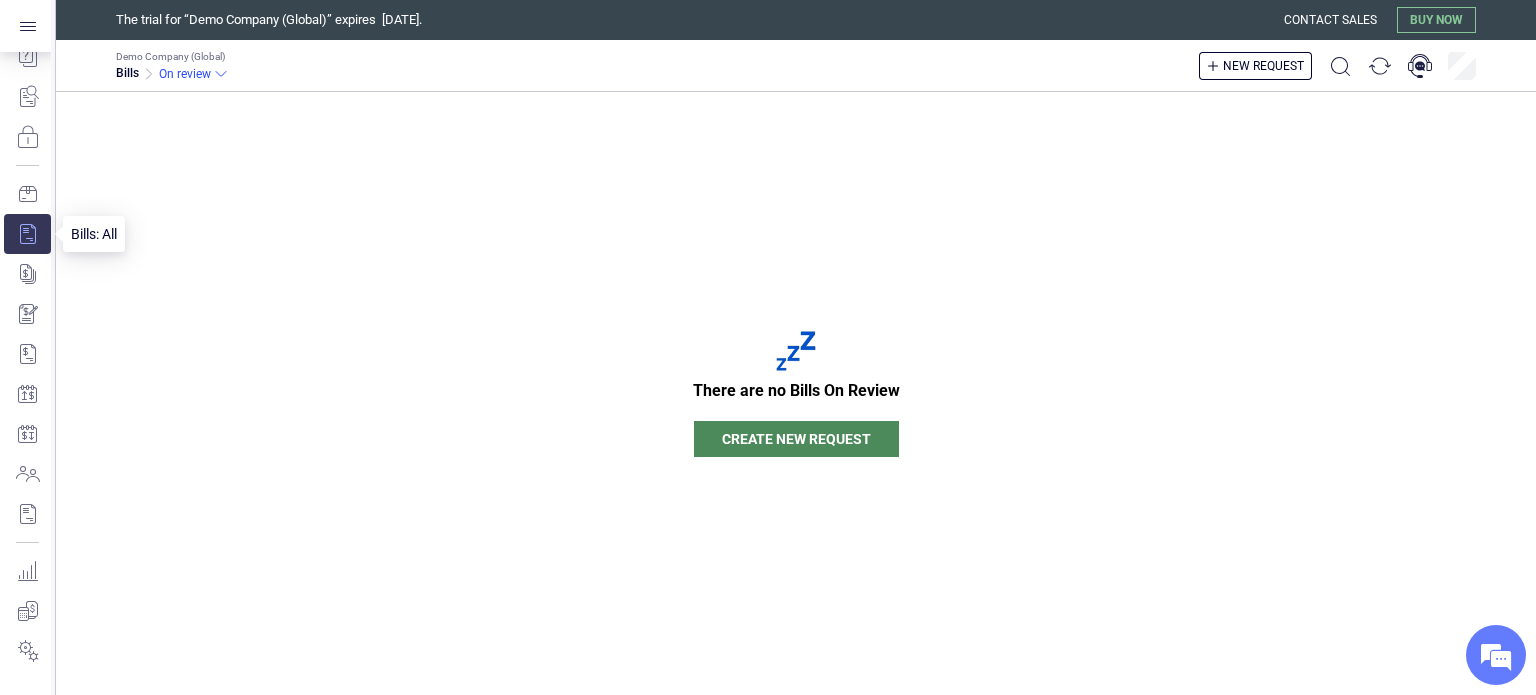 click at bounding box center (27, 234) 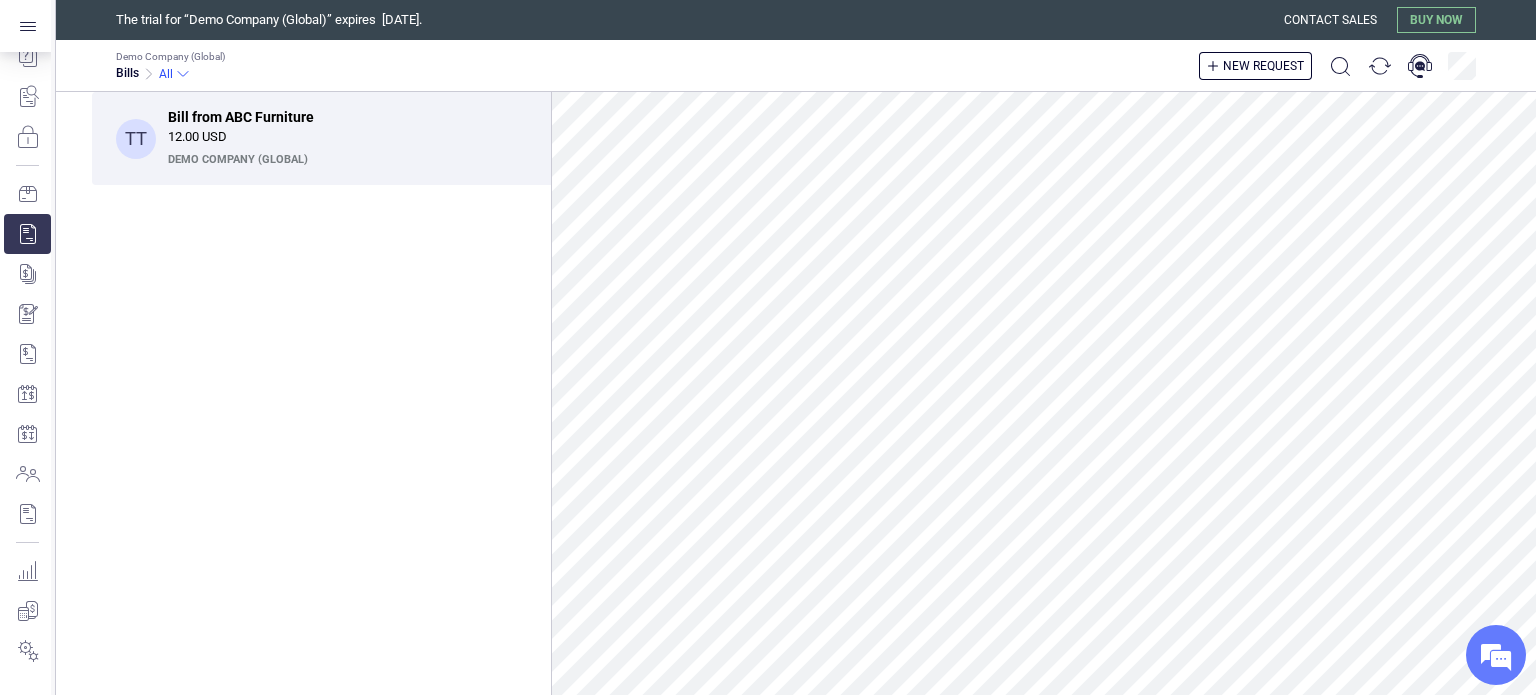 scroll, scrollTop: 0, scrollLeft: 0, axis: both 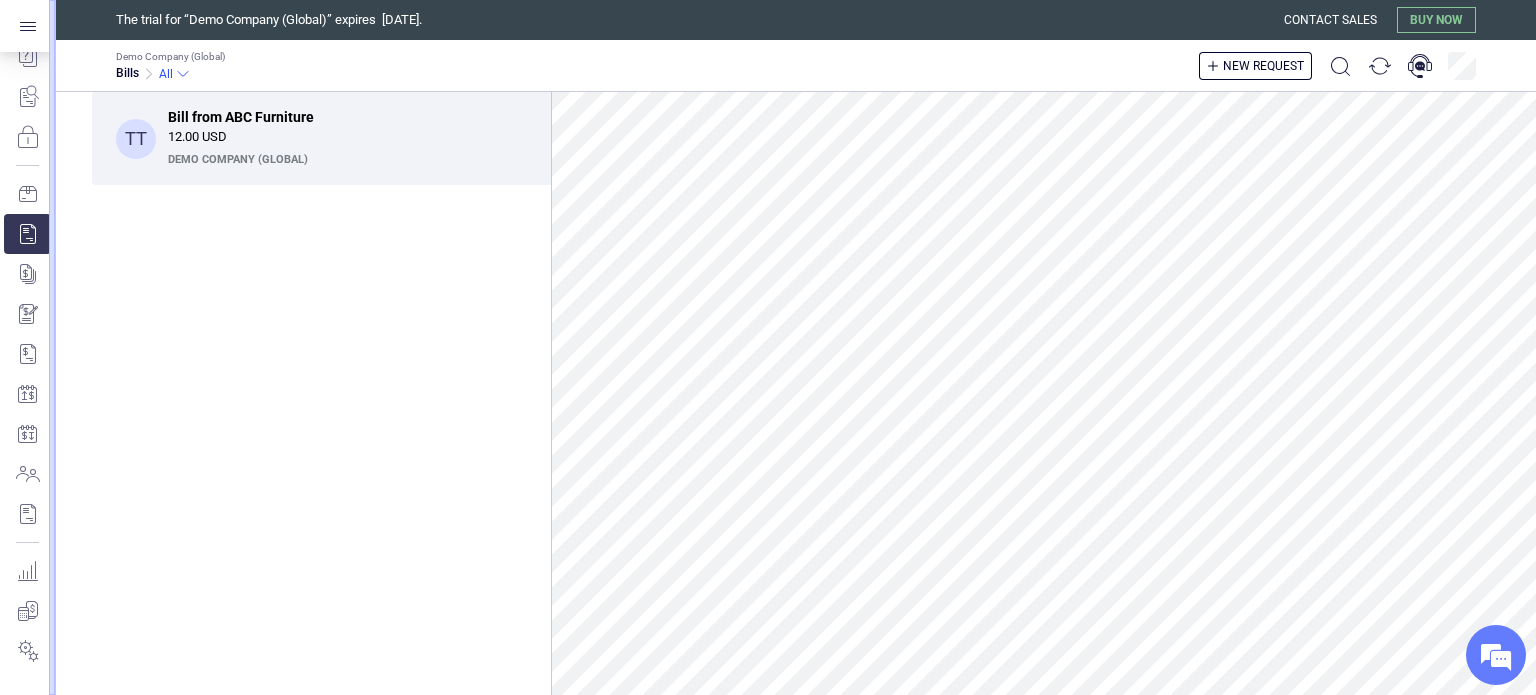 click at bounding box center [52, 347] 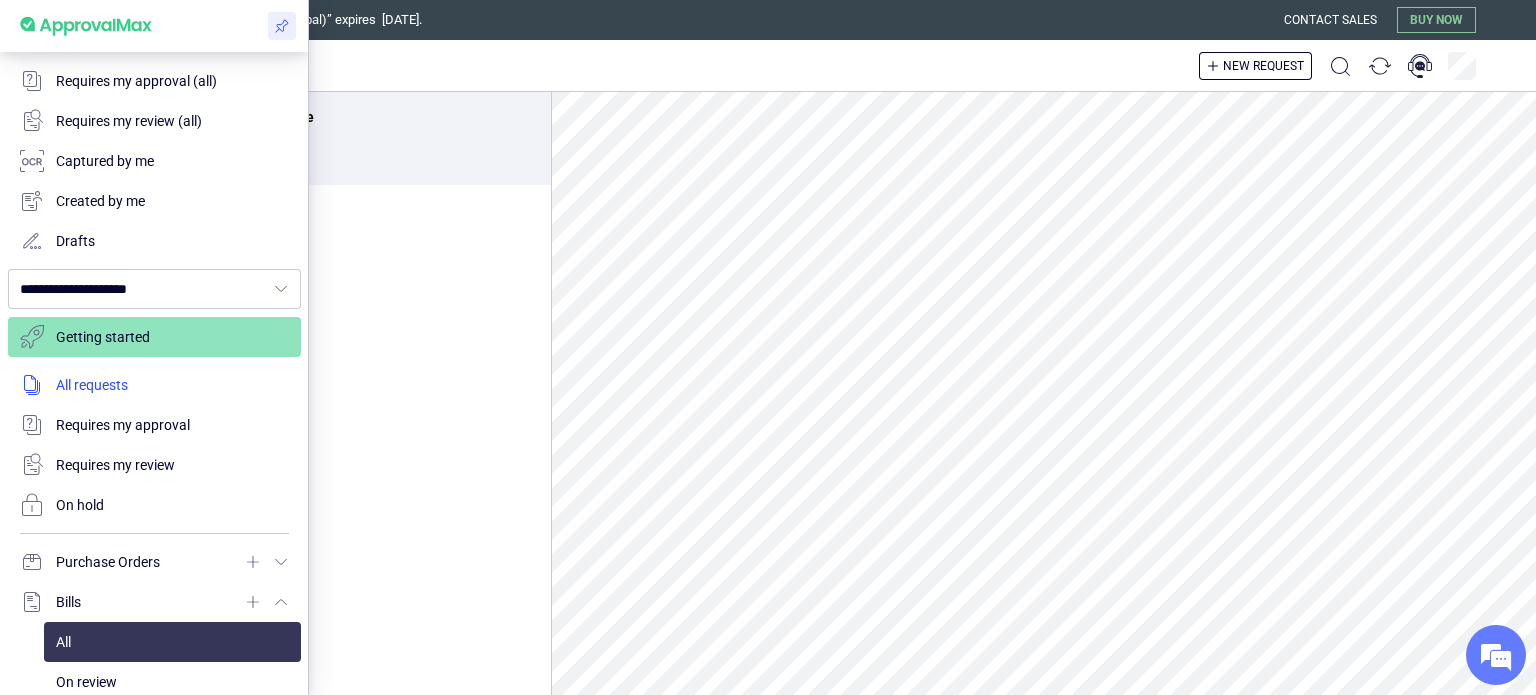 scroll, scrollTop: 0, scrollLeft: 0, axis: both 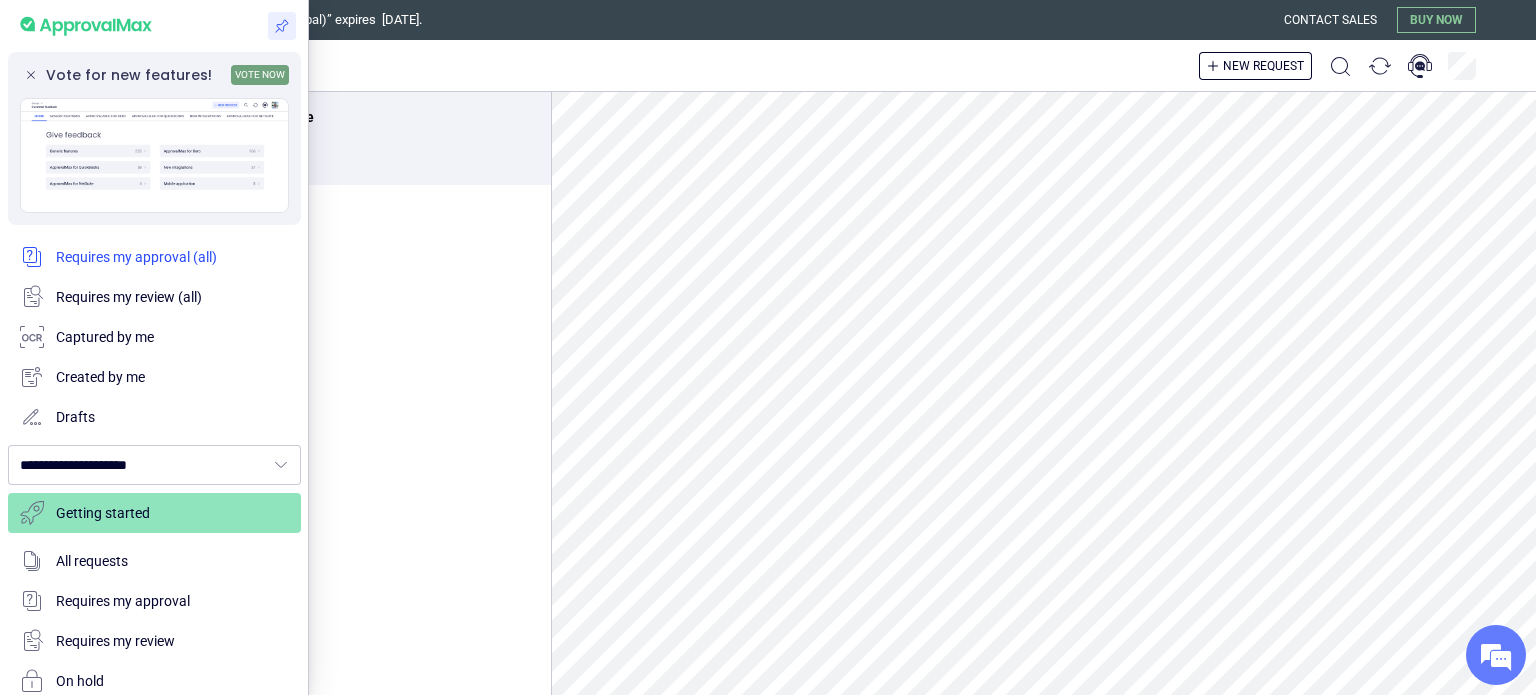 click at bounding box center [154, 257] 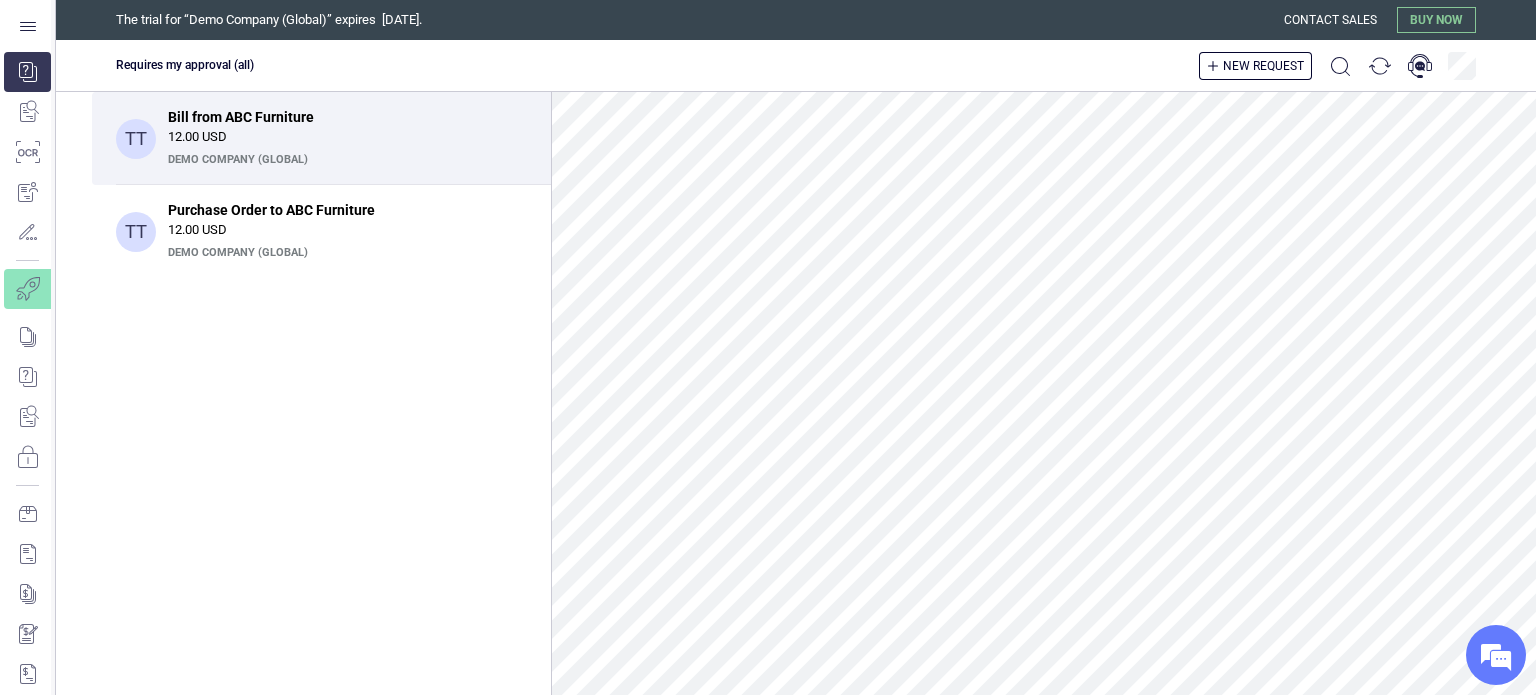 scroll, scrollTop: 100, scrollLeft: 0, axis: vertical 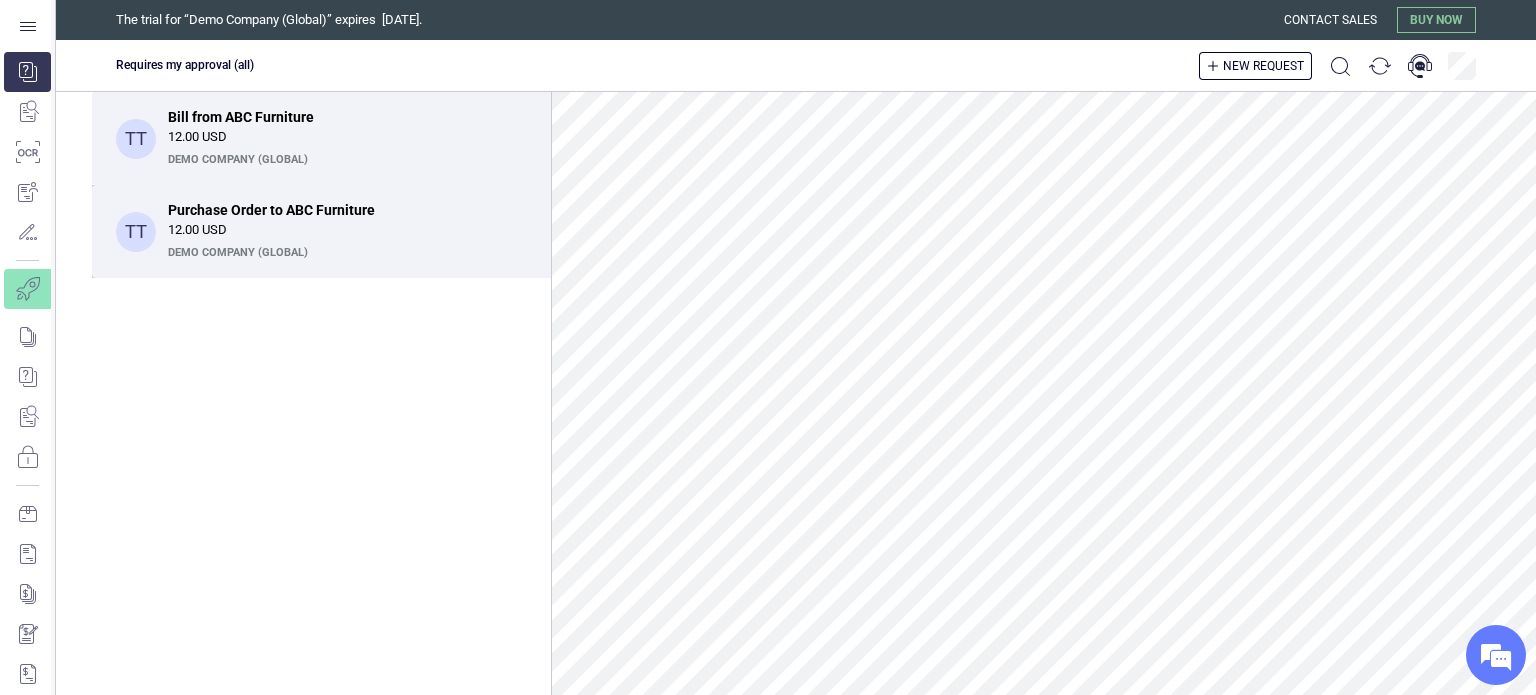 click on "Demo Company (Global)" at bounding box center [345, 253] 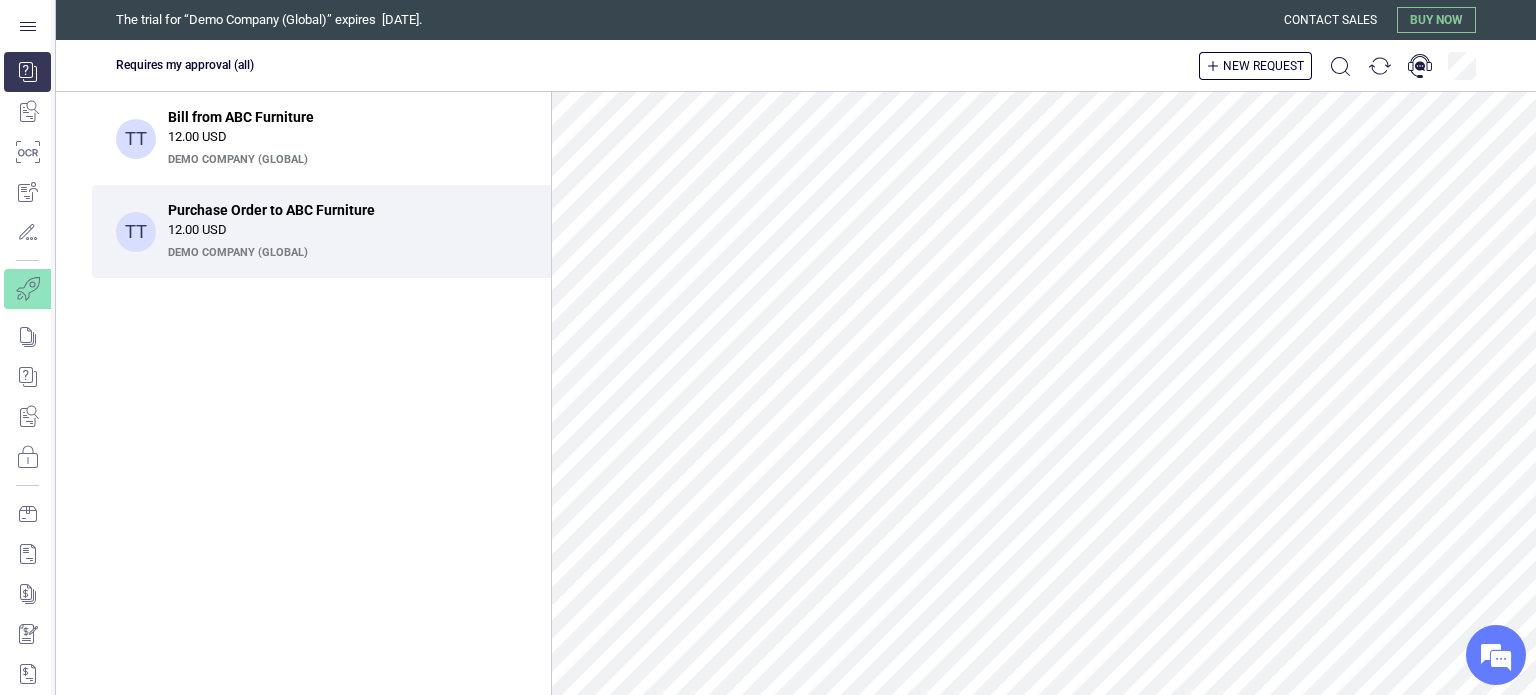 scroll, scrollTop: 0, scrollLeft: 0, axis: both 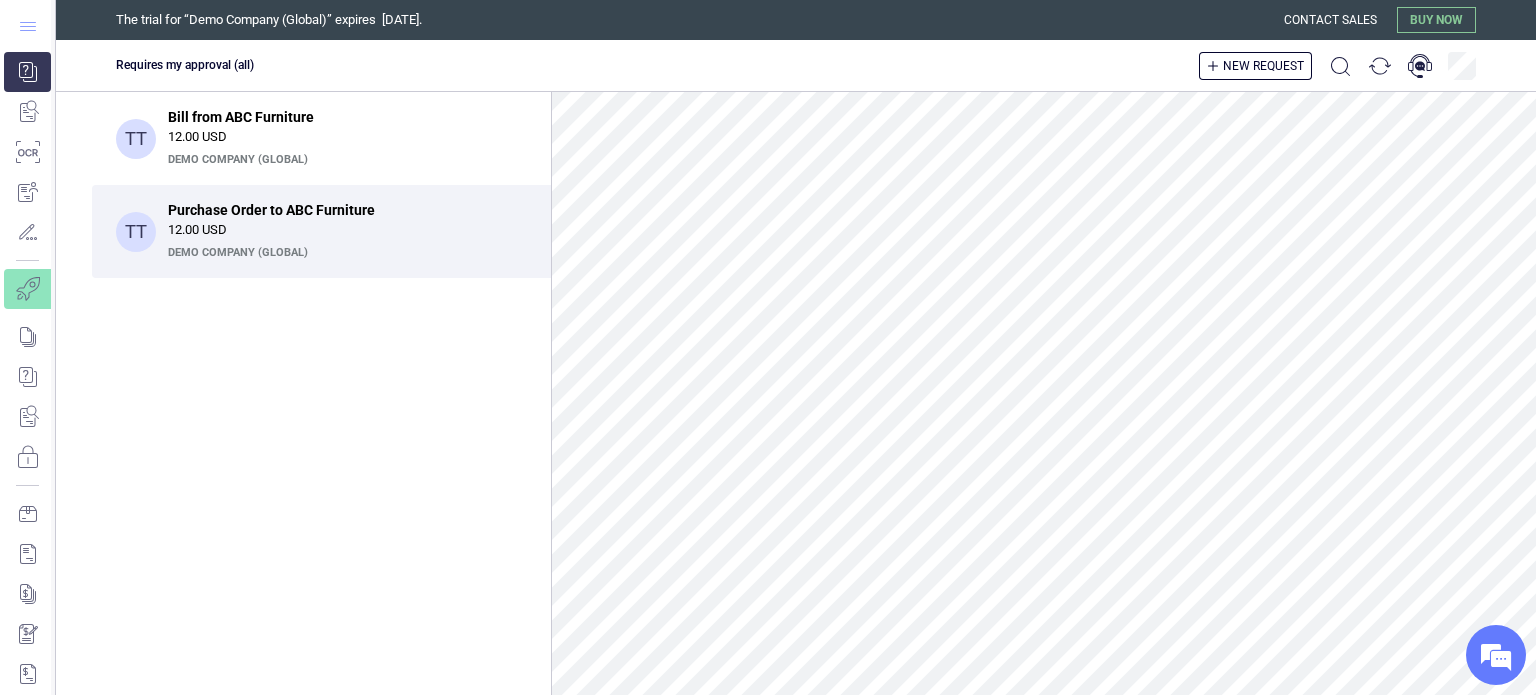 click 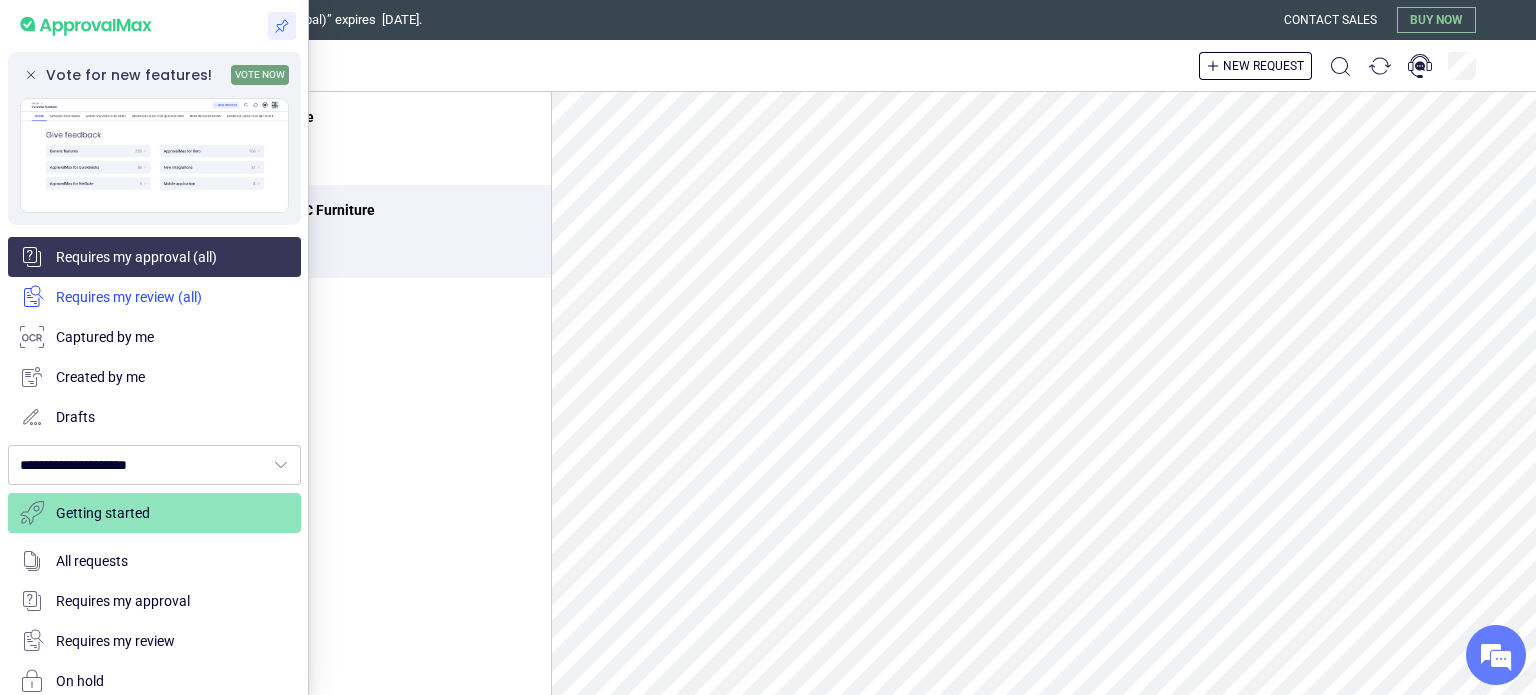 click at bounding box center (154, 297) 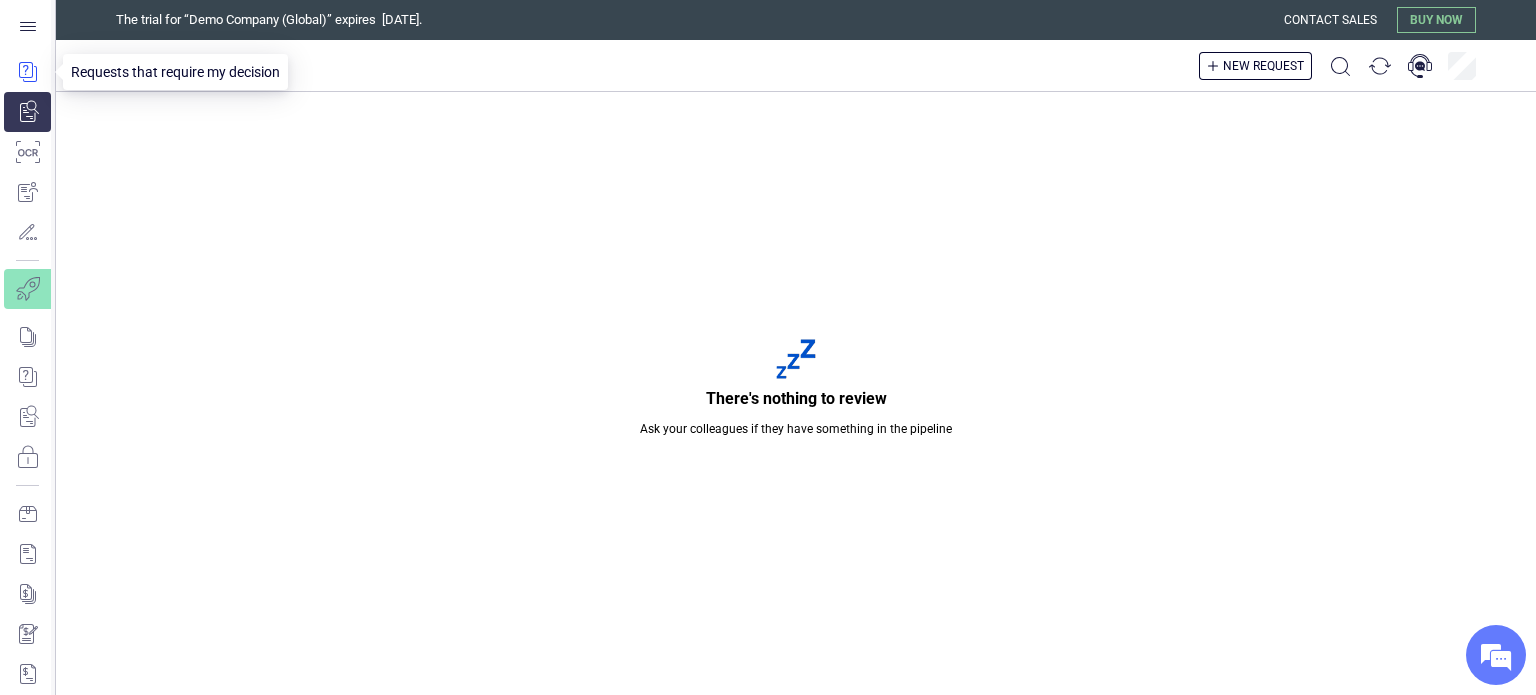 click at bounding box center [27, 72] 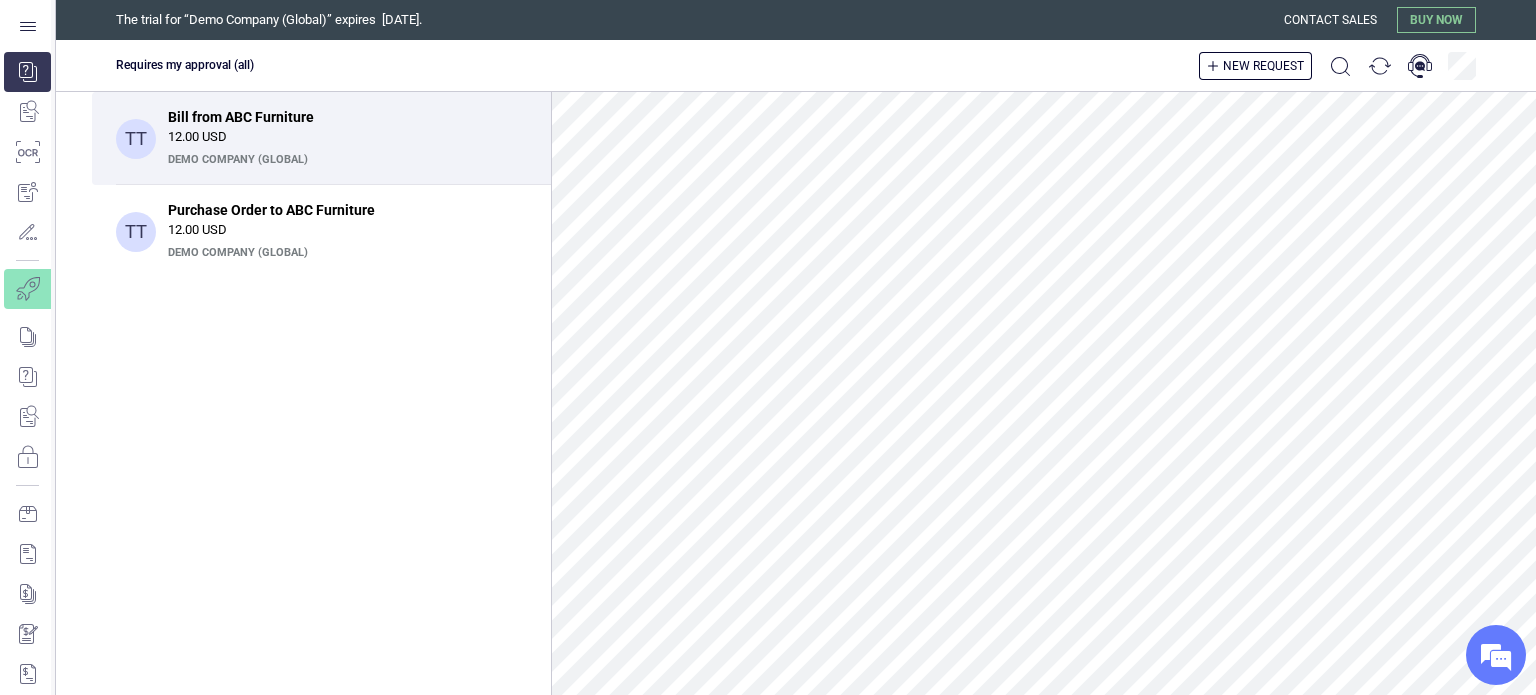 scroll, scrollTop: 0, scrollLeft: 0, axis: both 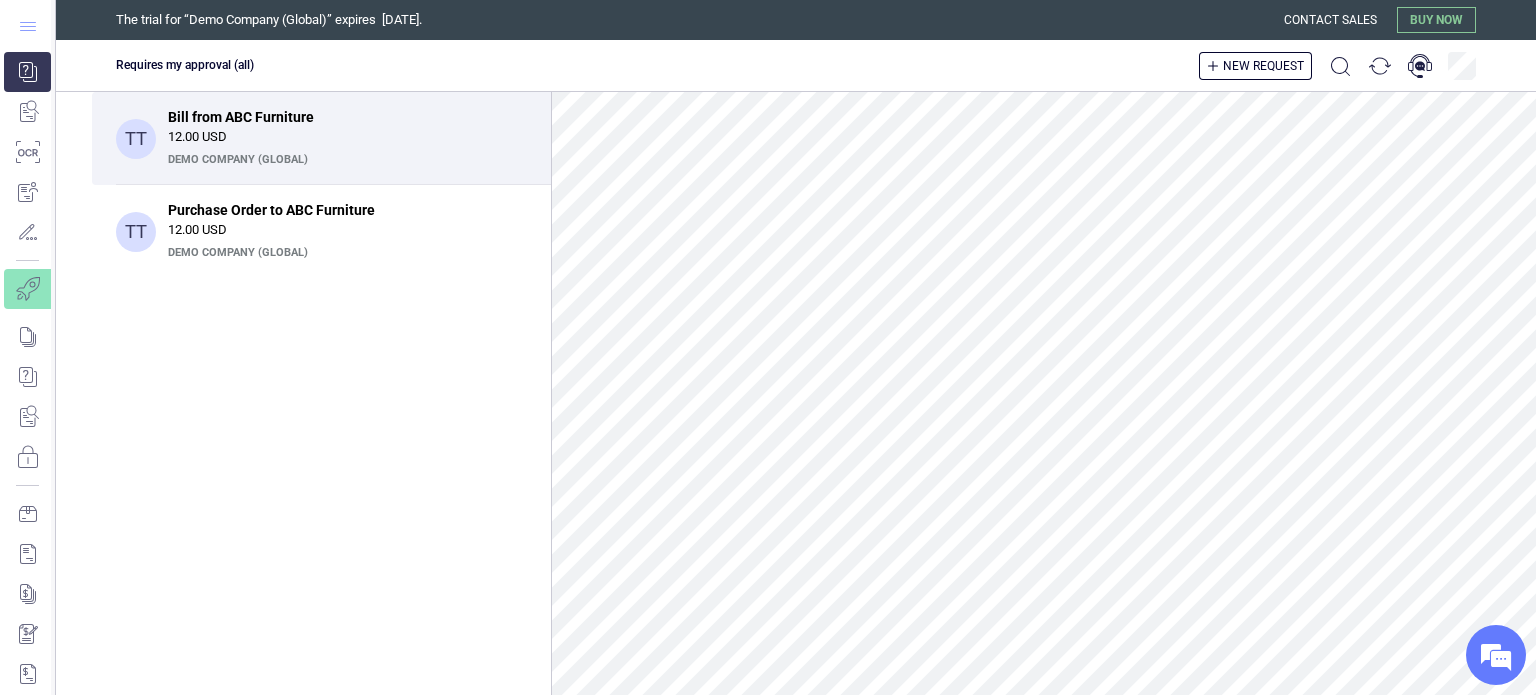 click at bounding box center [27, 26] 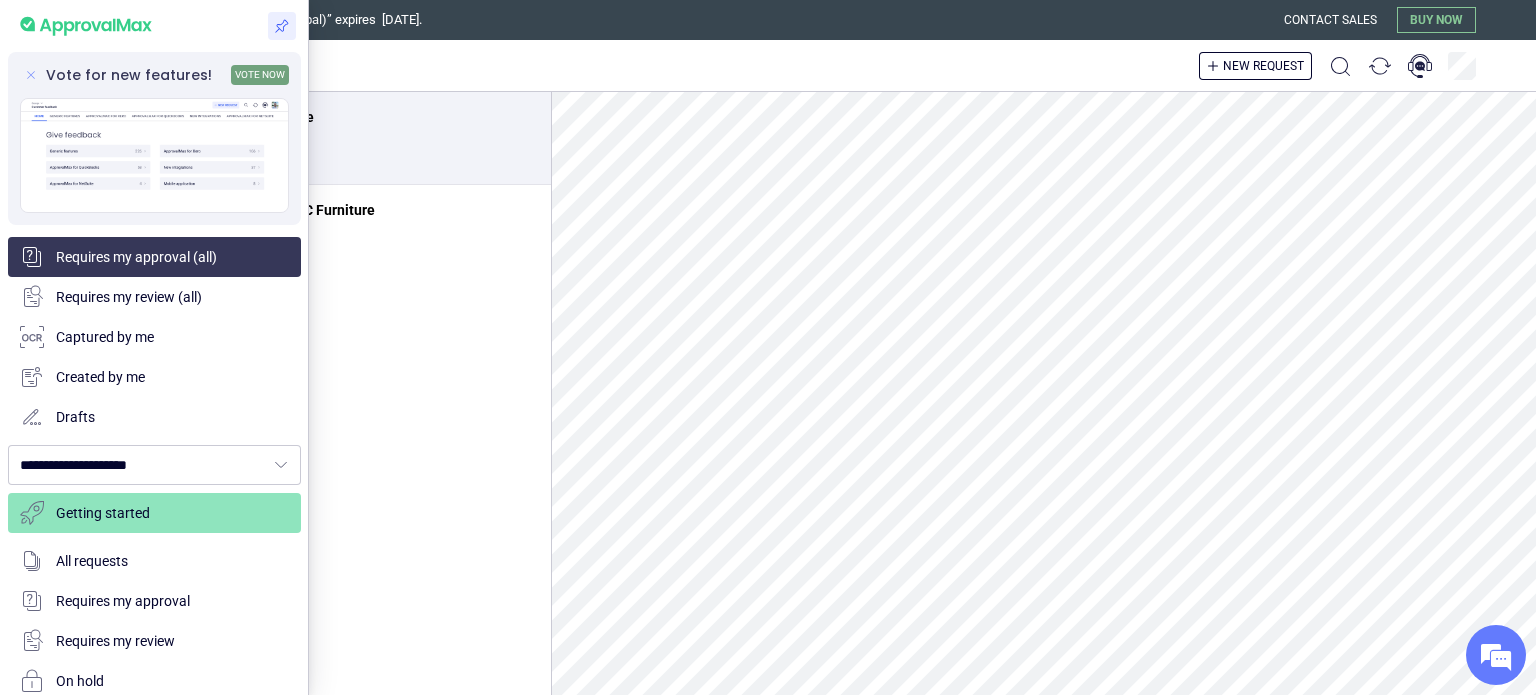 click 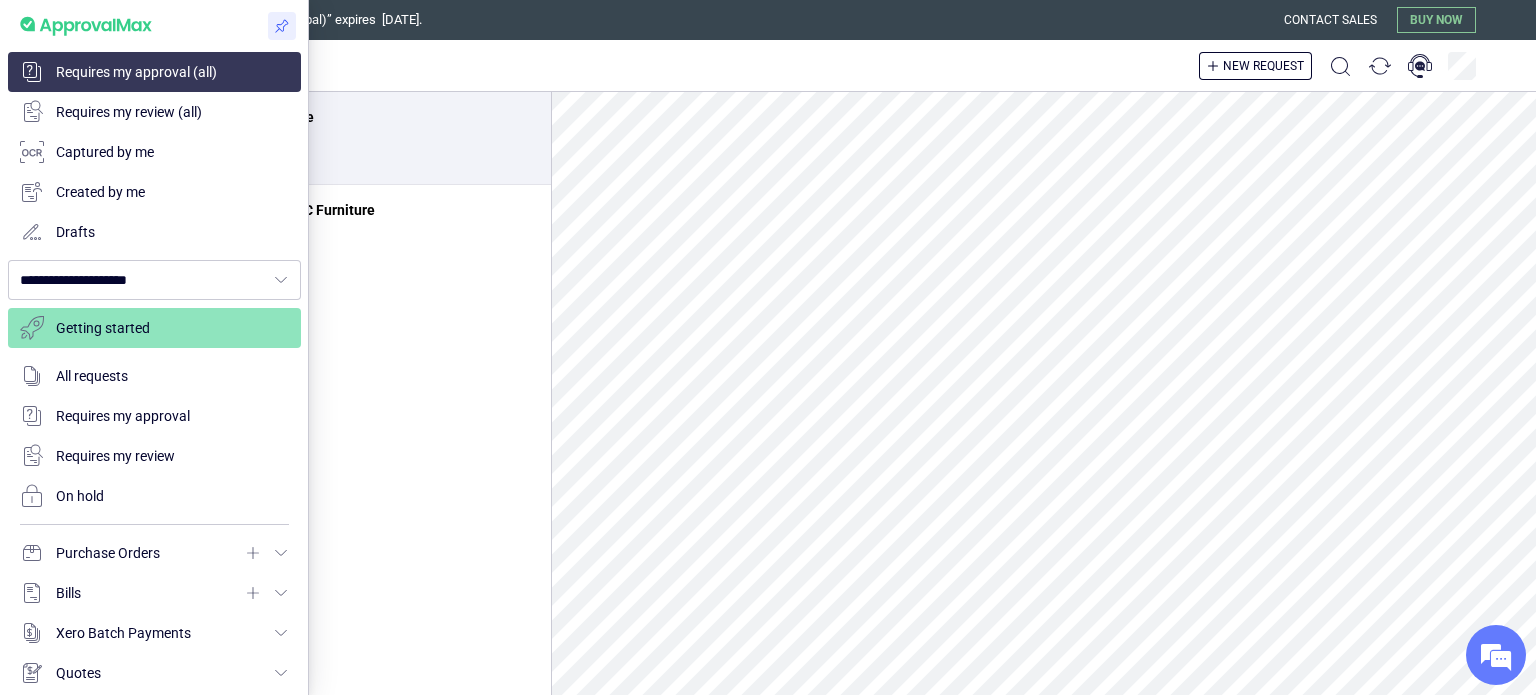 click at bounding box center [768, 347] 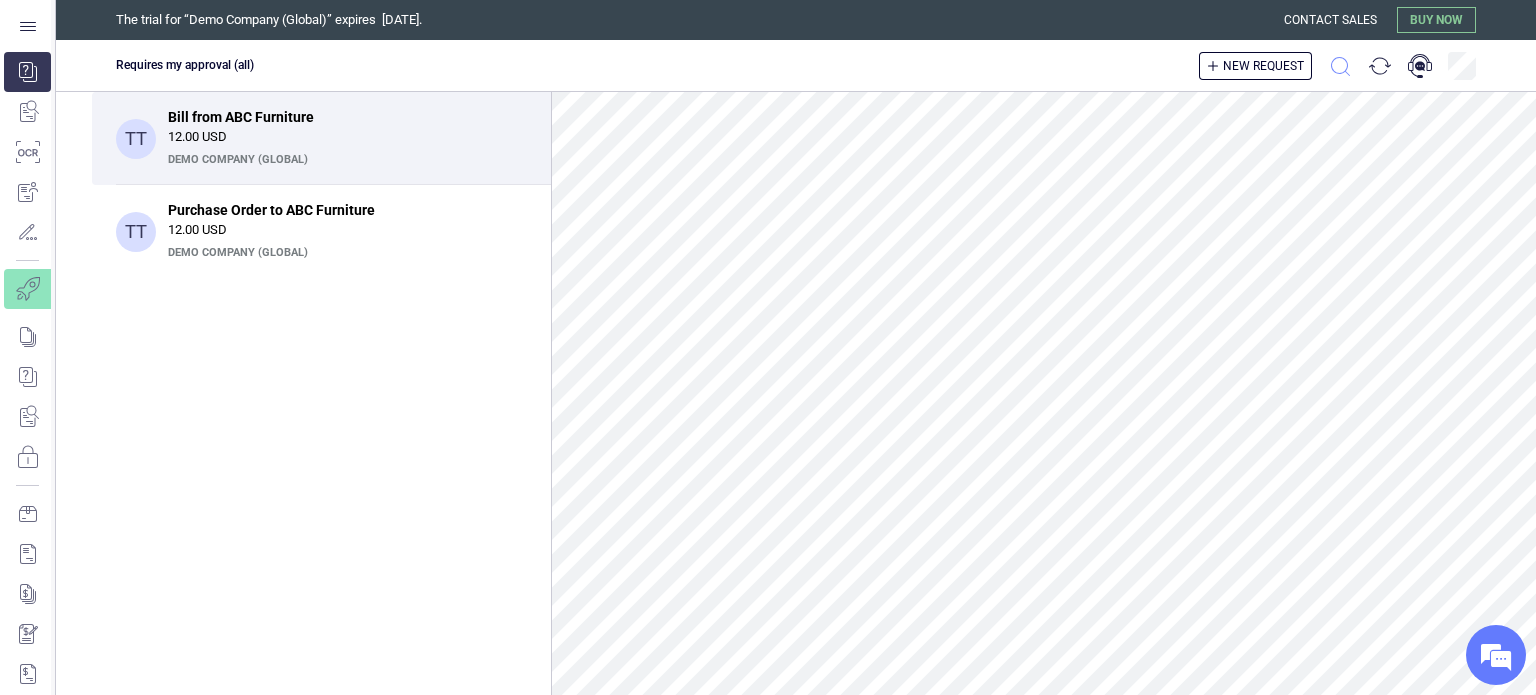 click 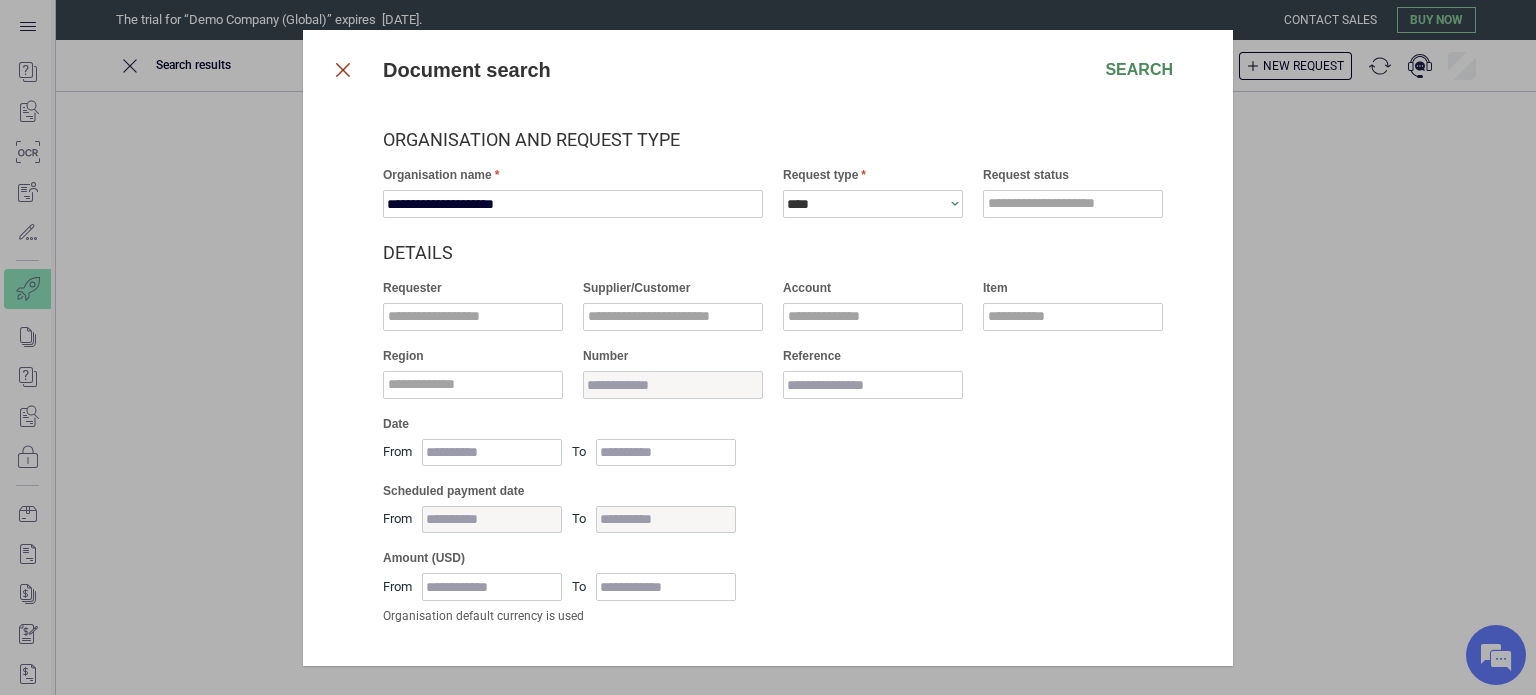click 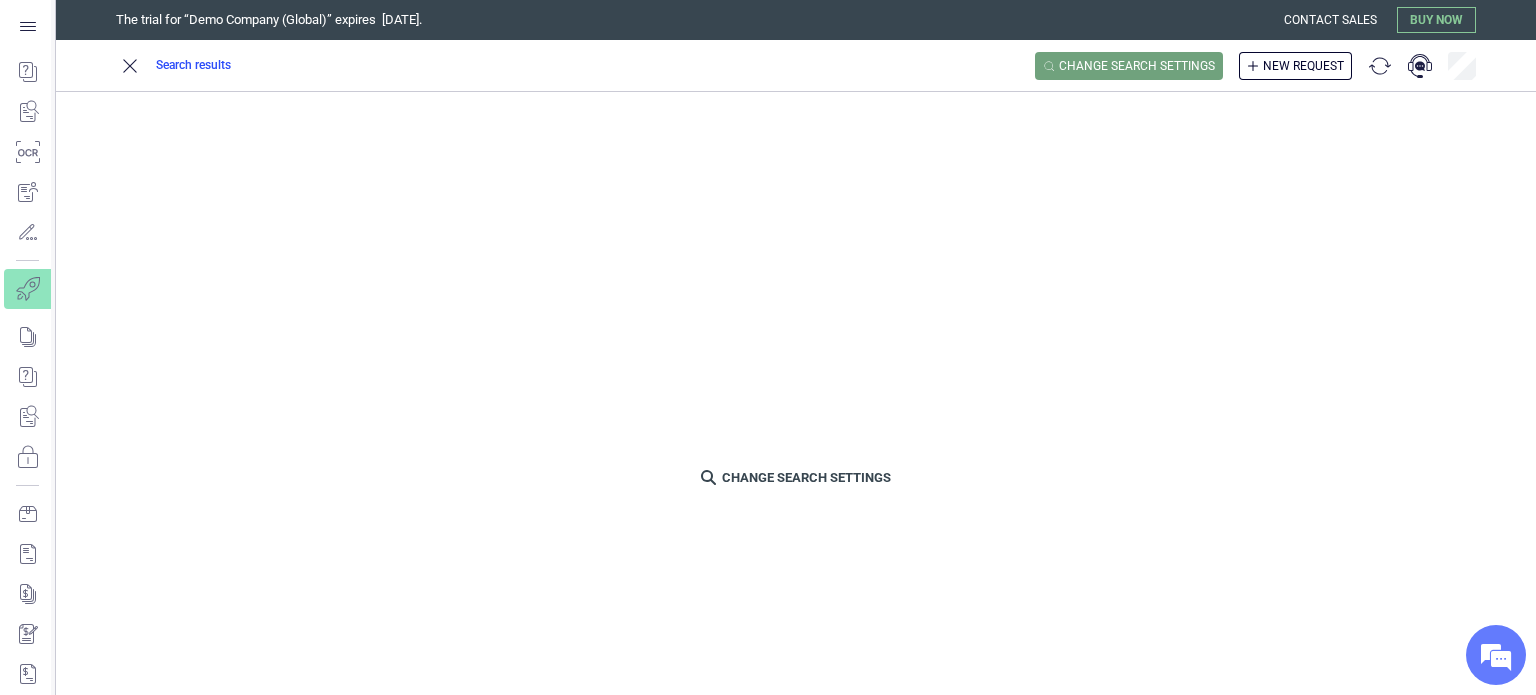 click on "Search results" at bounding box center [193, 65] 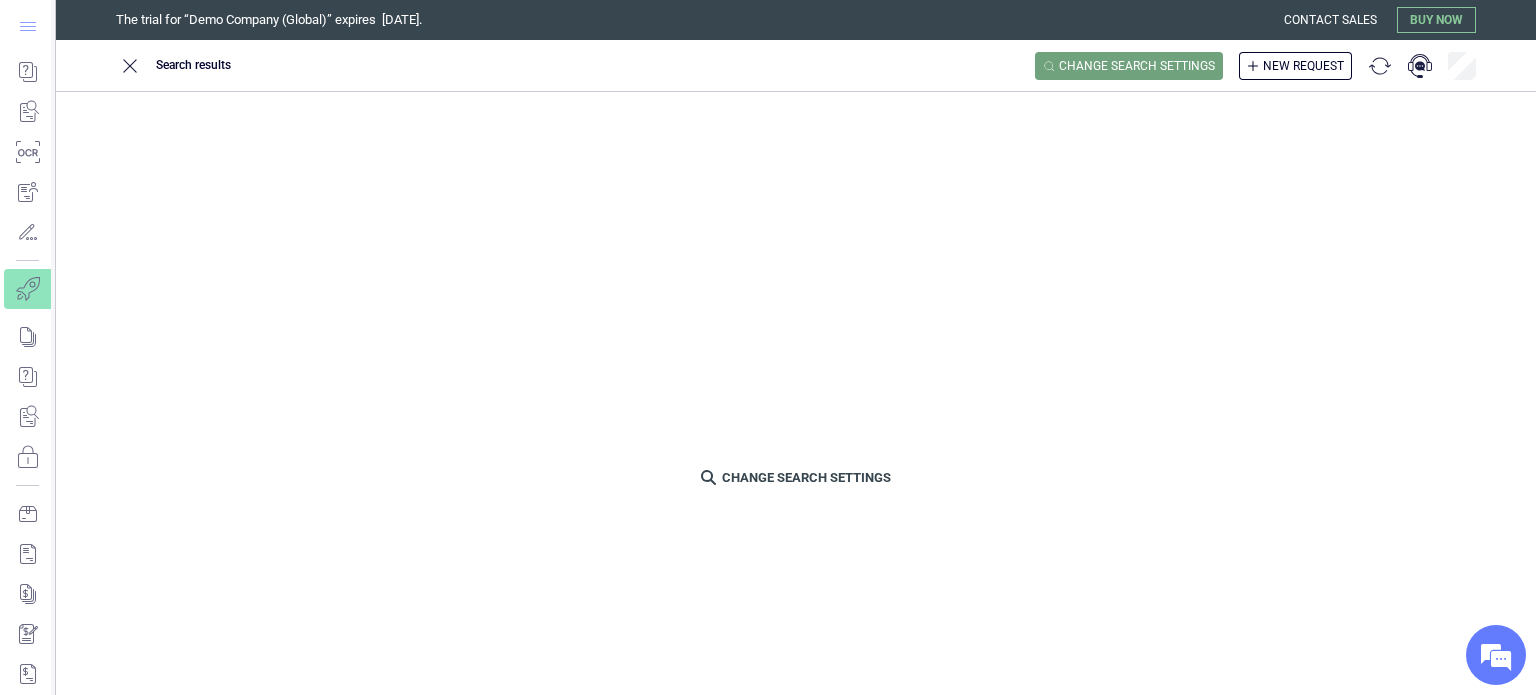 click 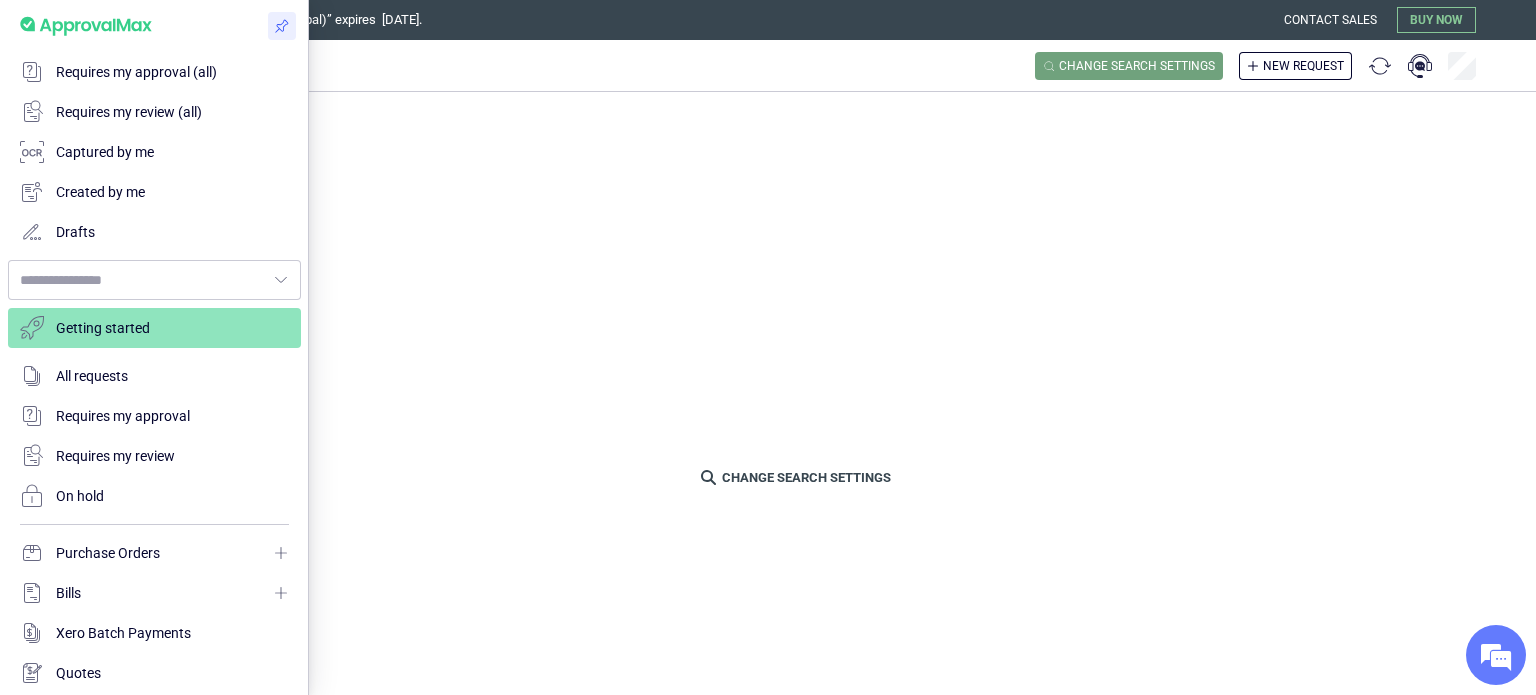 type on "**********" 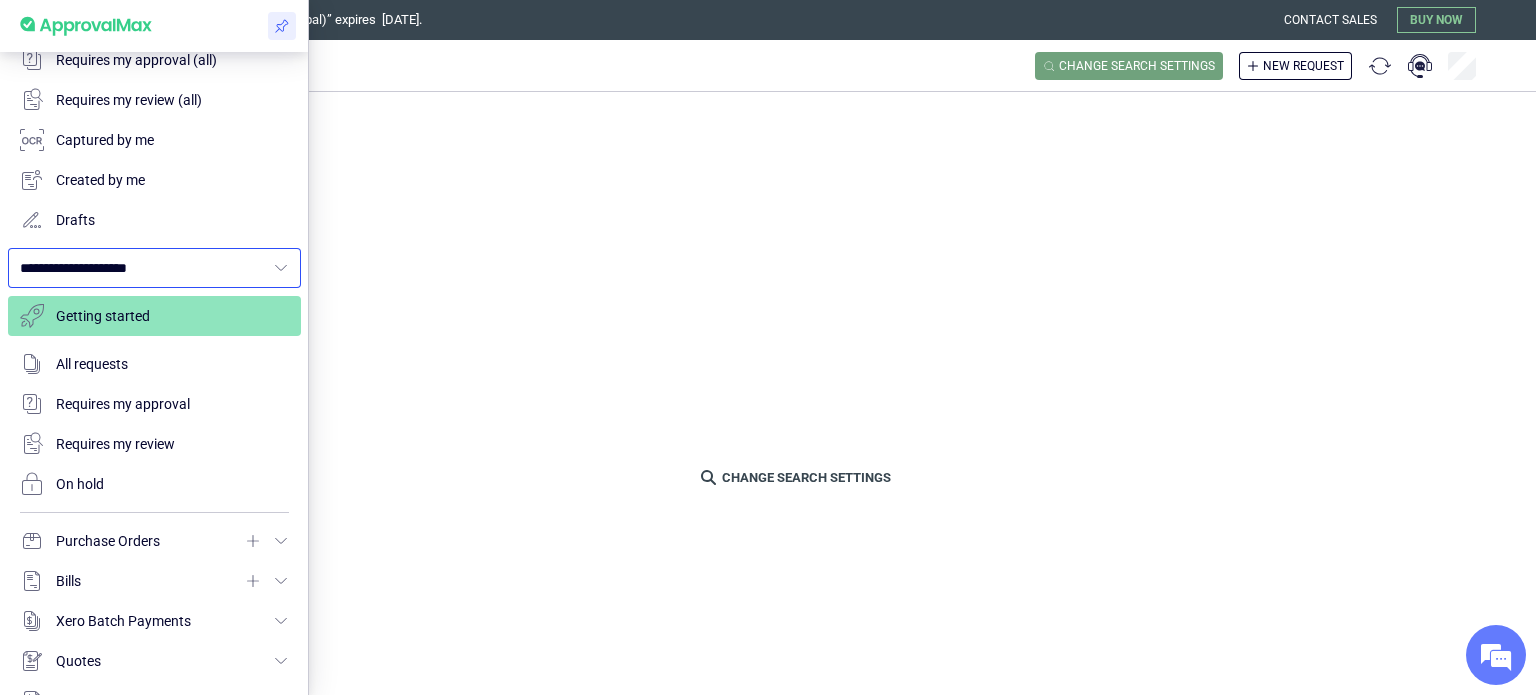 scroll, scrollTop: 0, scrollLeft: 0, axis: both 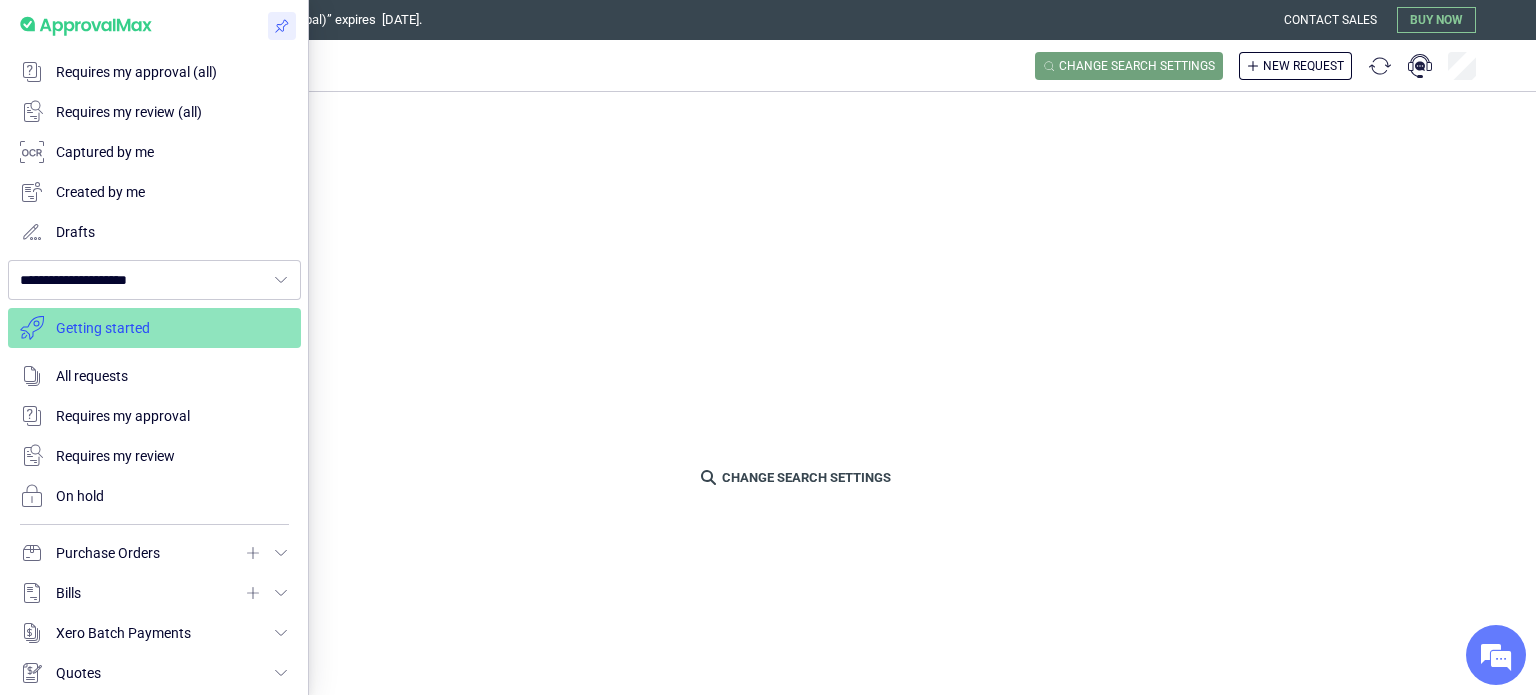 click at bounding box center (154, 328) 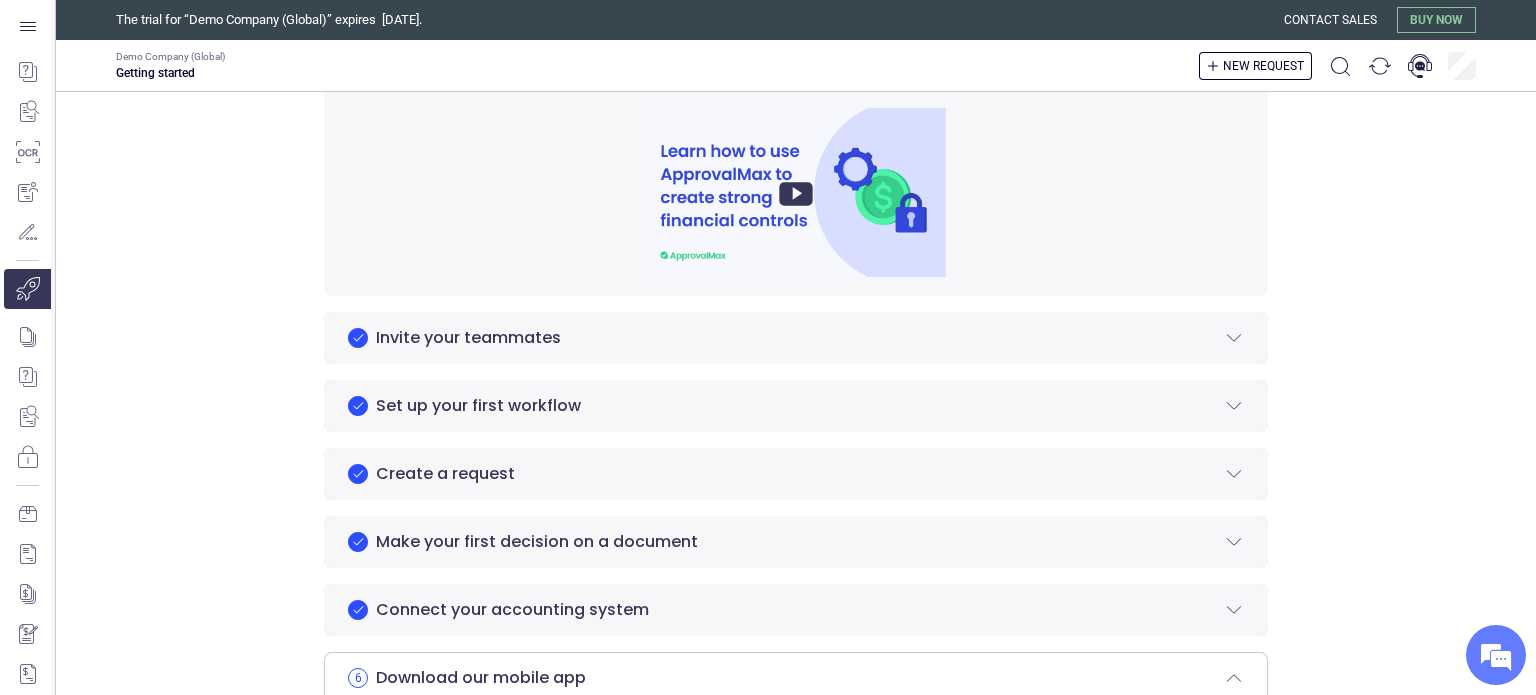 scroll, scrollTop: 400, scrollLeft: 0, axis: vertical 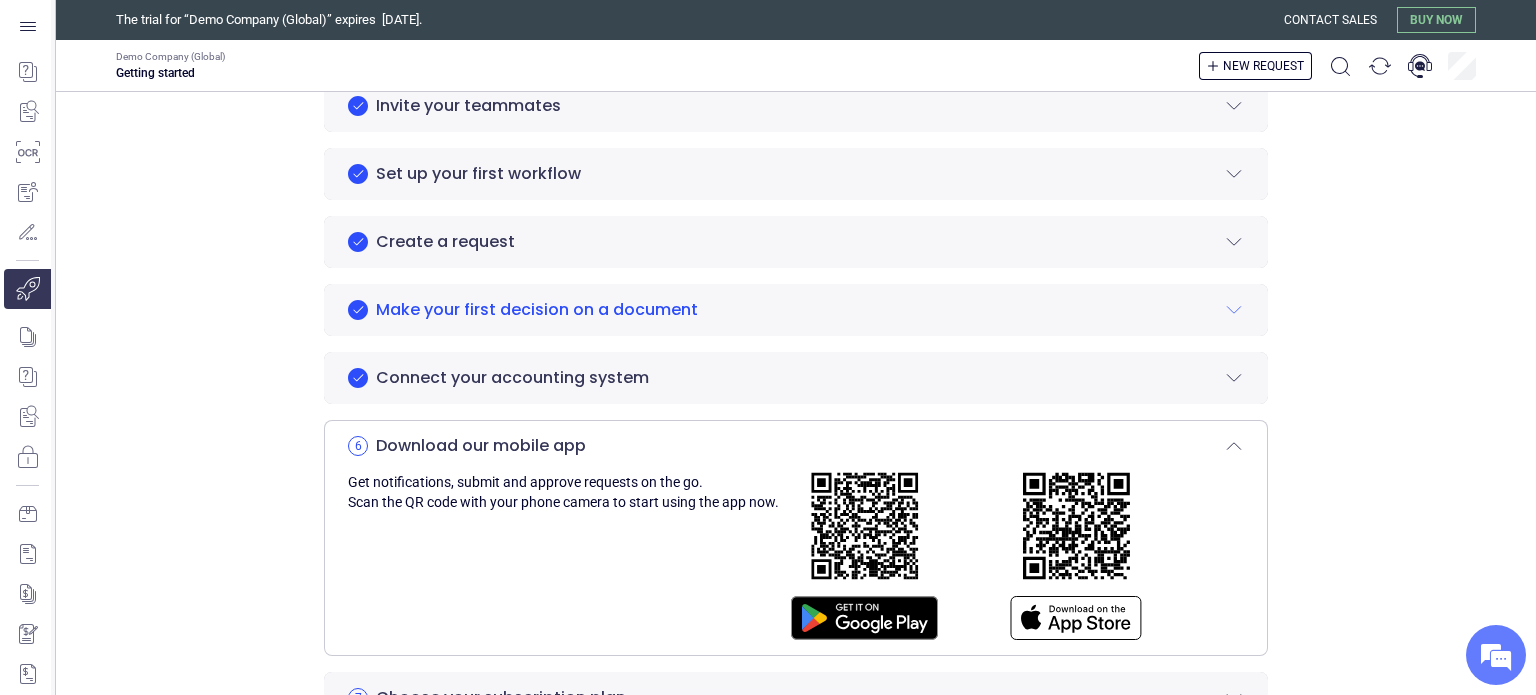 click on "Make your first decision on a document" at bounding box center [796, 310] 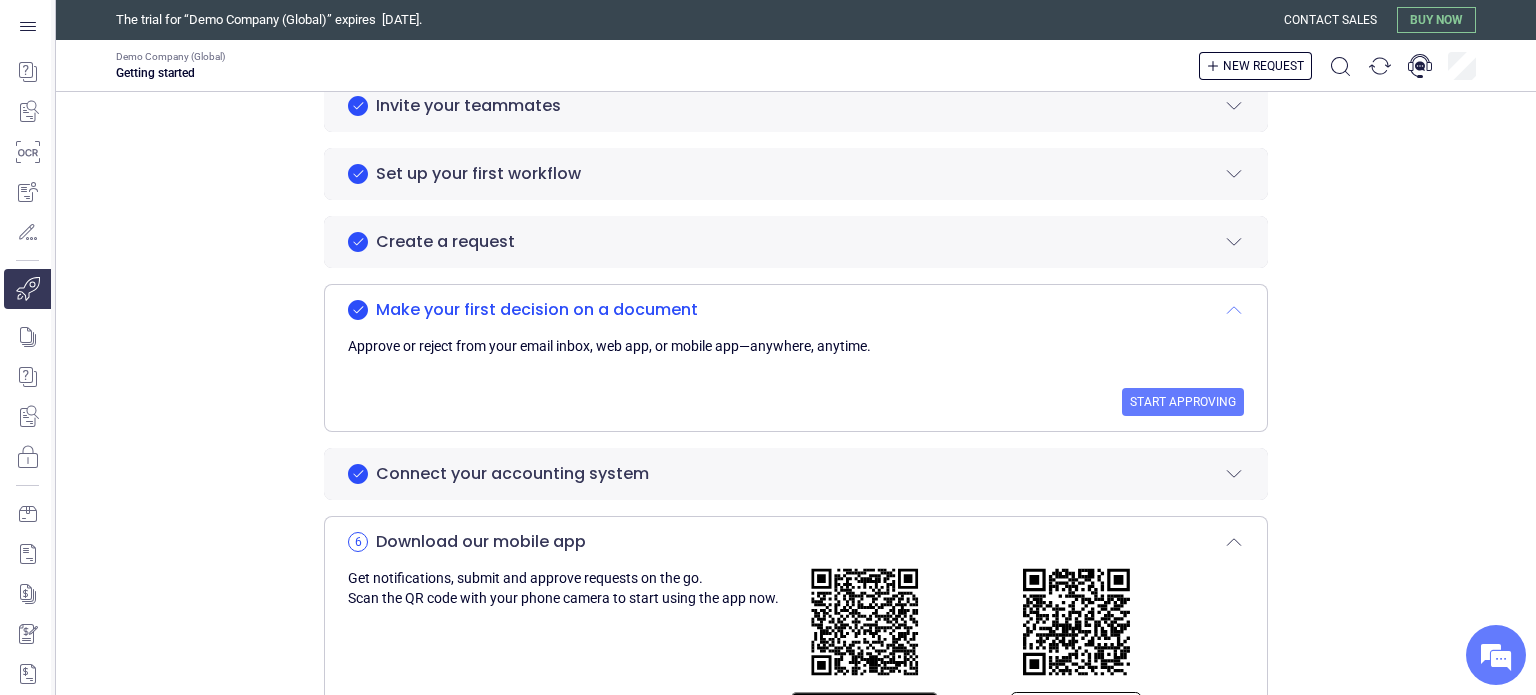 click on "Make your first decision on a document" at bounding box center (796, 310) 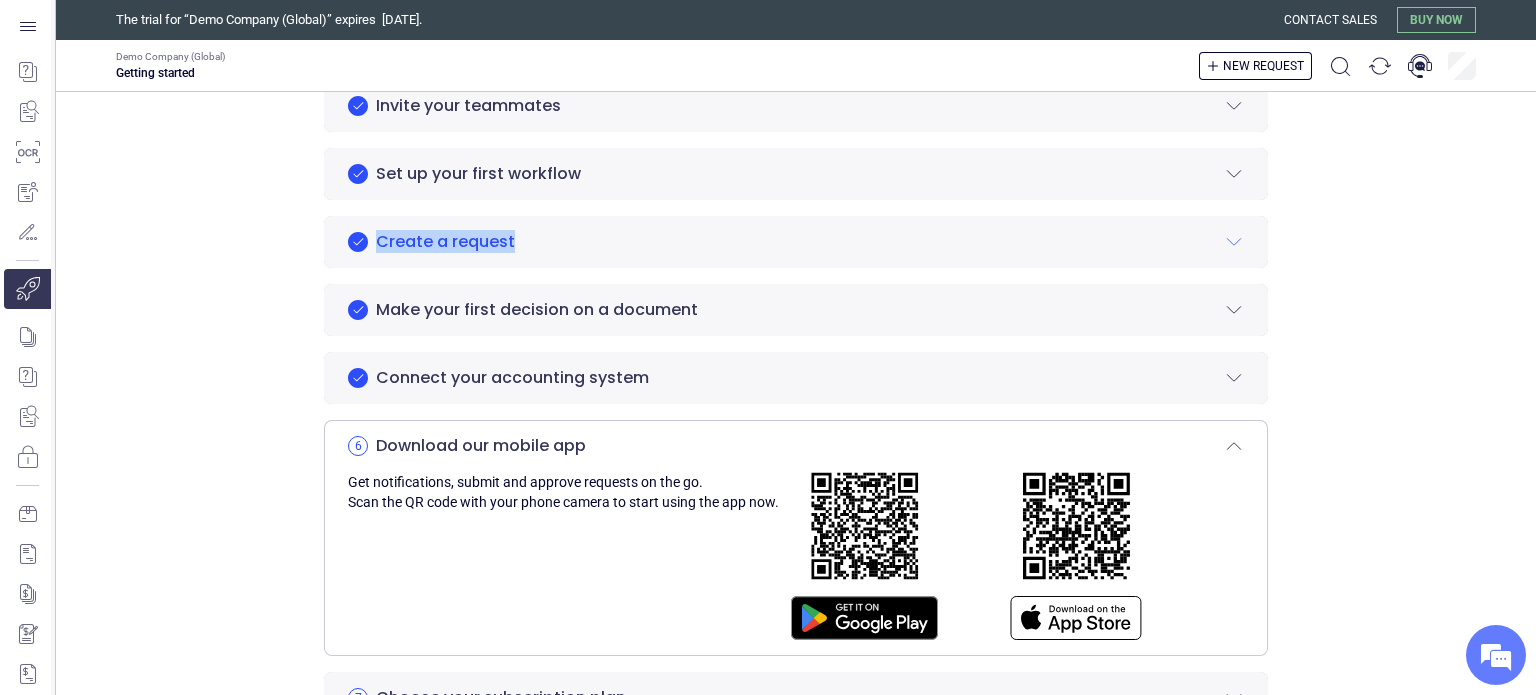 drag, startPoint x: 1184, startPoint y: 189, endPoint x: 1216, endPoint y: 235, distance: 56.0357 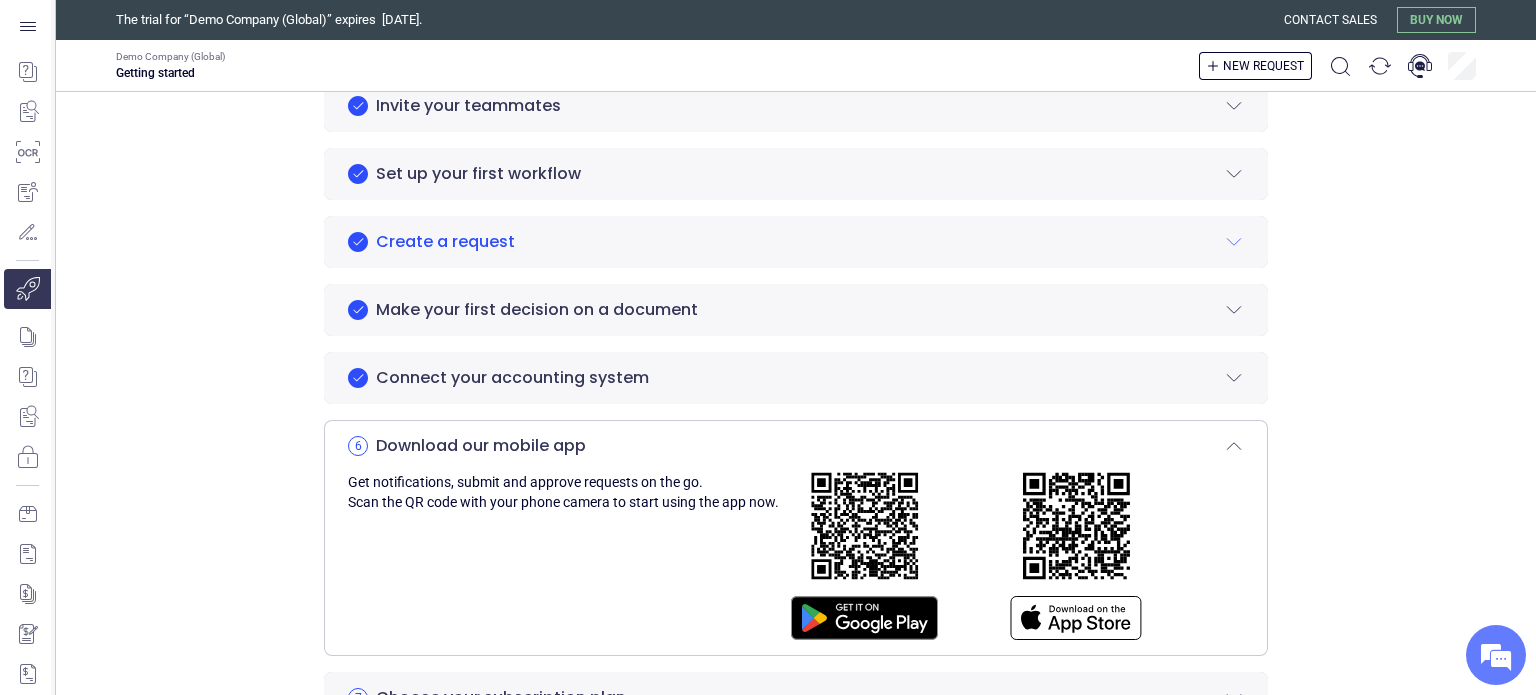 click on "Create a request" at bounding box center (796, 242) 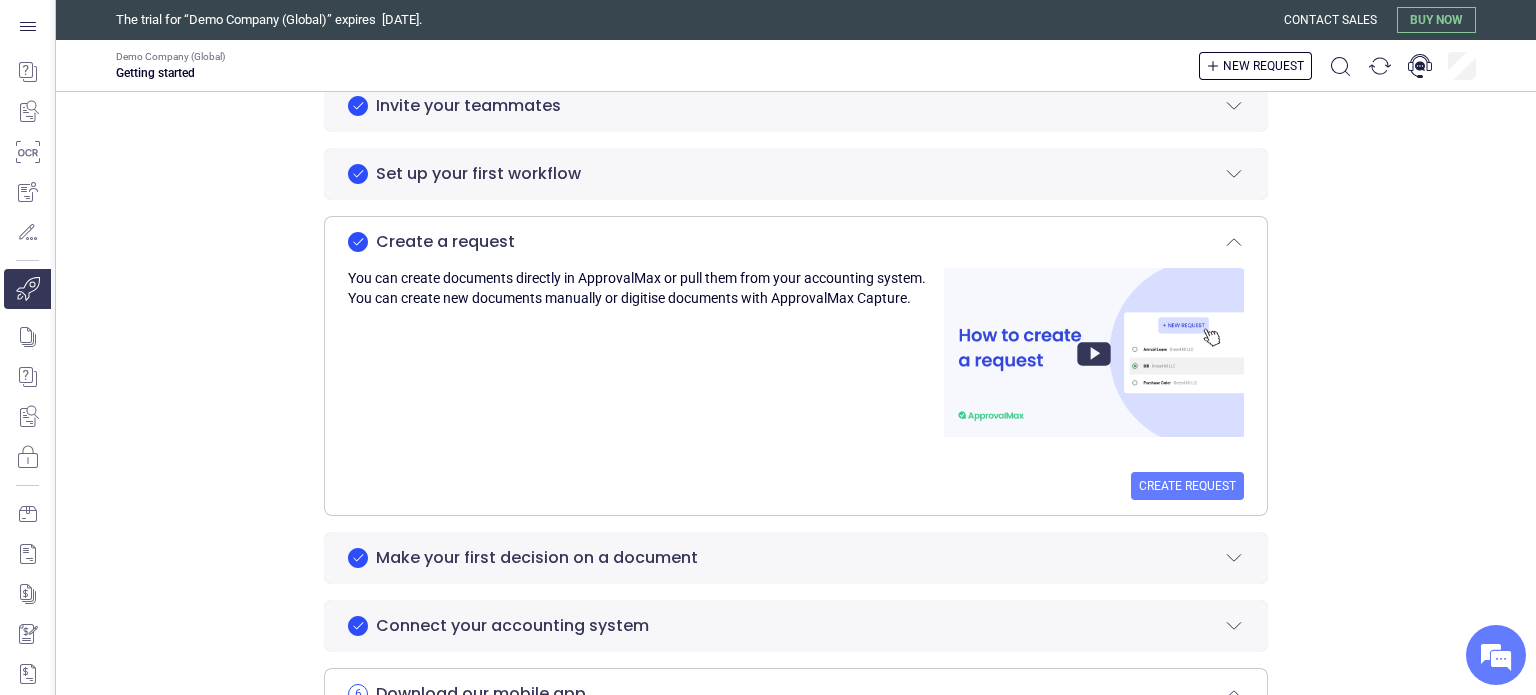 click at bounding box center (1094, 352) 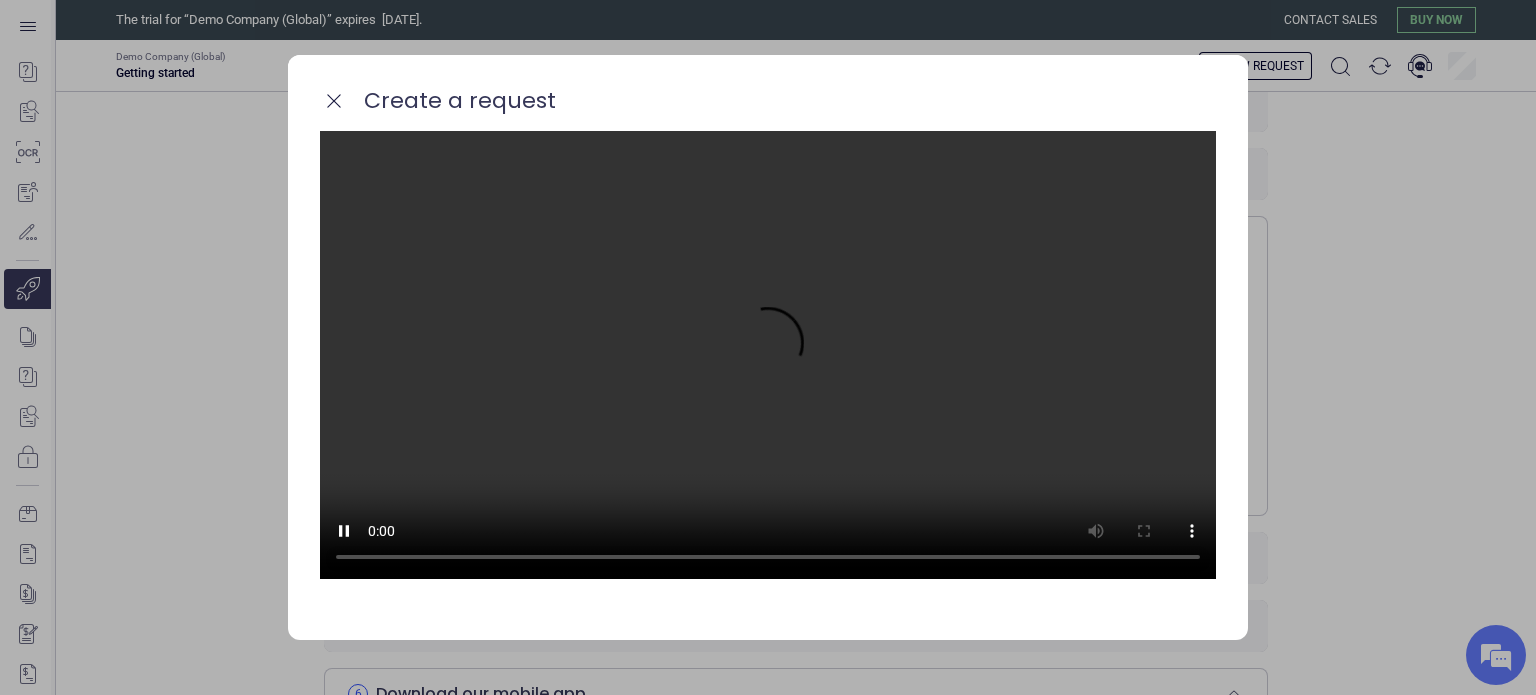 click at bounding box center (768, 355) 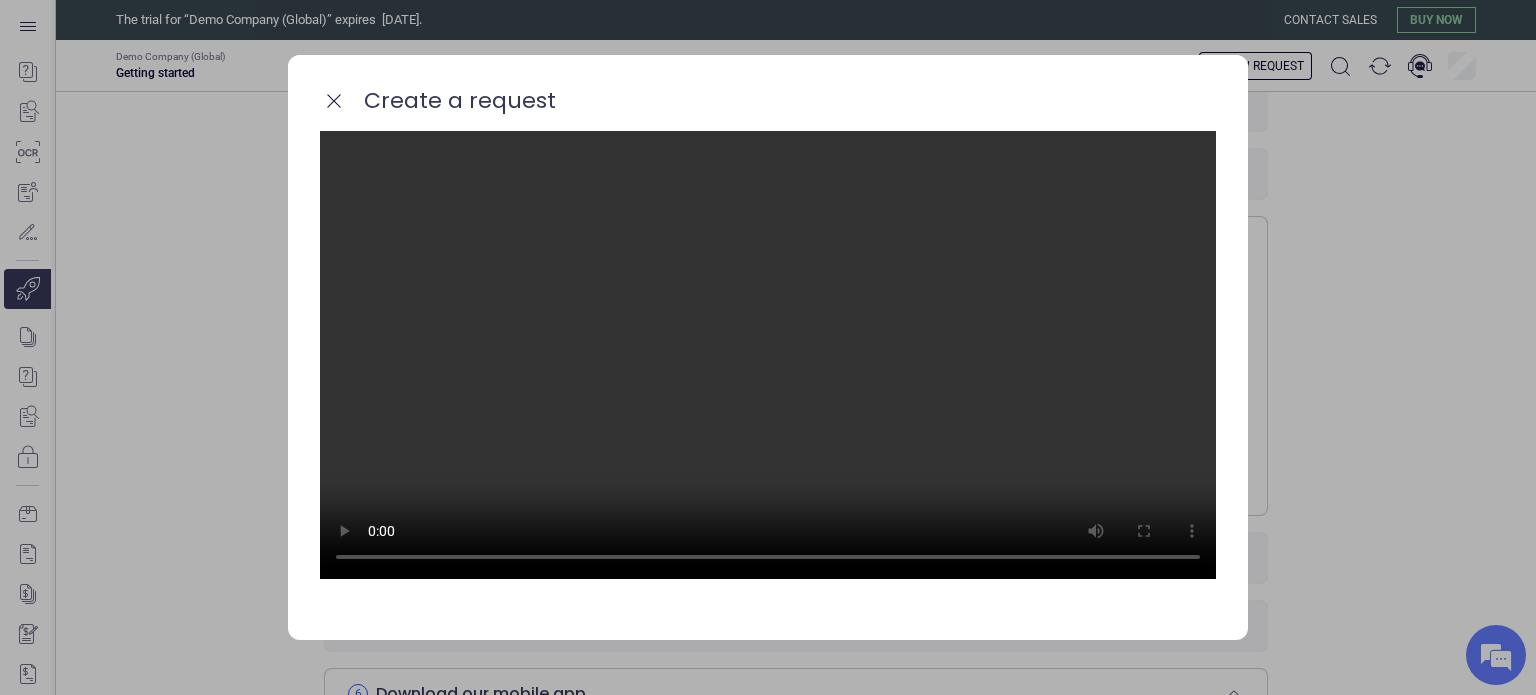 click at bounding box center [768, 355] 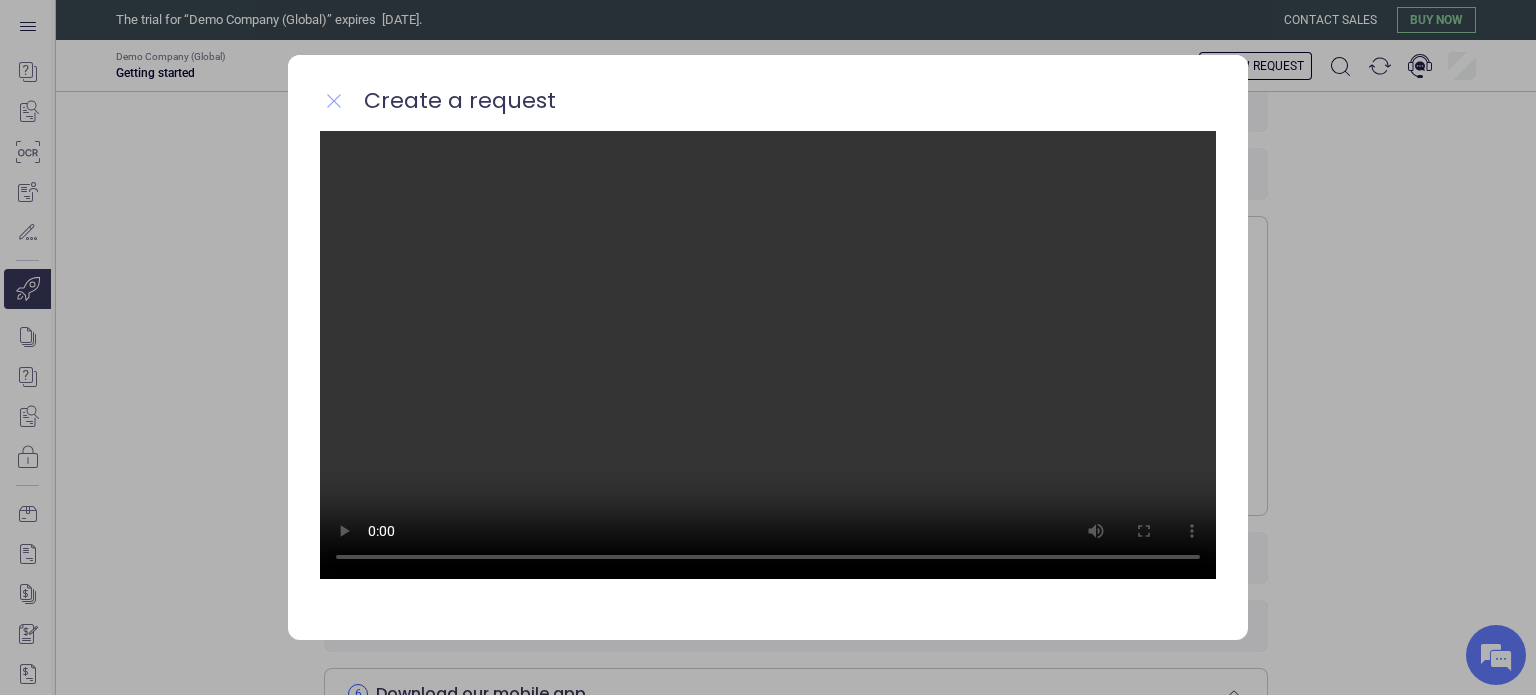 click 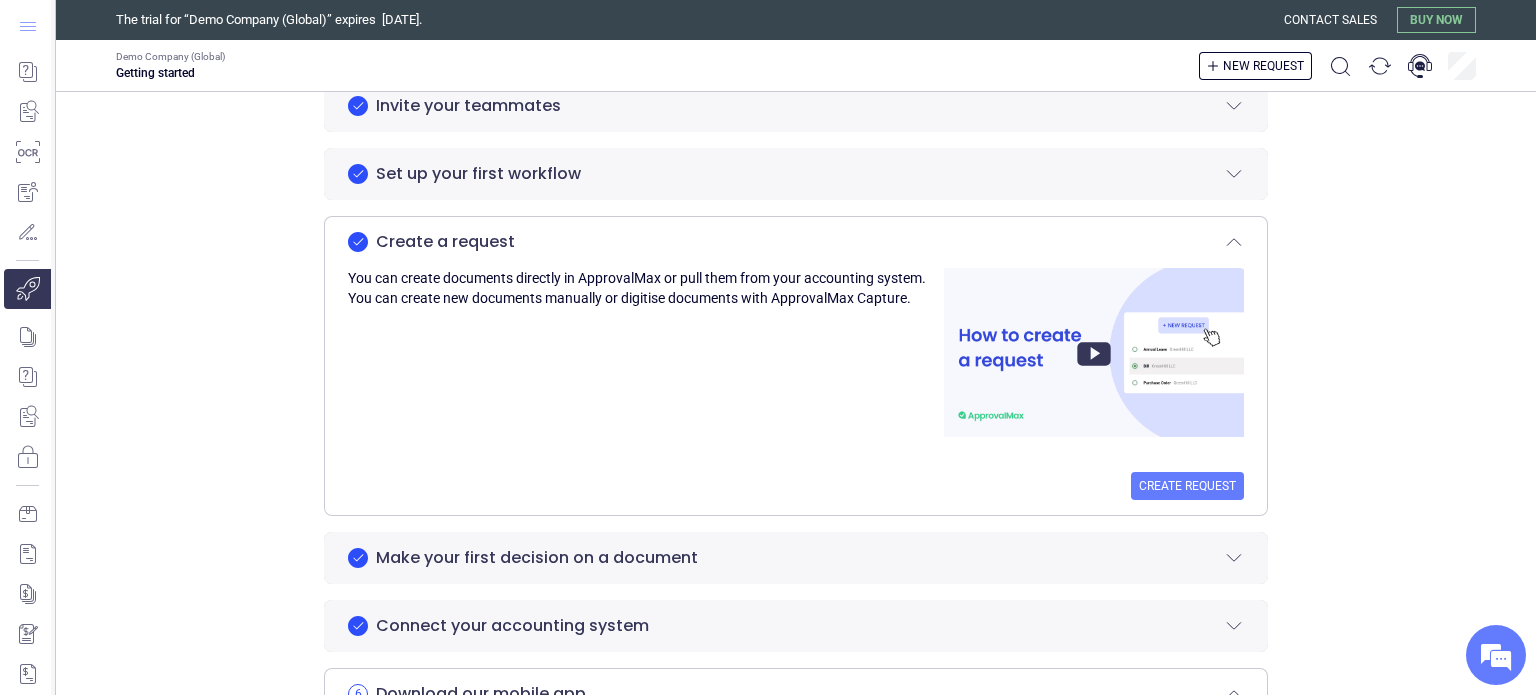 click 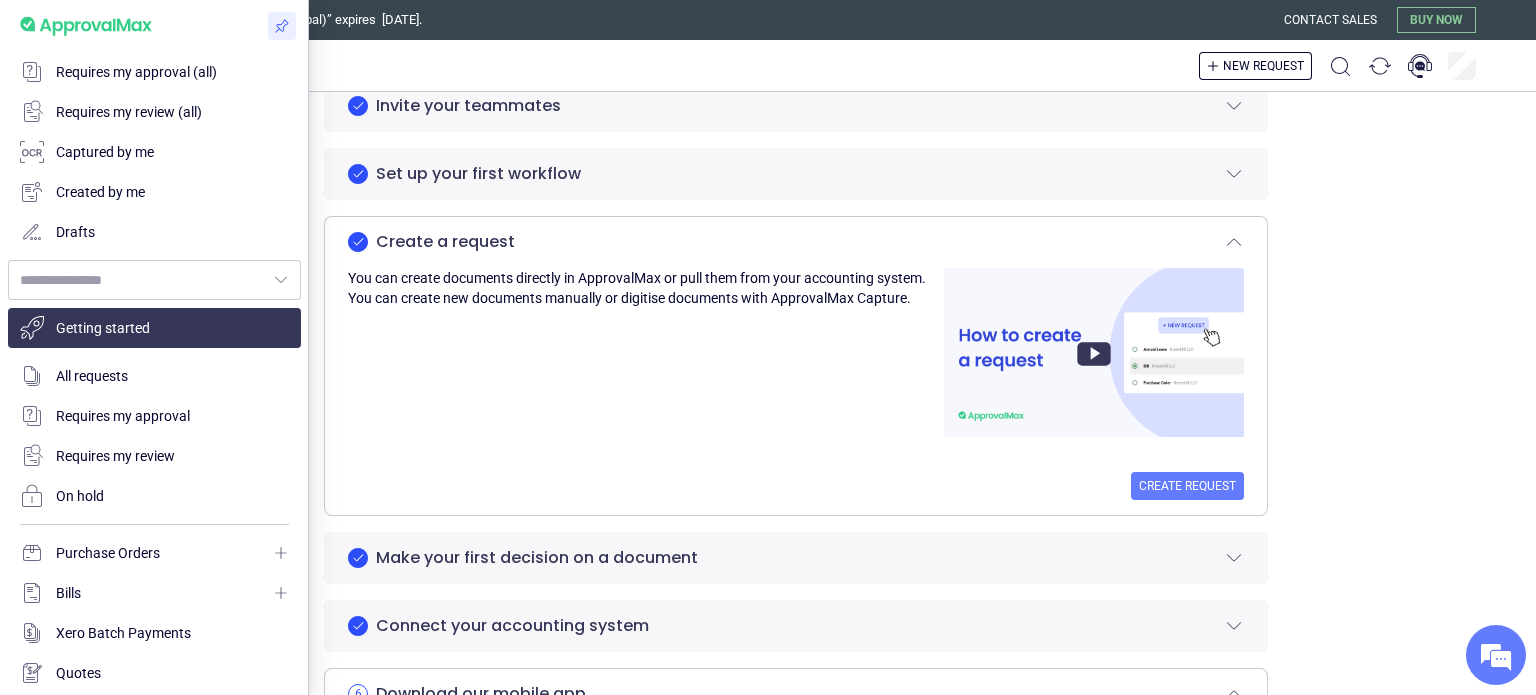 type on "**********" 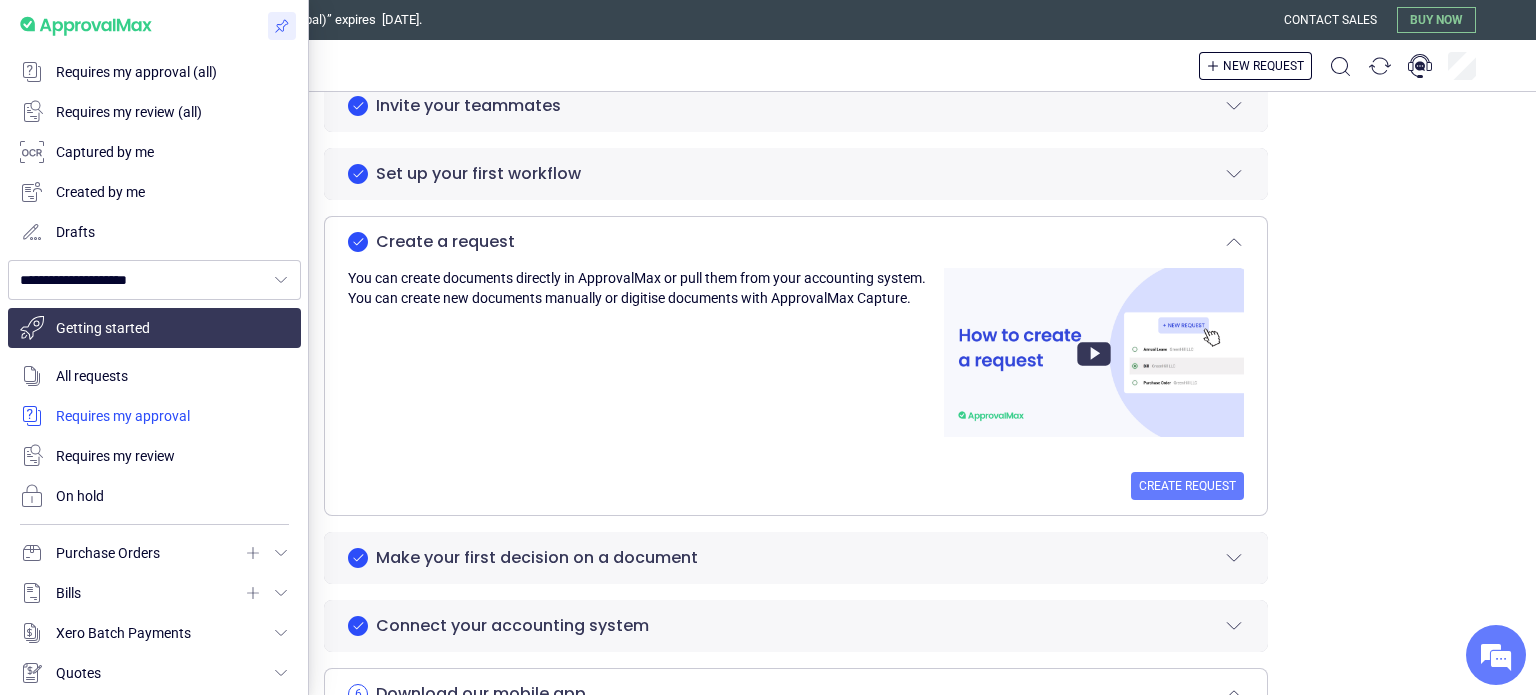 click at bounding box center (154, 416) 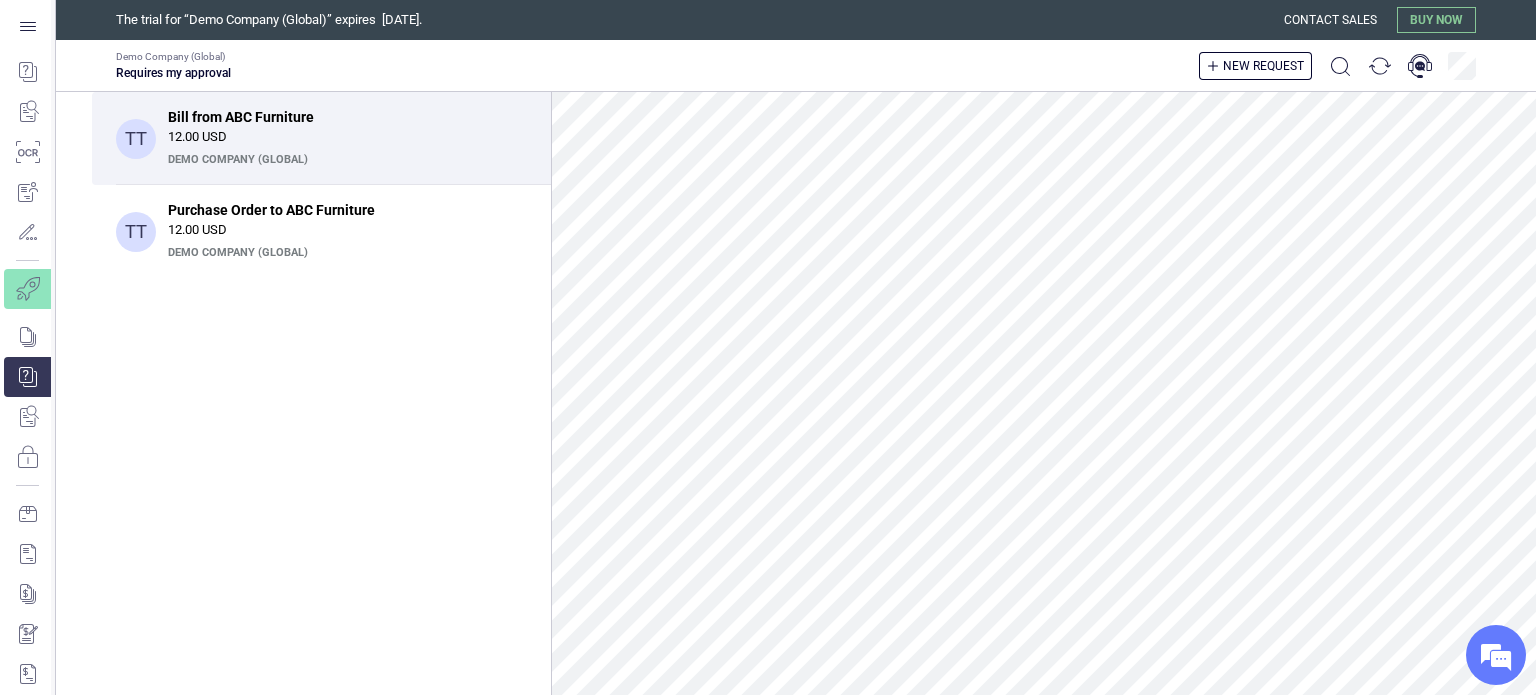 scroll, scrollTop: 0, scrollLeft: 0, axis: both 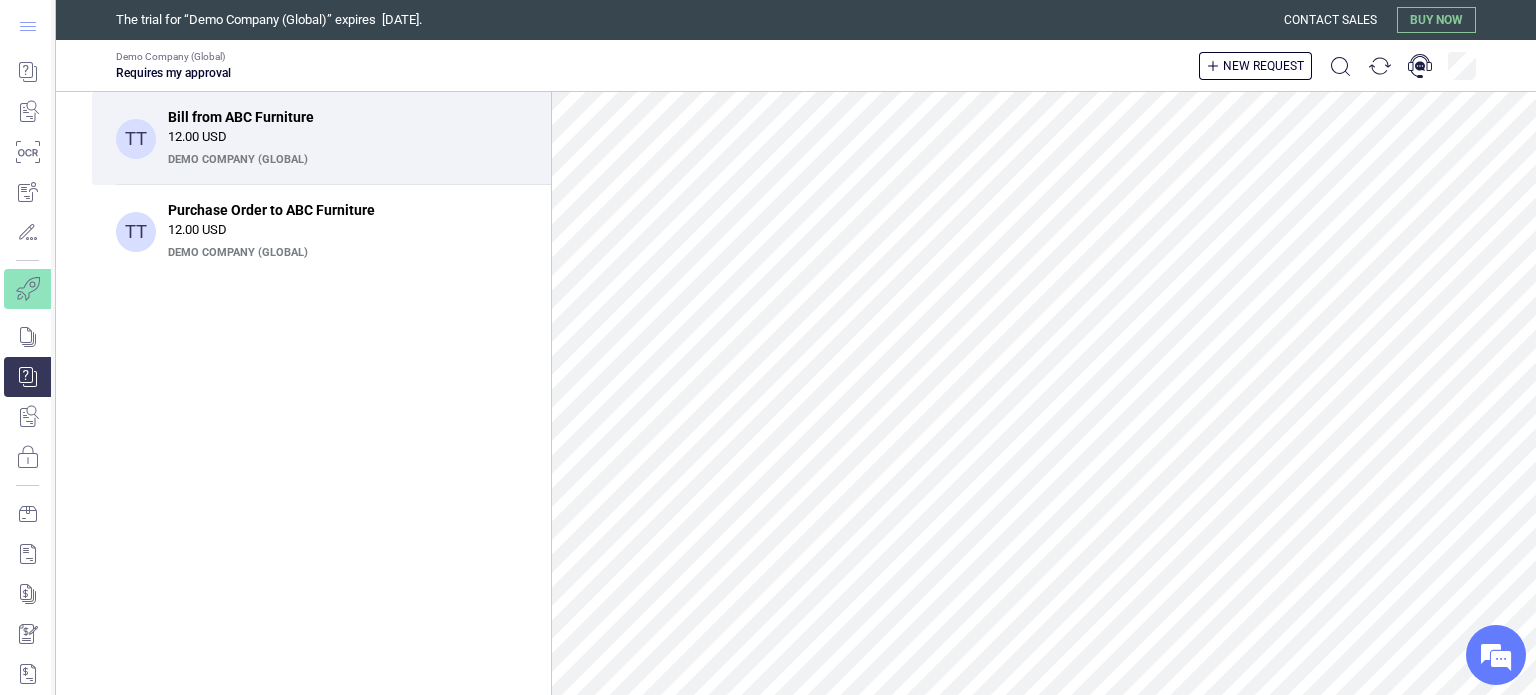click 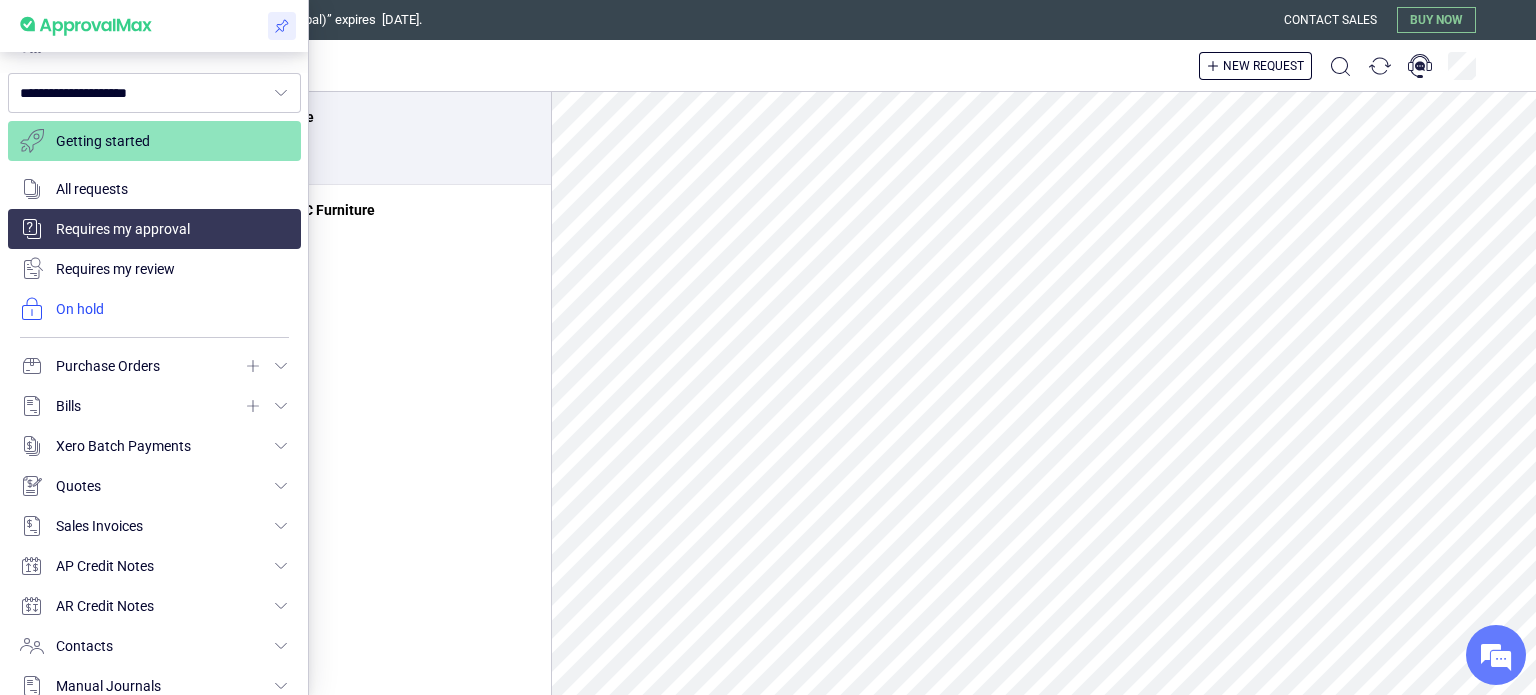 scroll, scrollTop: 200, scrollLeft: 0, axis: vertical 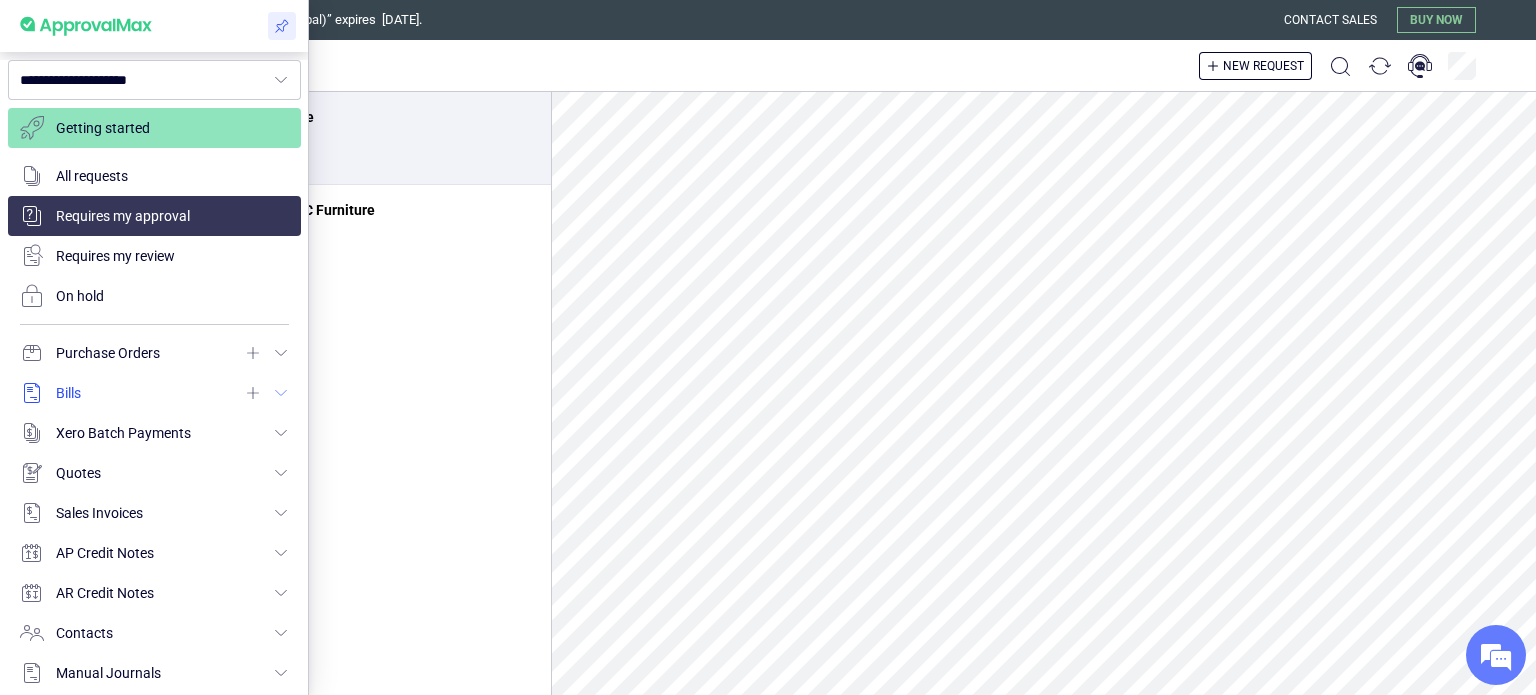 click at bounding box center [154, 393] 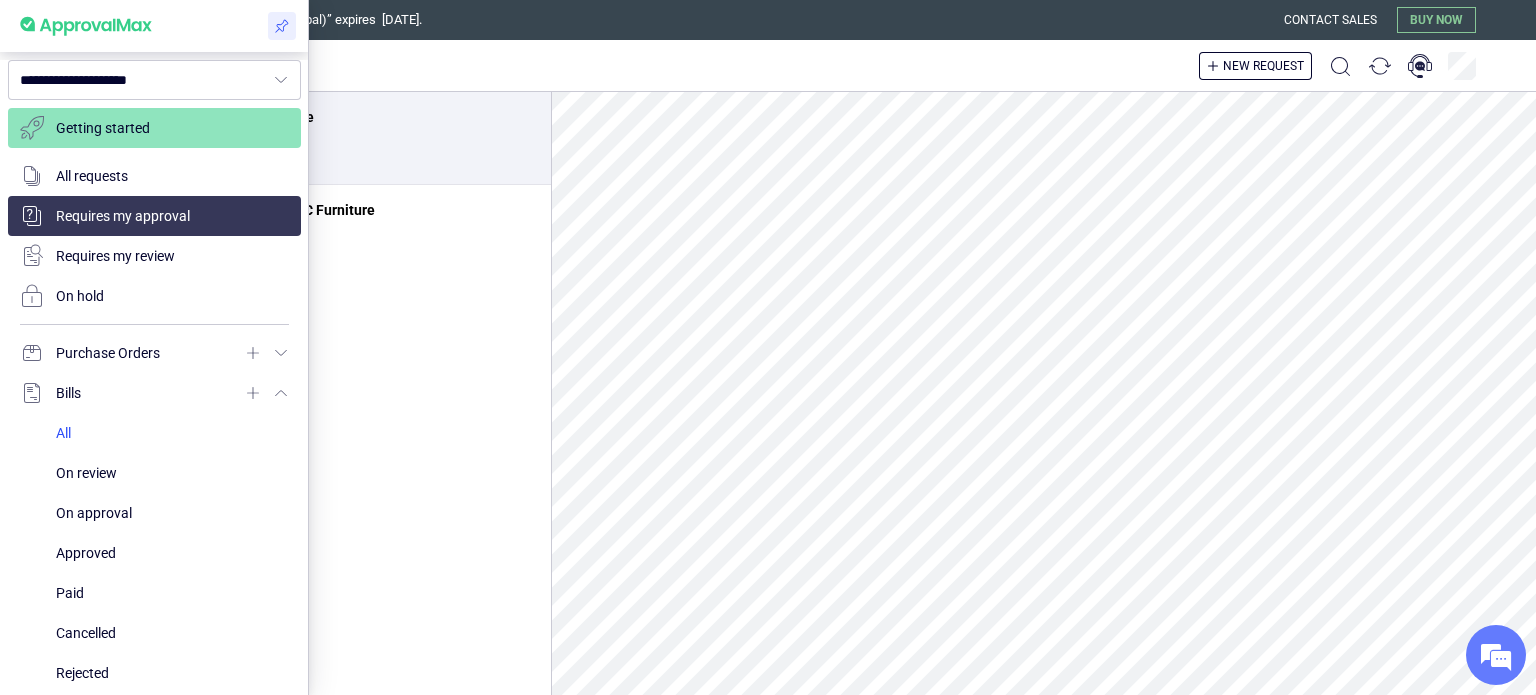 click at bounding box center [172, 433] 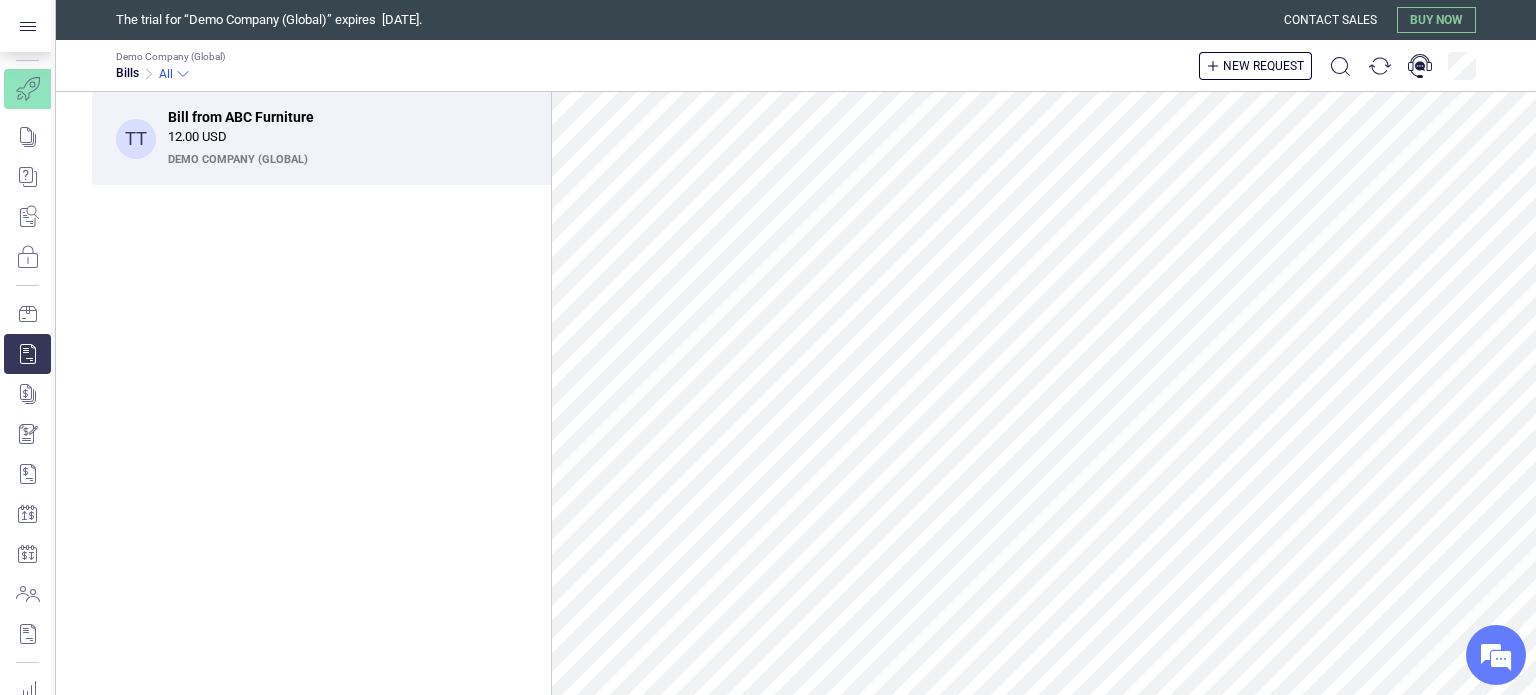scroll, scrollTop: 0, scrollLeft: 0, axis: both 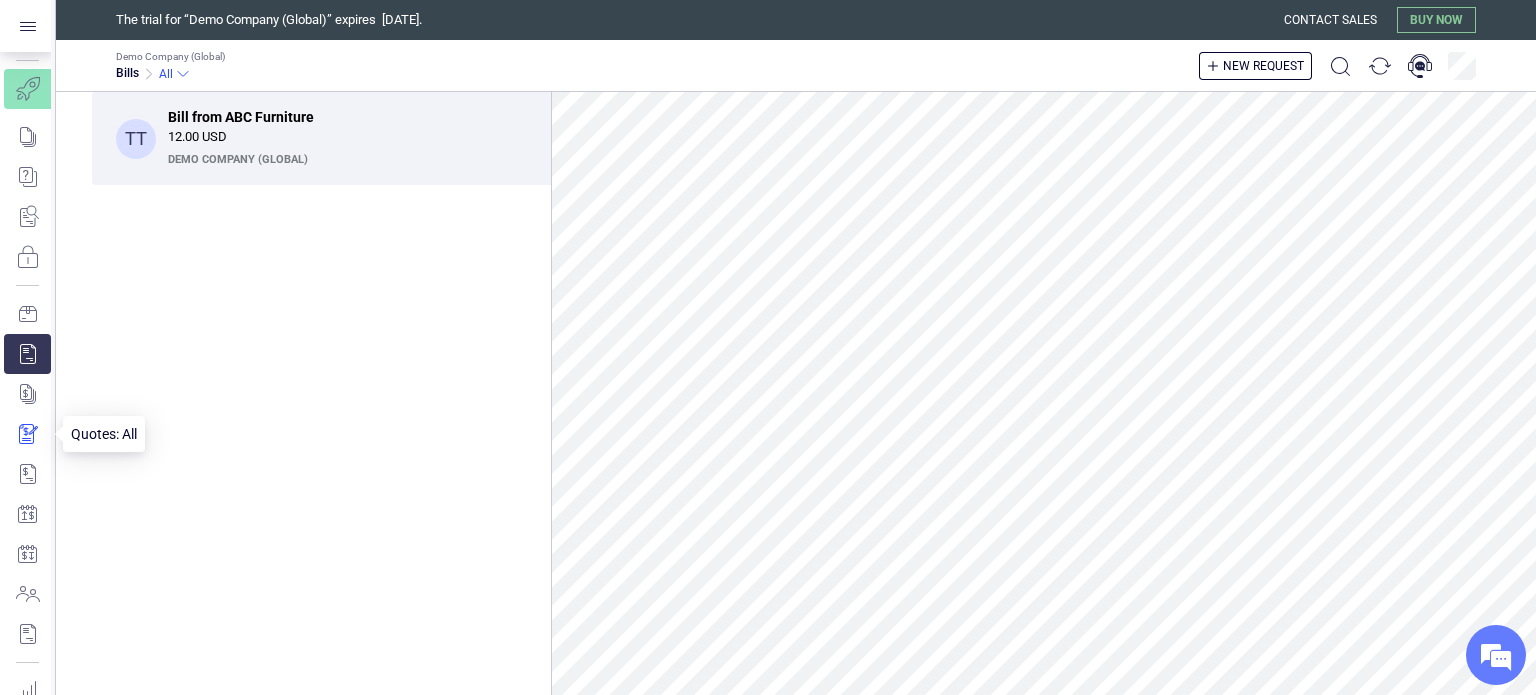 click at bounding box center [27, 434] 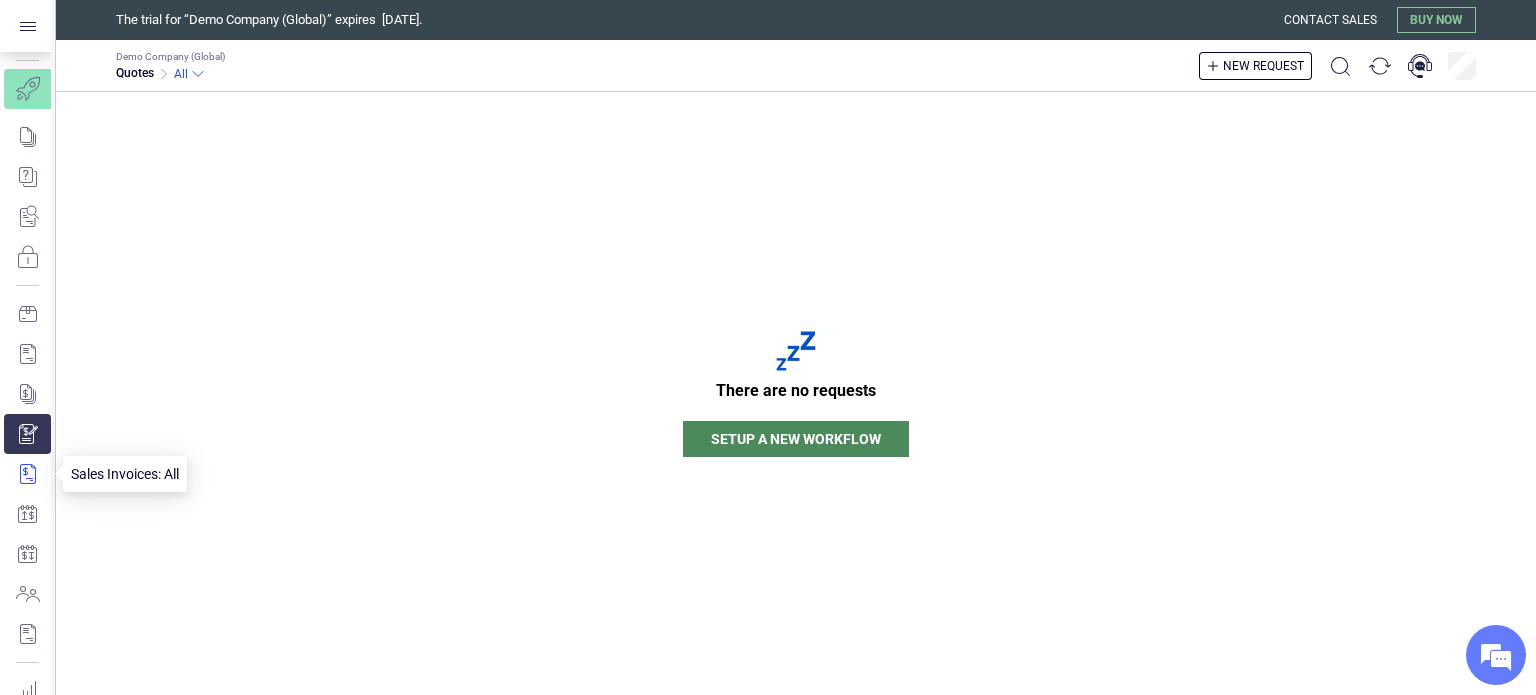 click at bounding box center [27, 474] 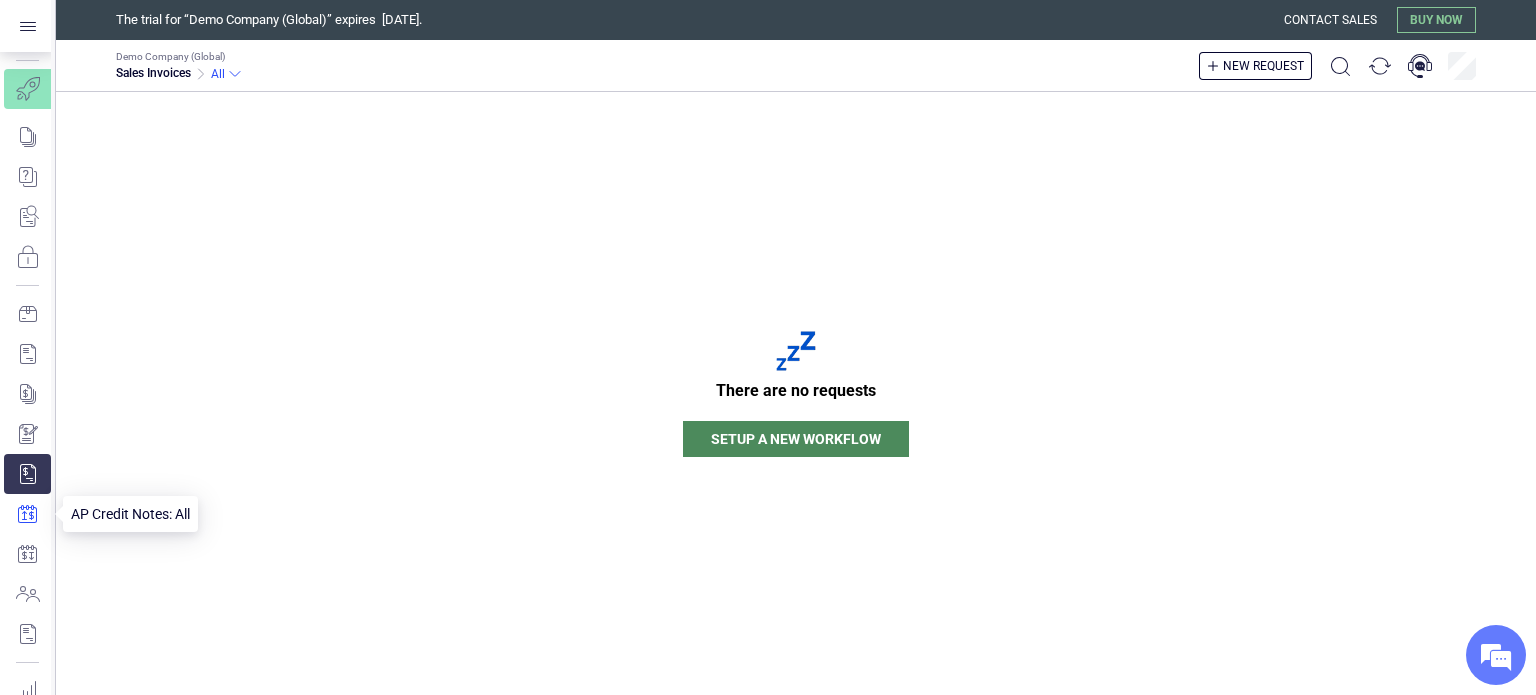 click at bounding box center [27, 514] 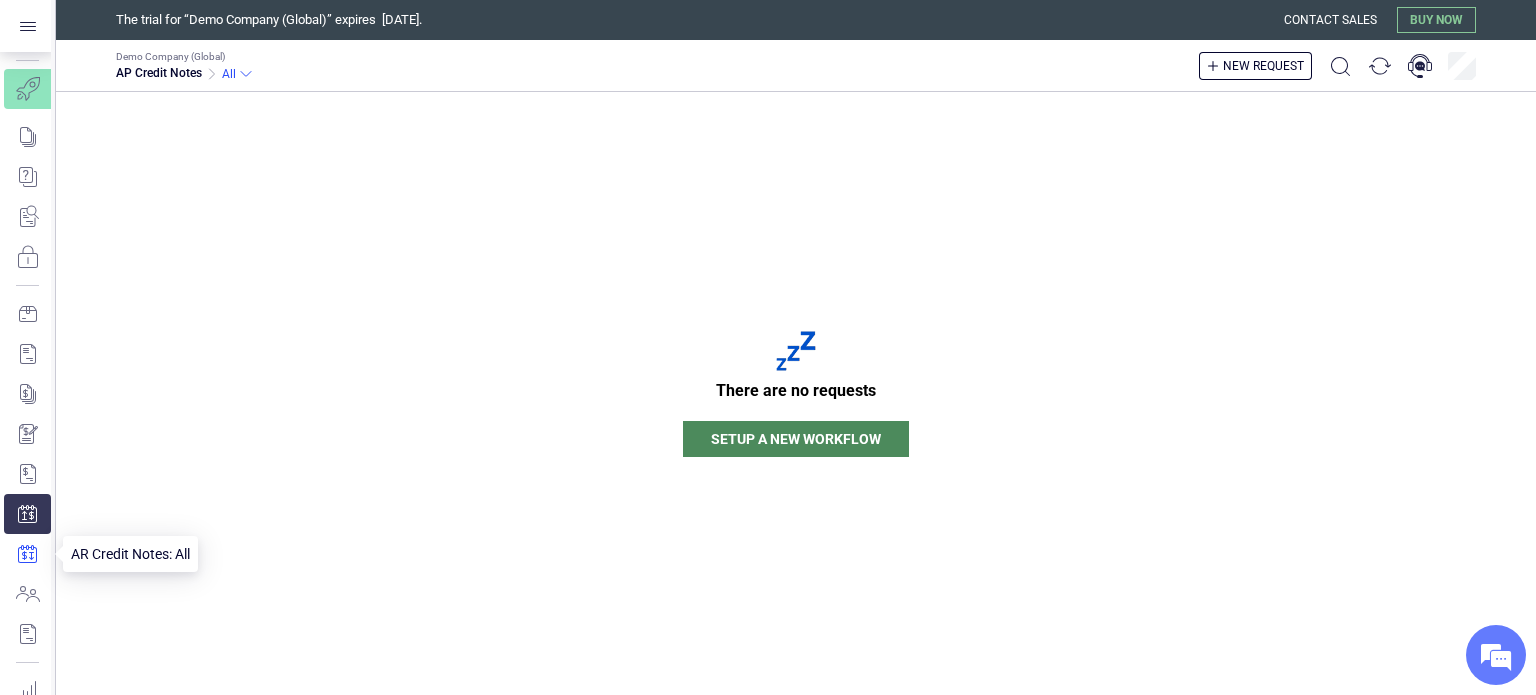 click at bounding box center (27, 554) 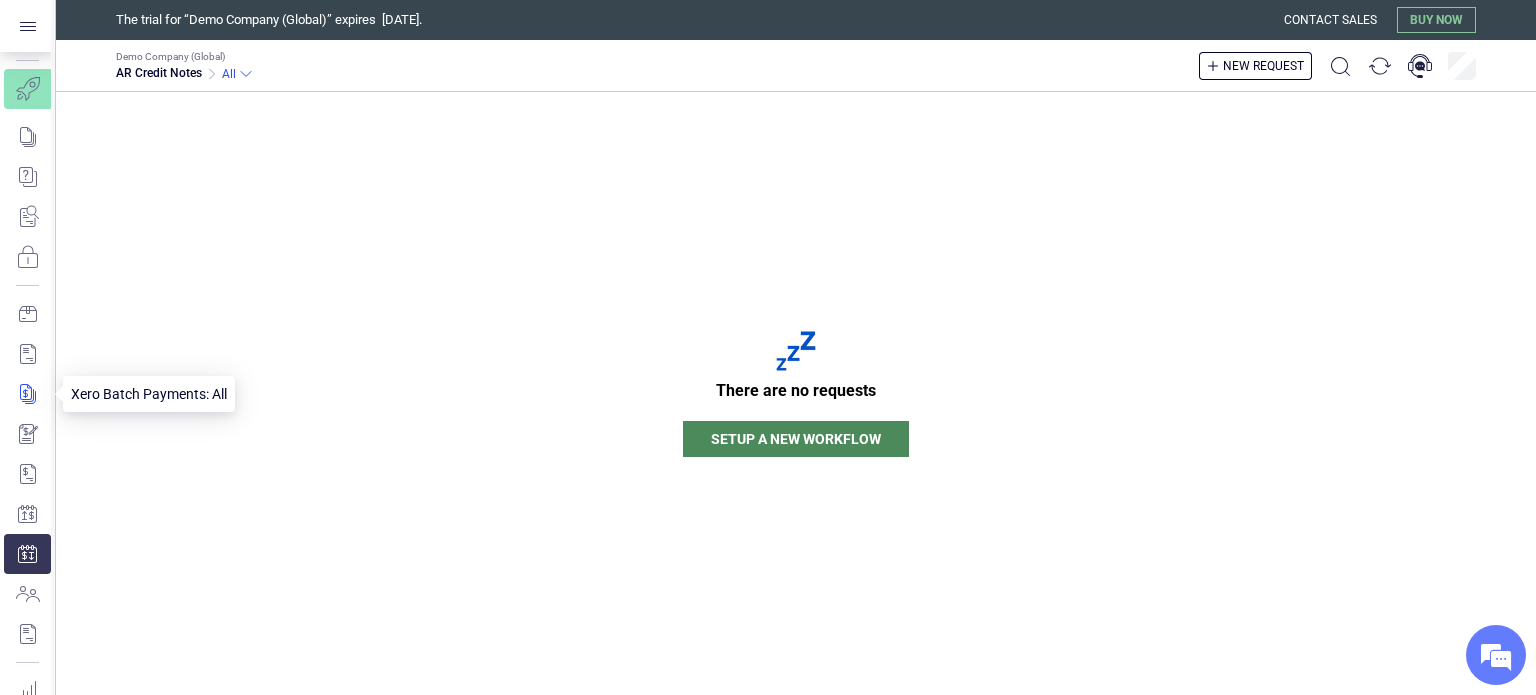 click at bounding box center (27, 394) 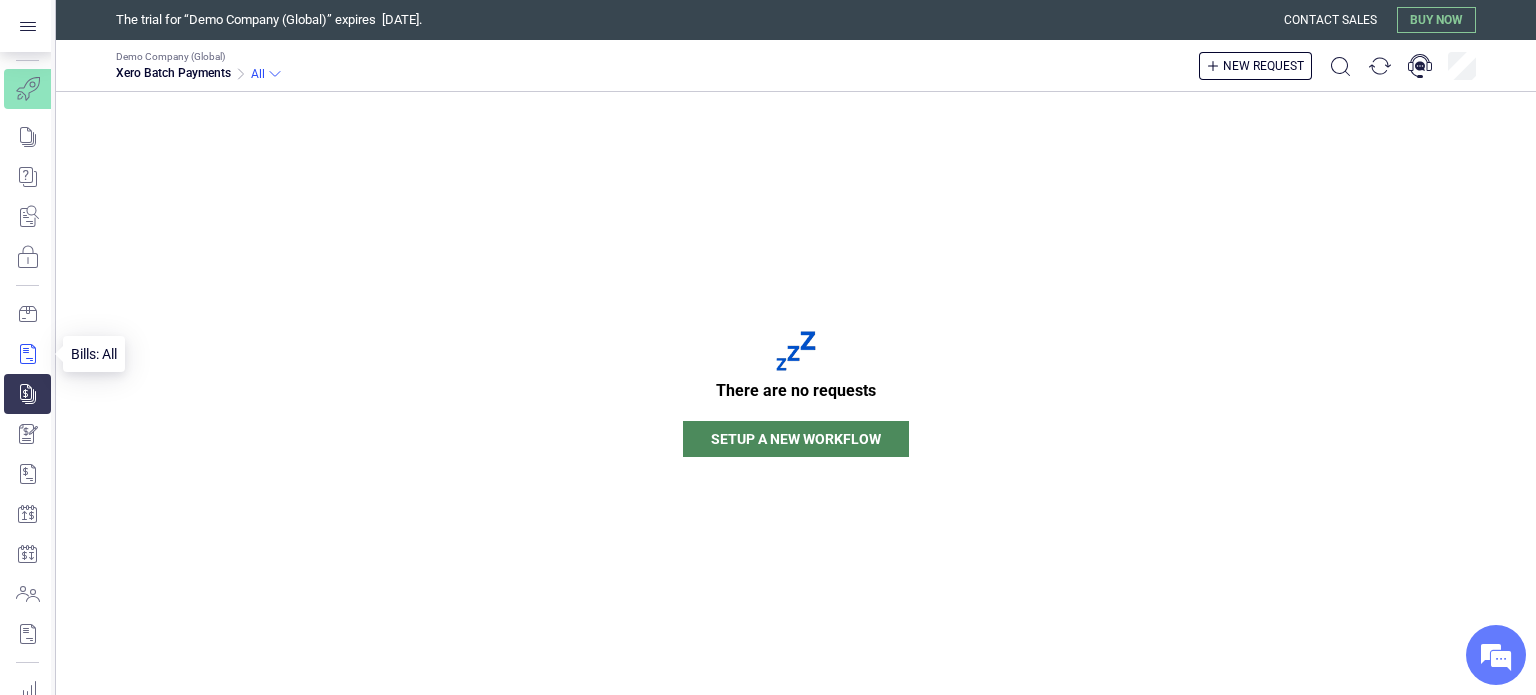 click at bounding box center [27, 354] 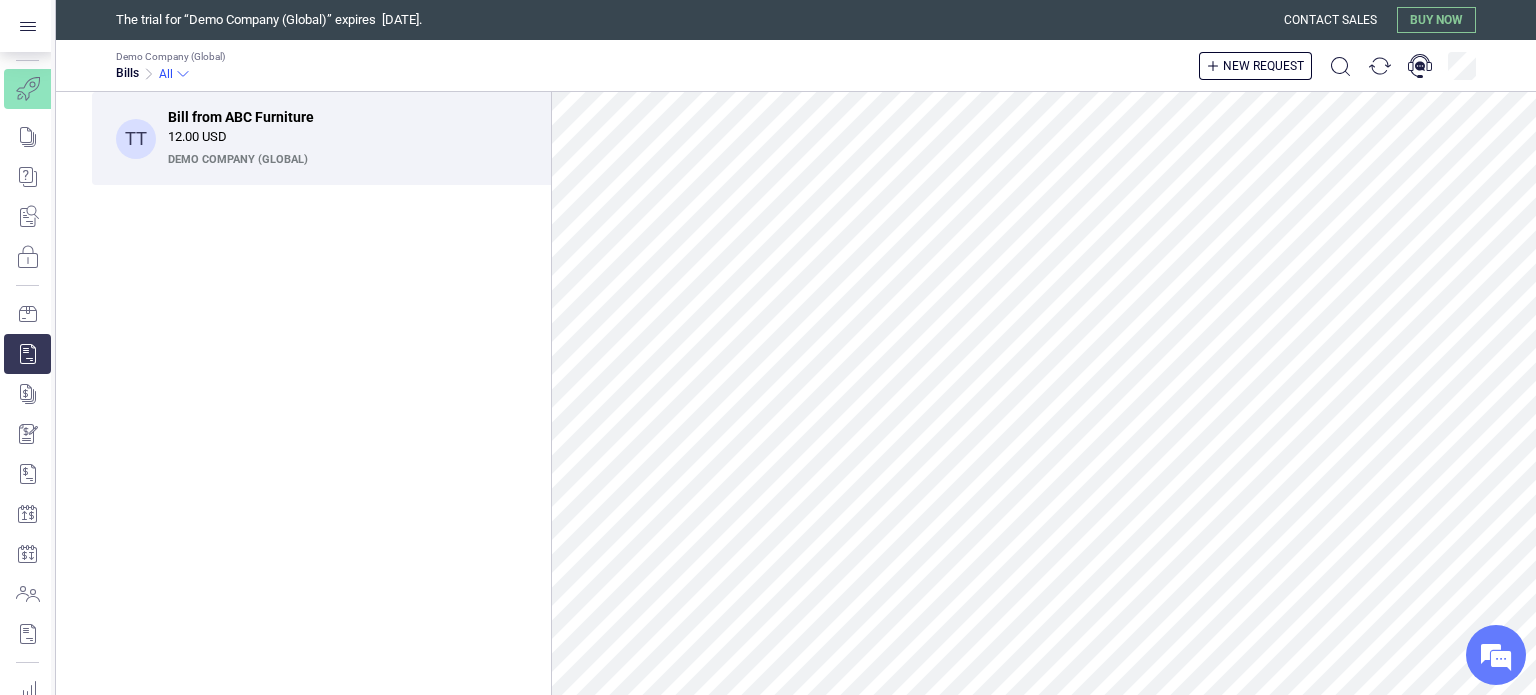 scroll, scrollTop: 100, scrollLeft: 0, axis: vertical 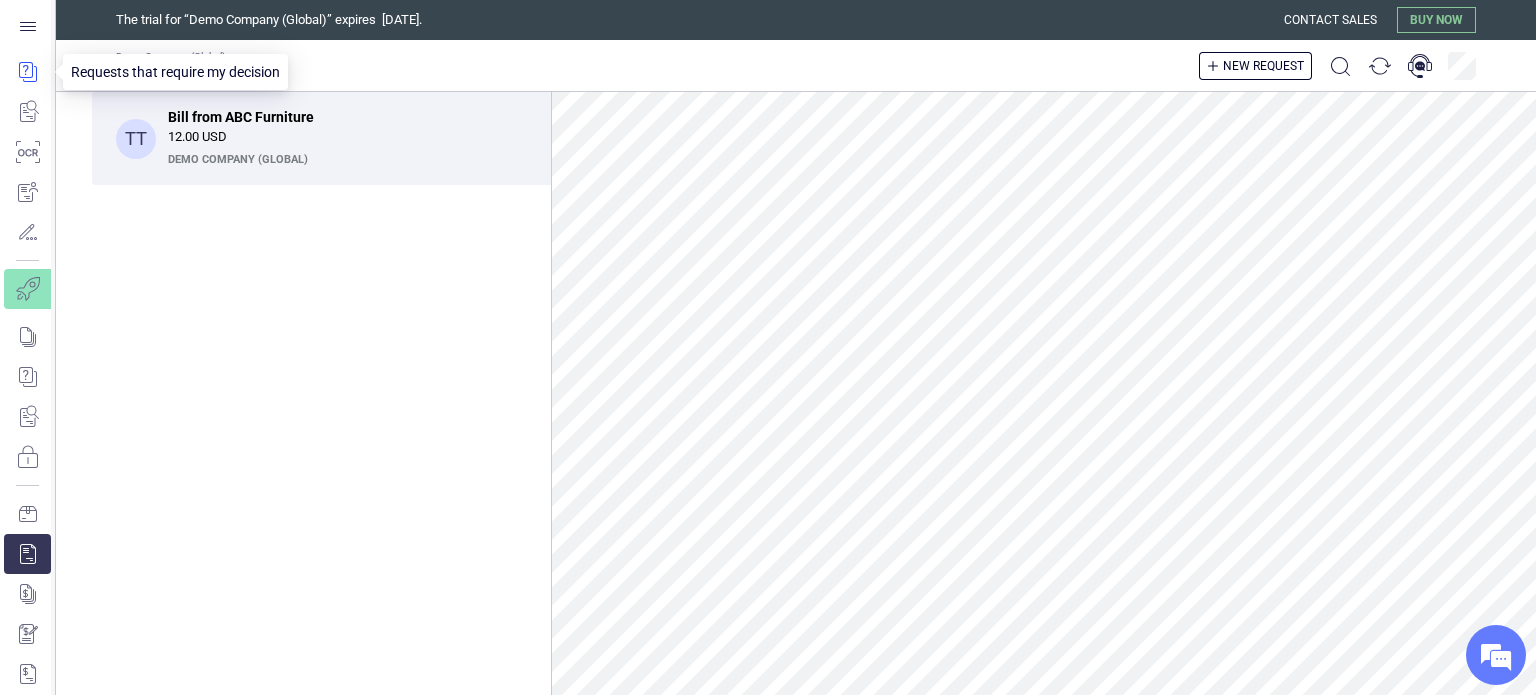 click at bounding box center [27, 72] 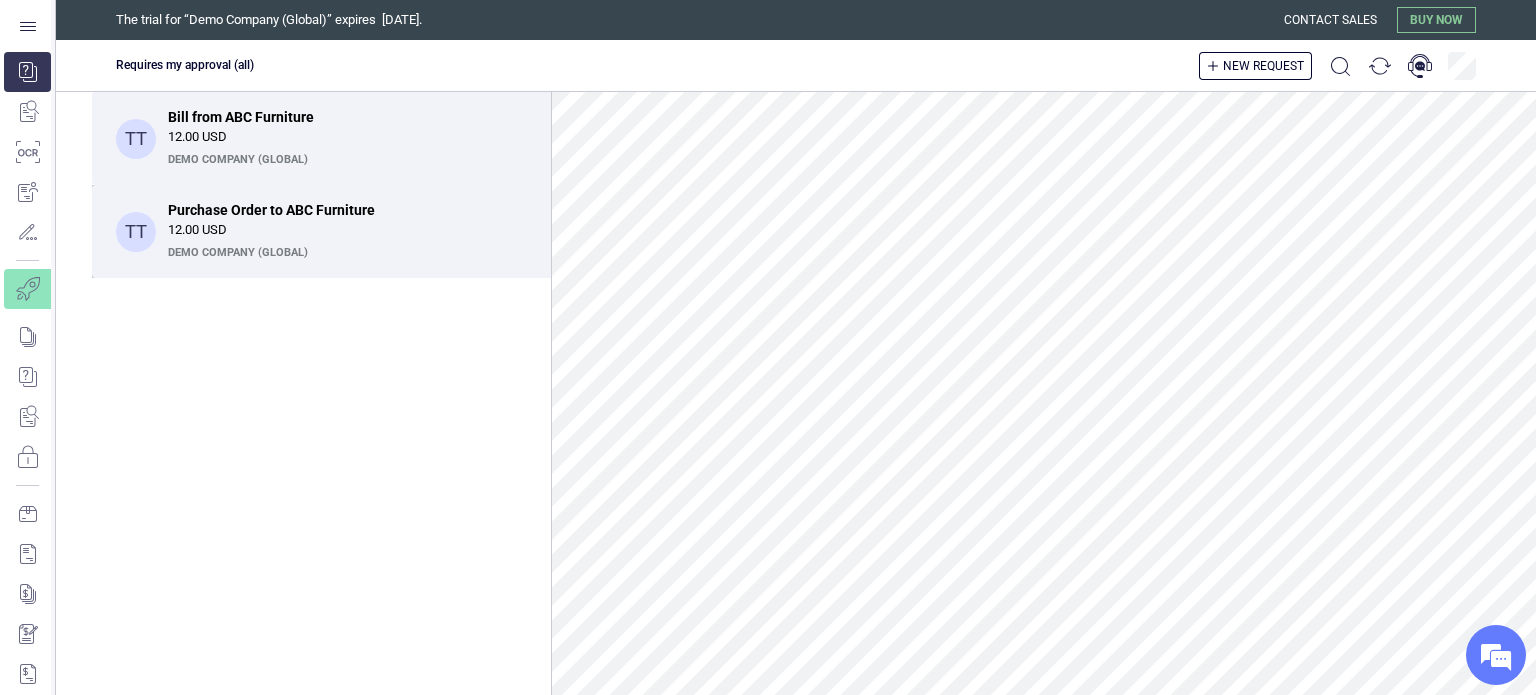 click on "Demo Company (Global)" at bounding box center [345, 253] 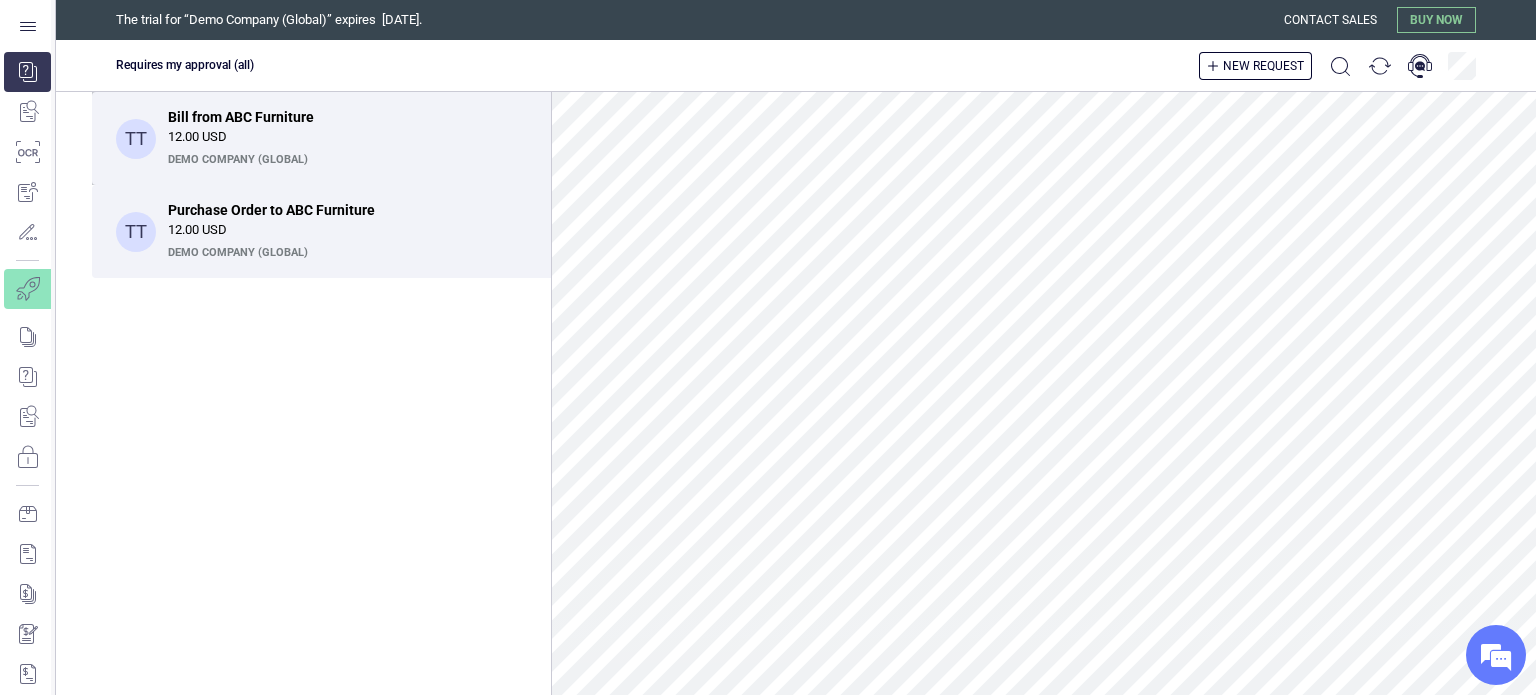 drag, startPoint x: 344, startPoint y: 136, endPoint x: 344, endPoint y: 150, distance: 14 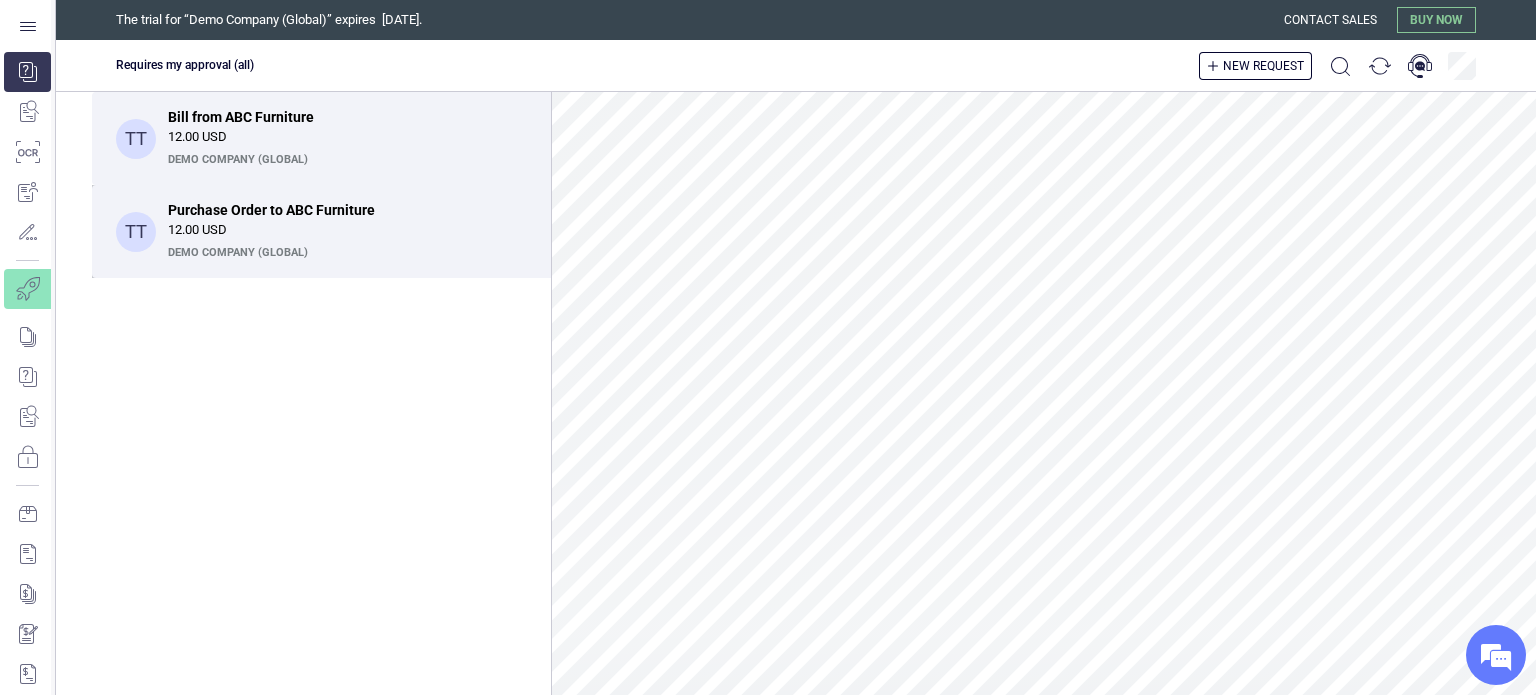 click on "12.00 USD" at bounding box center (347, 230) 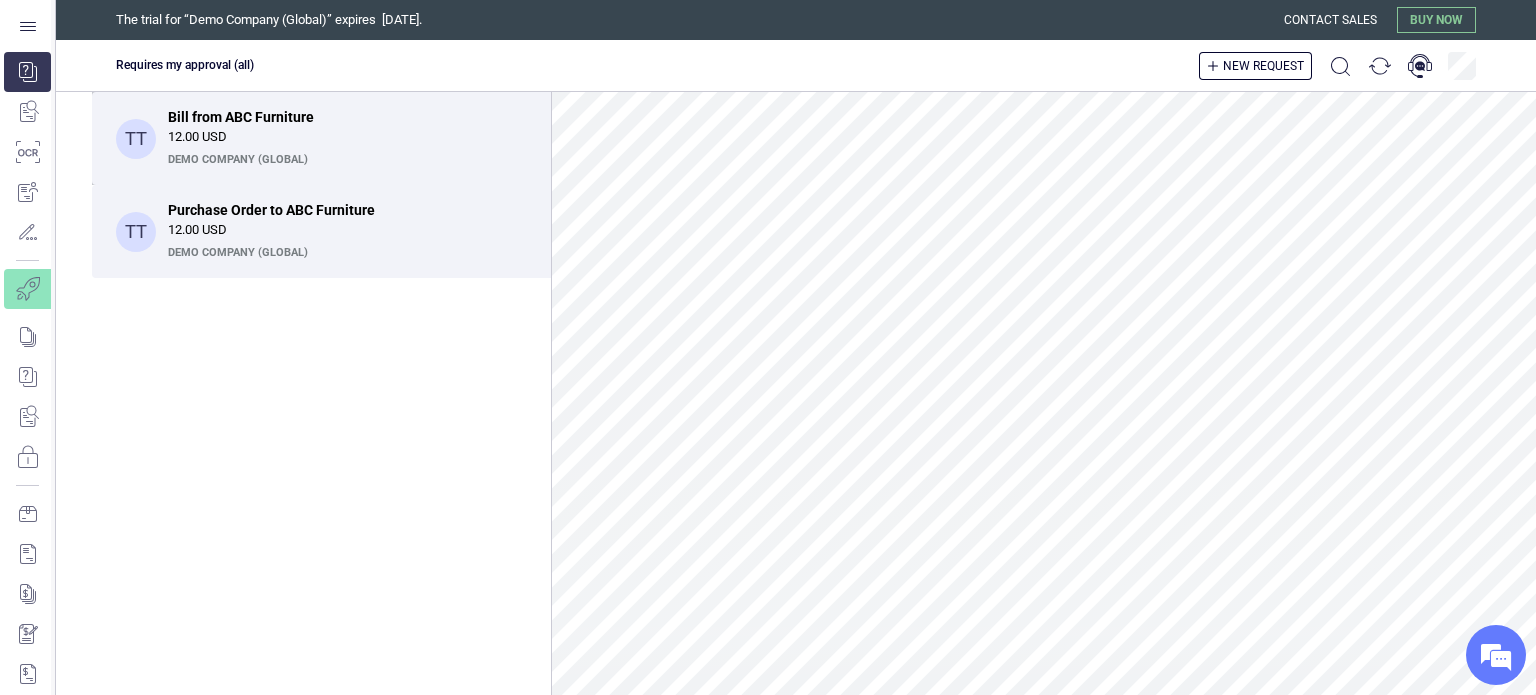 click on "12.00 USD" at bounding box center [347, 137] 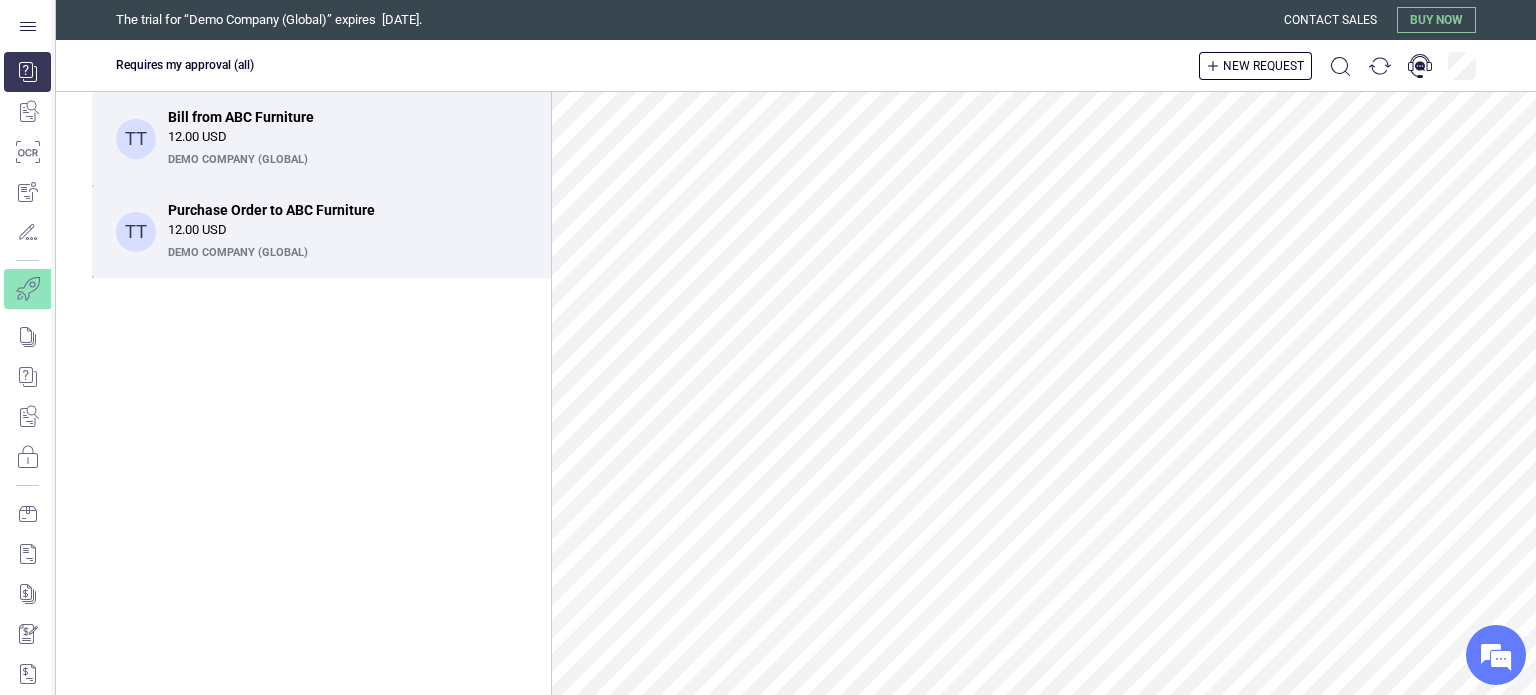 click on "12.00 USD" at bounding box center (347, 230) 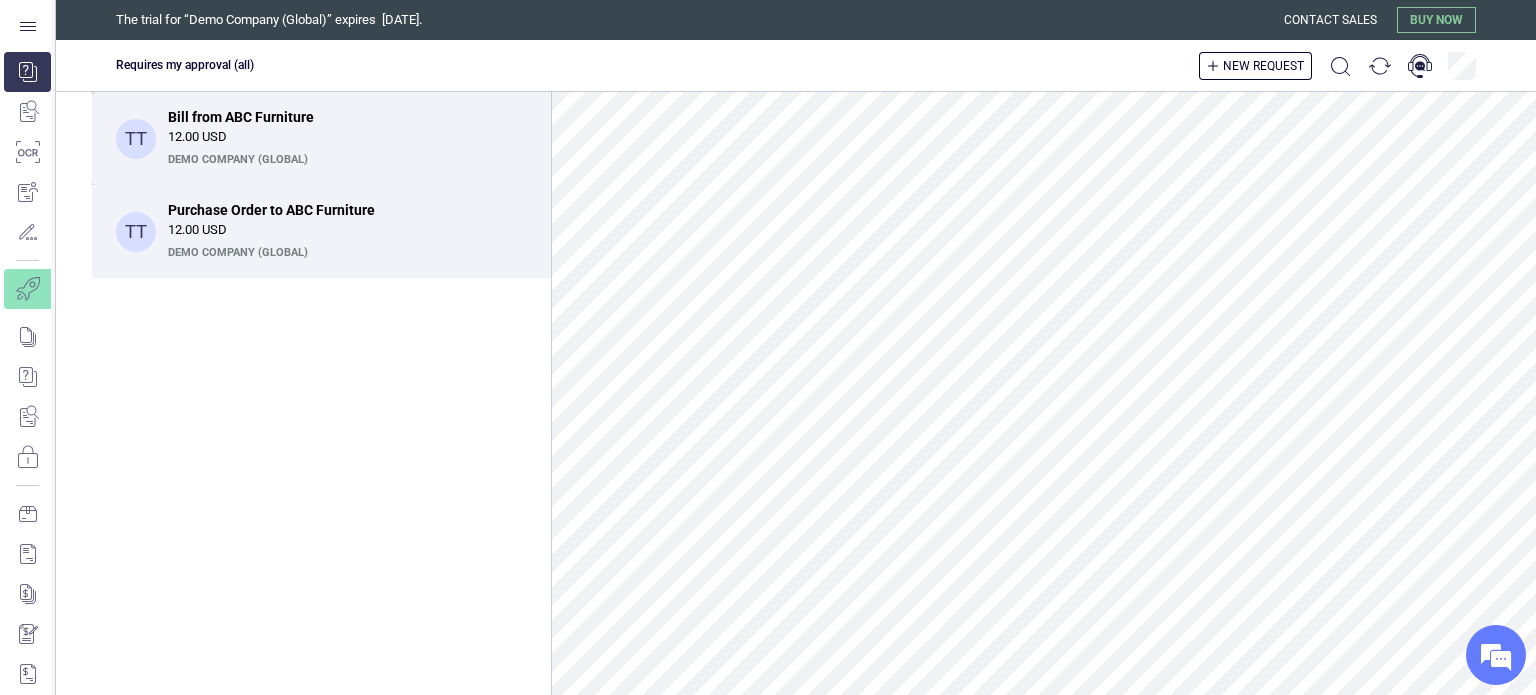 click on "Bill from ABC Furniture" at bounding box center (341, 117) 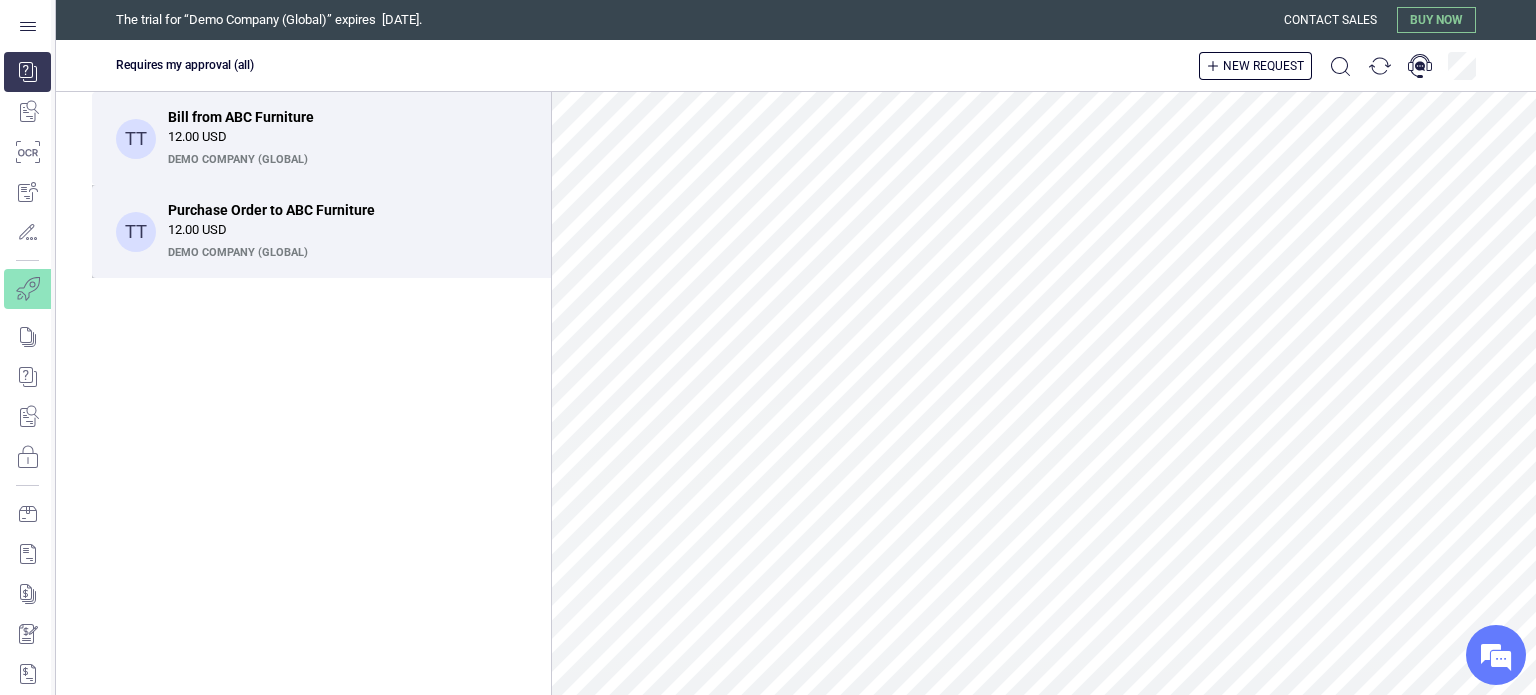 click on "Purchase Order to ABC Furniture" at bounding box center (341, 210) 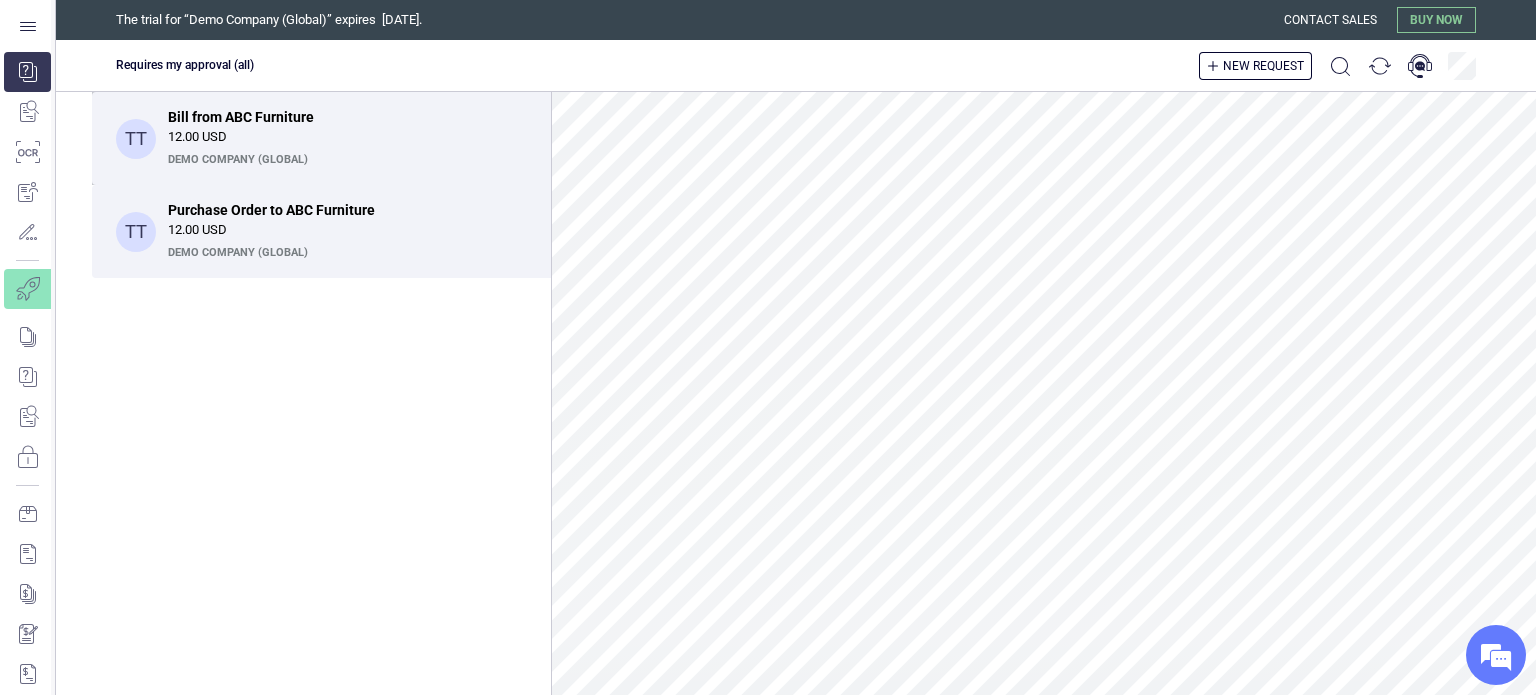 click on "Demo Company (Global)" at bounding box center (345, 160) 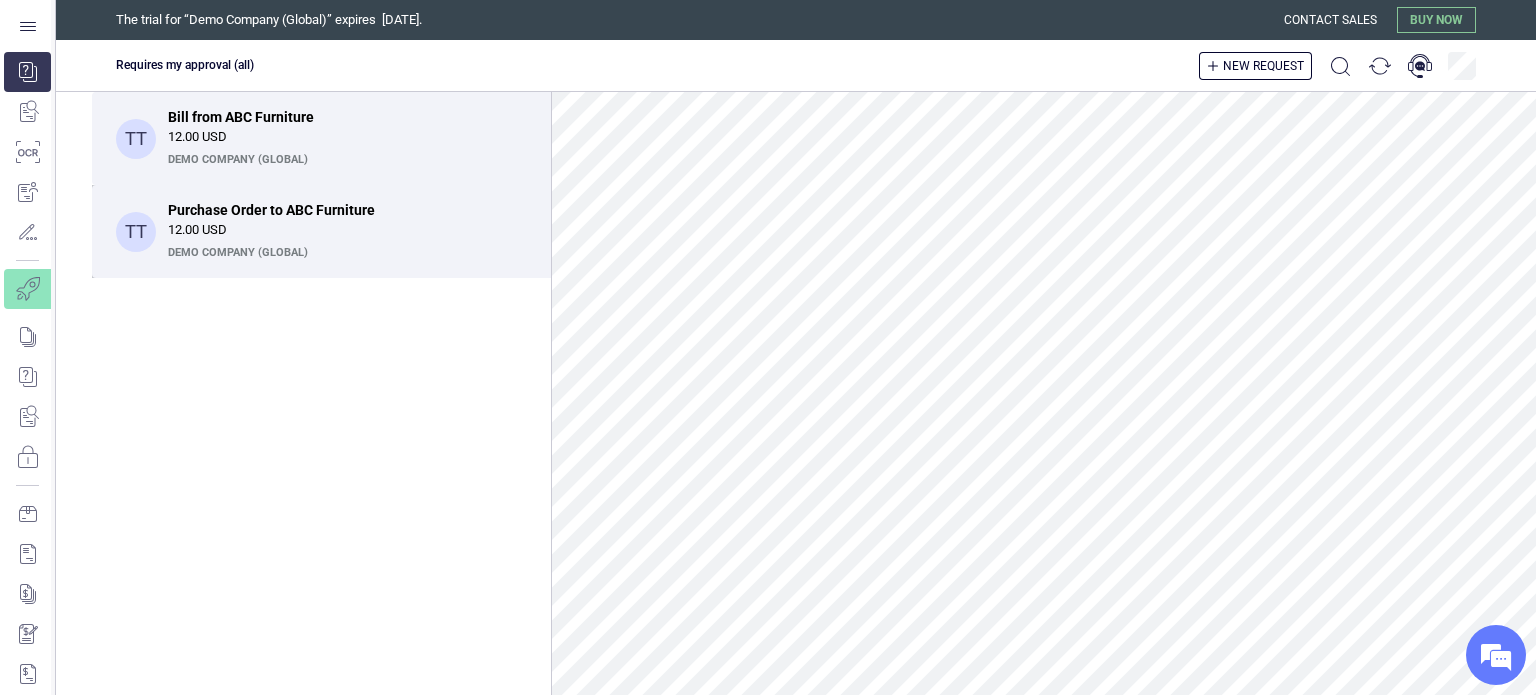 click on "12.00 USD" at bounding box center [347, 230] 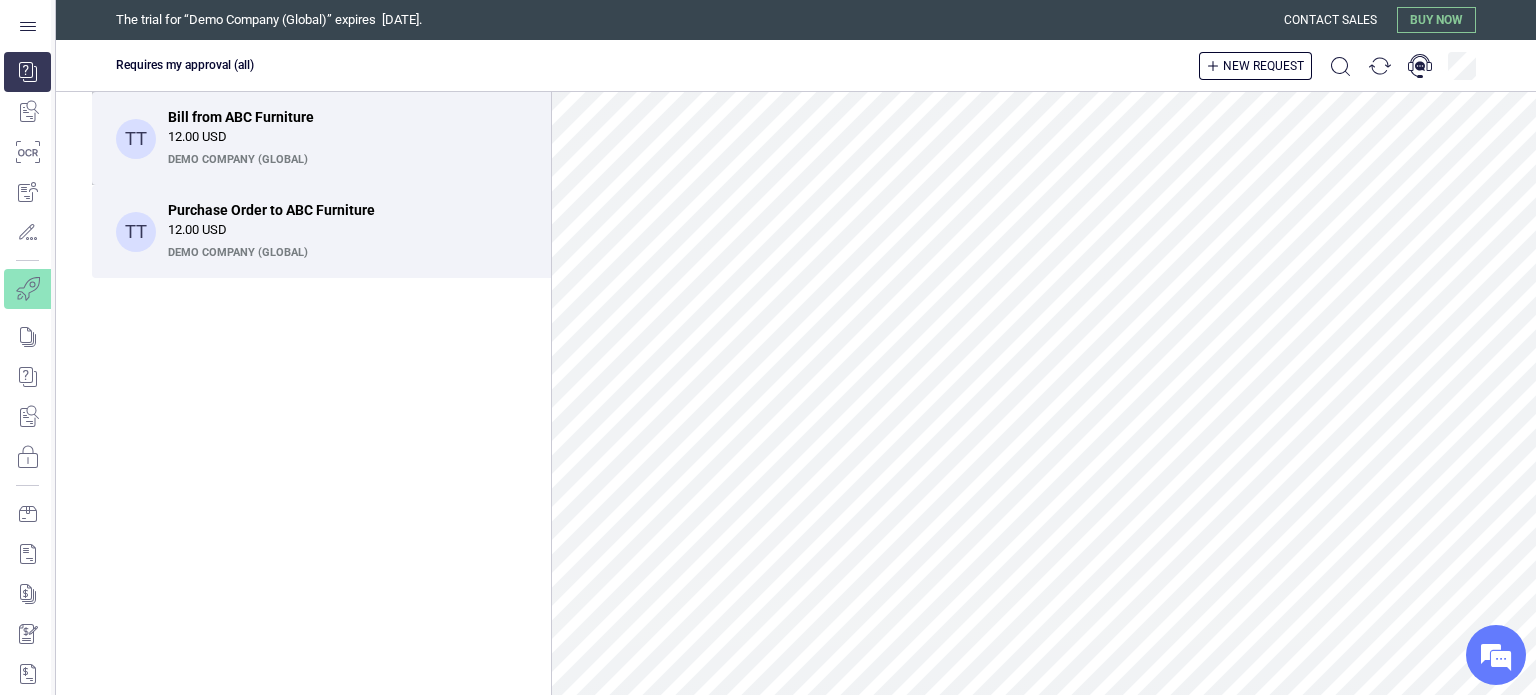 click on "Demo Company (Global)" at bounding box center (345, 160) 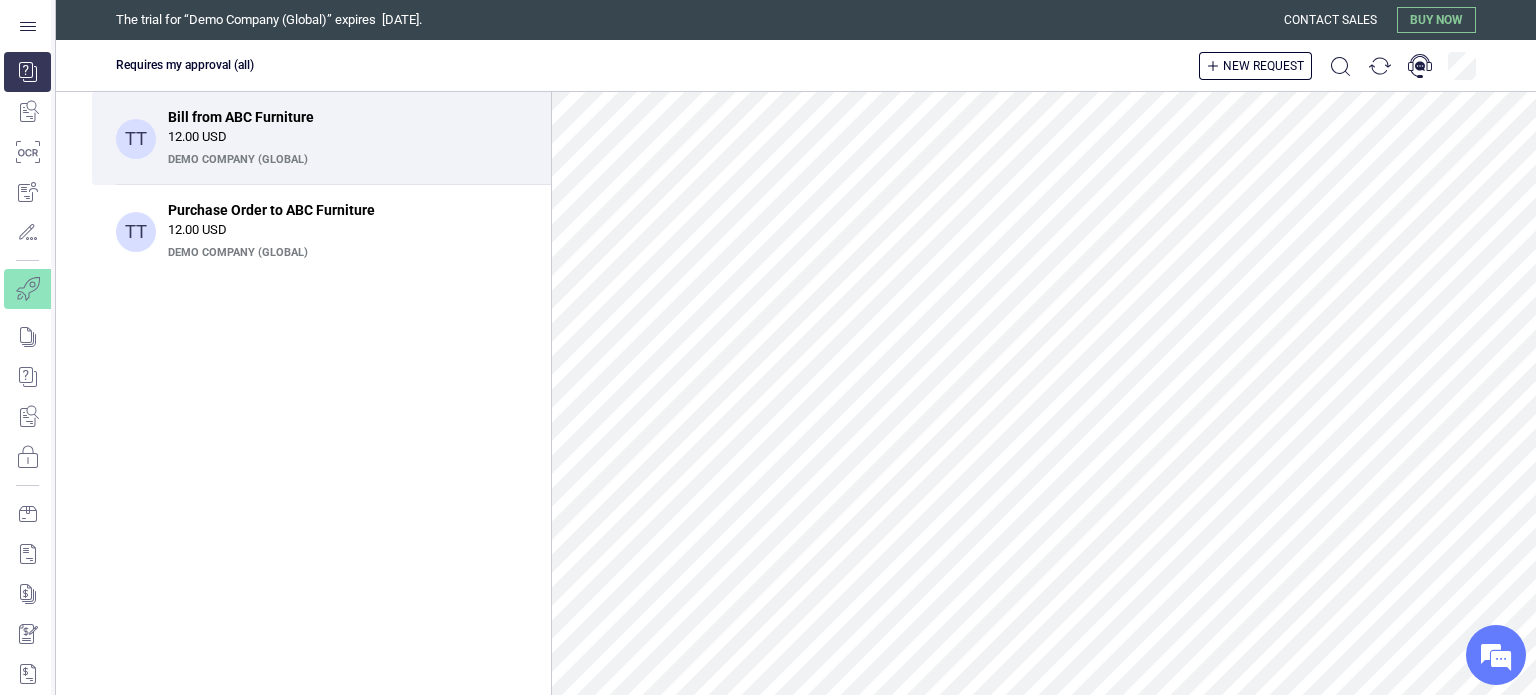 scroll, scrollTop: 488, scrollLeft: 0, axis: vertical 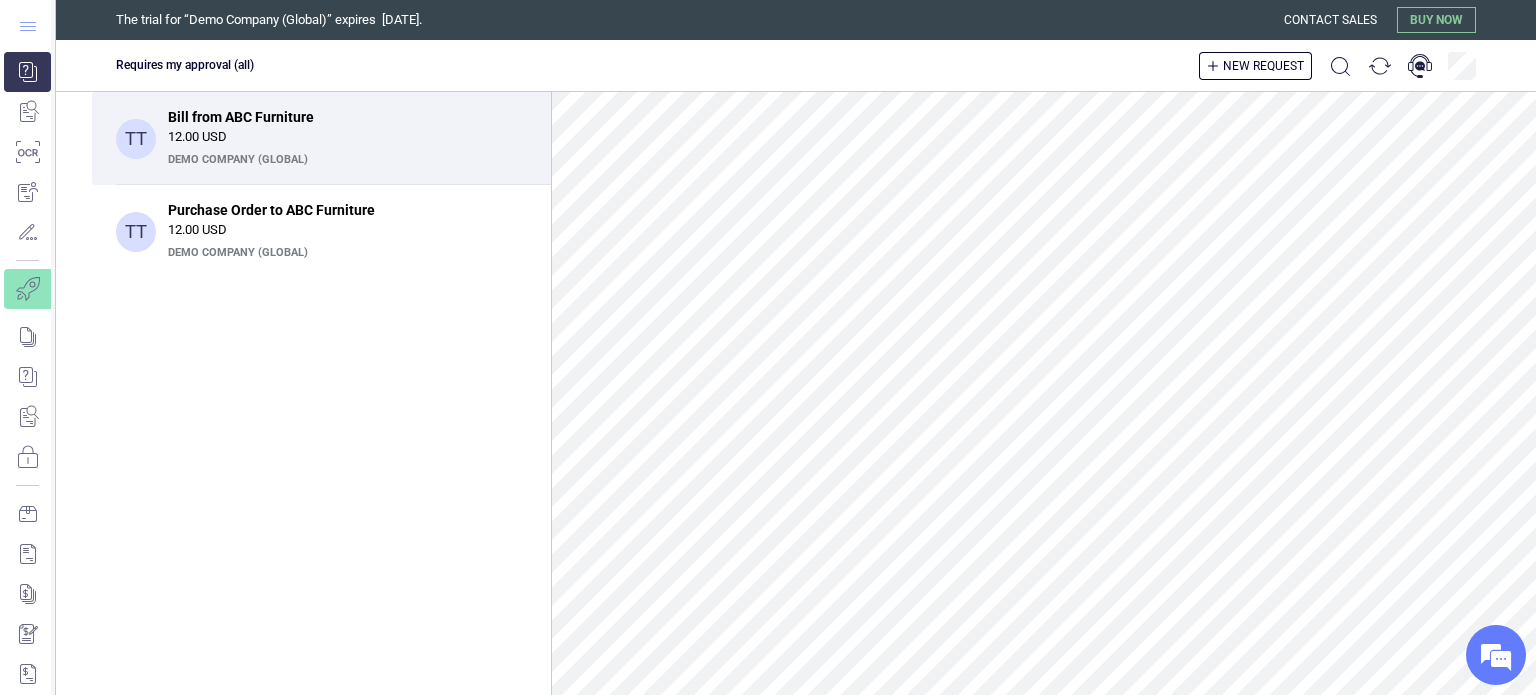 click 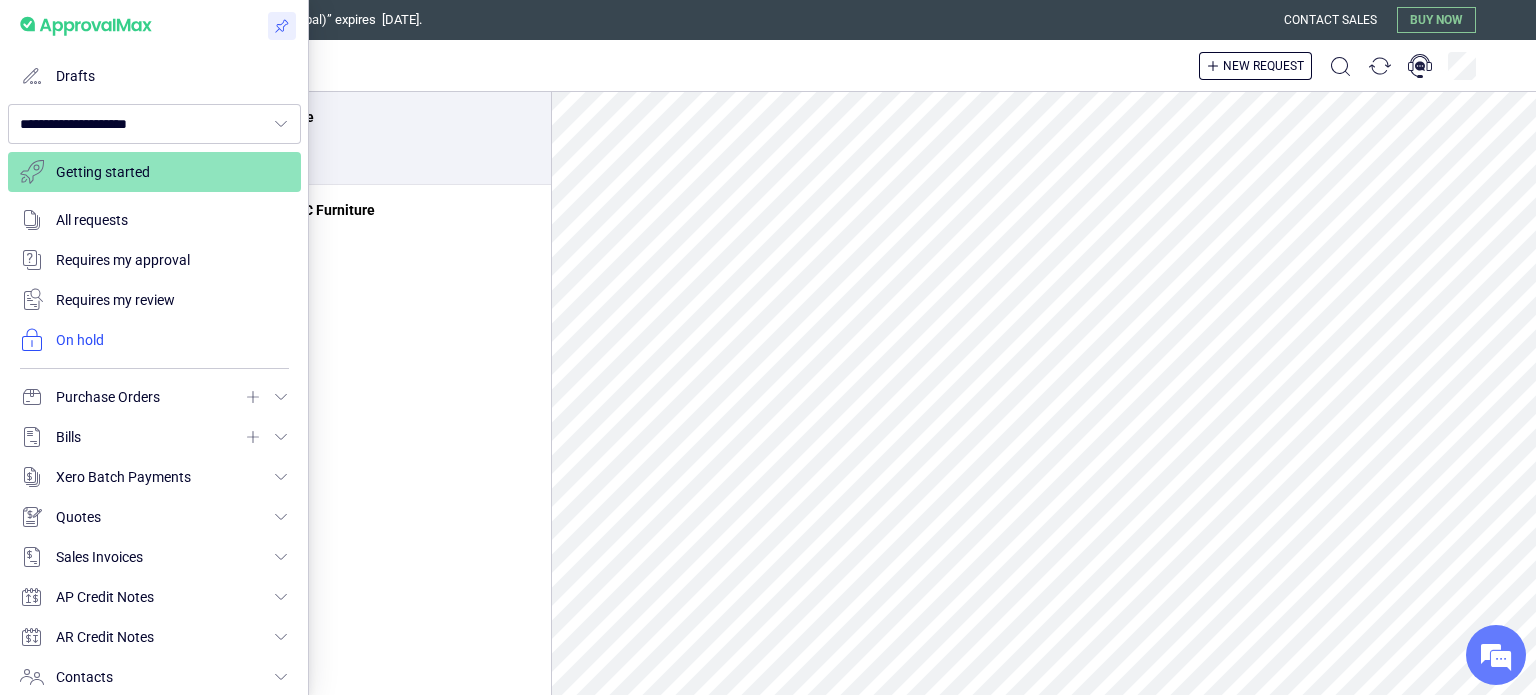 scroll, scrollTop: 200, scrollLeft: 0, axis: vertical 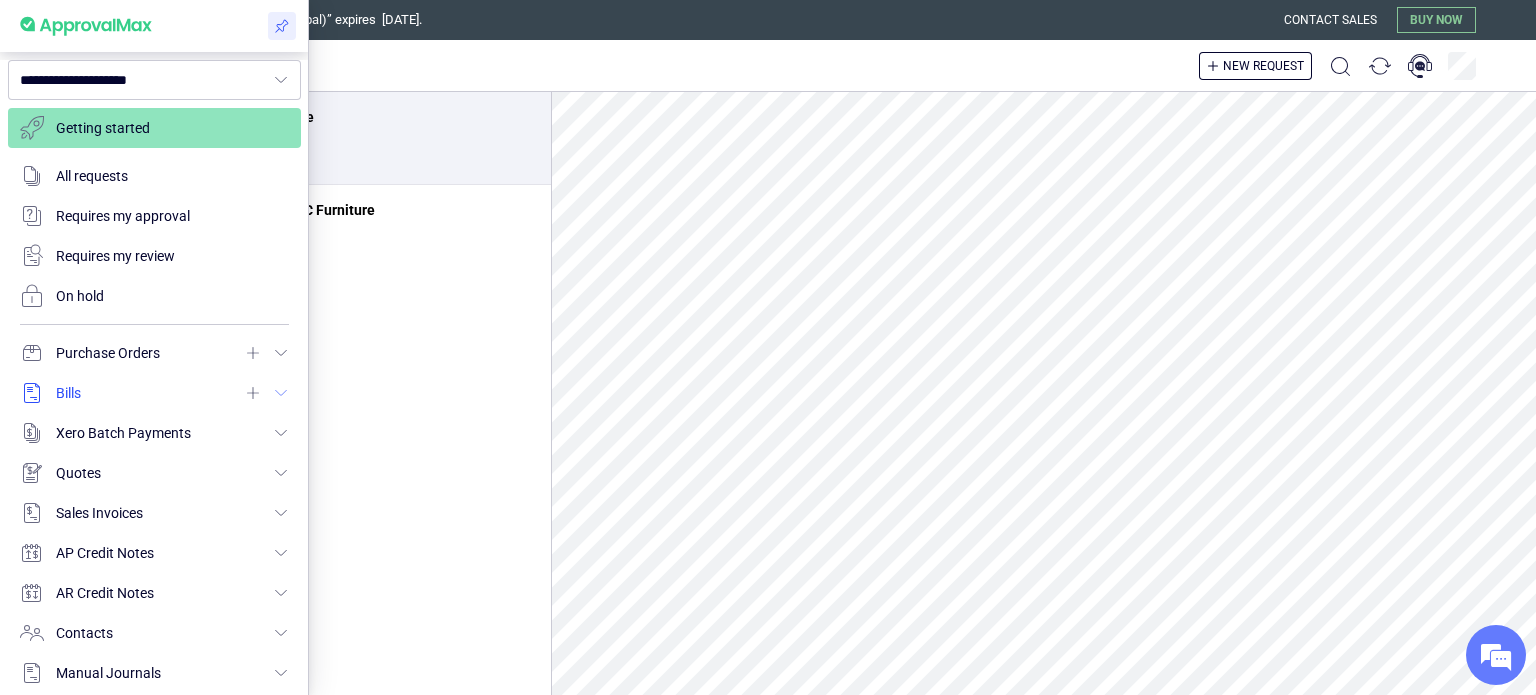 click at bounding box center [154, 393] 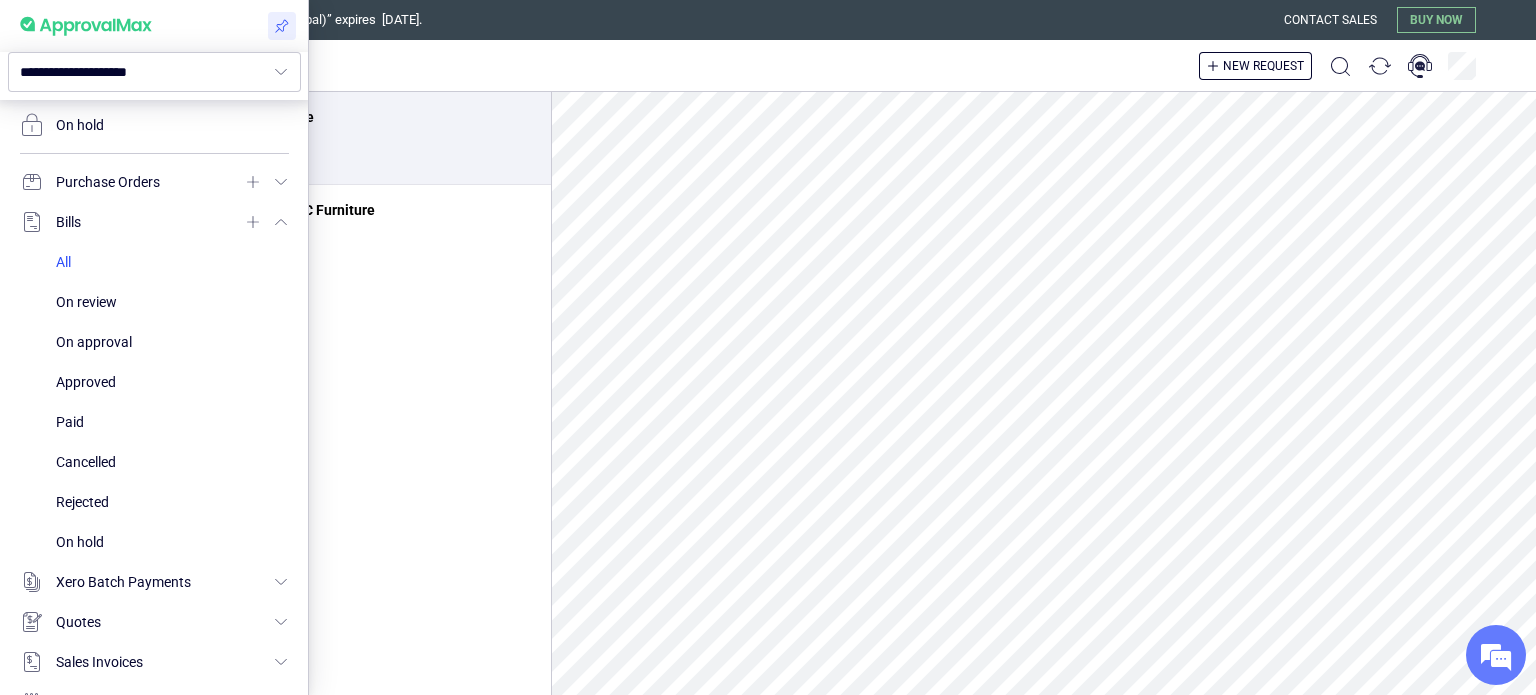 scroll, scrollTop: 300, scrollLeft: 0, axis: vertical 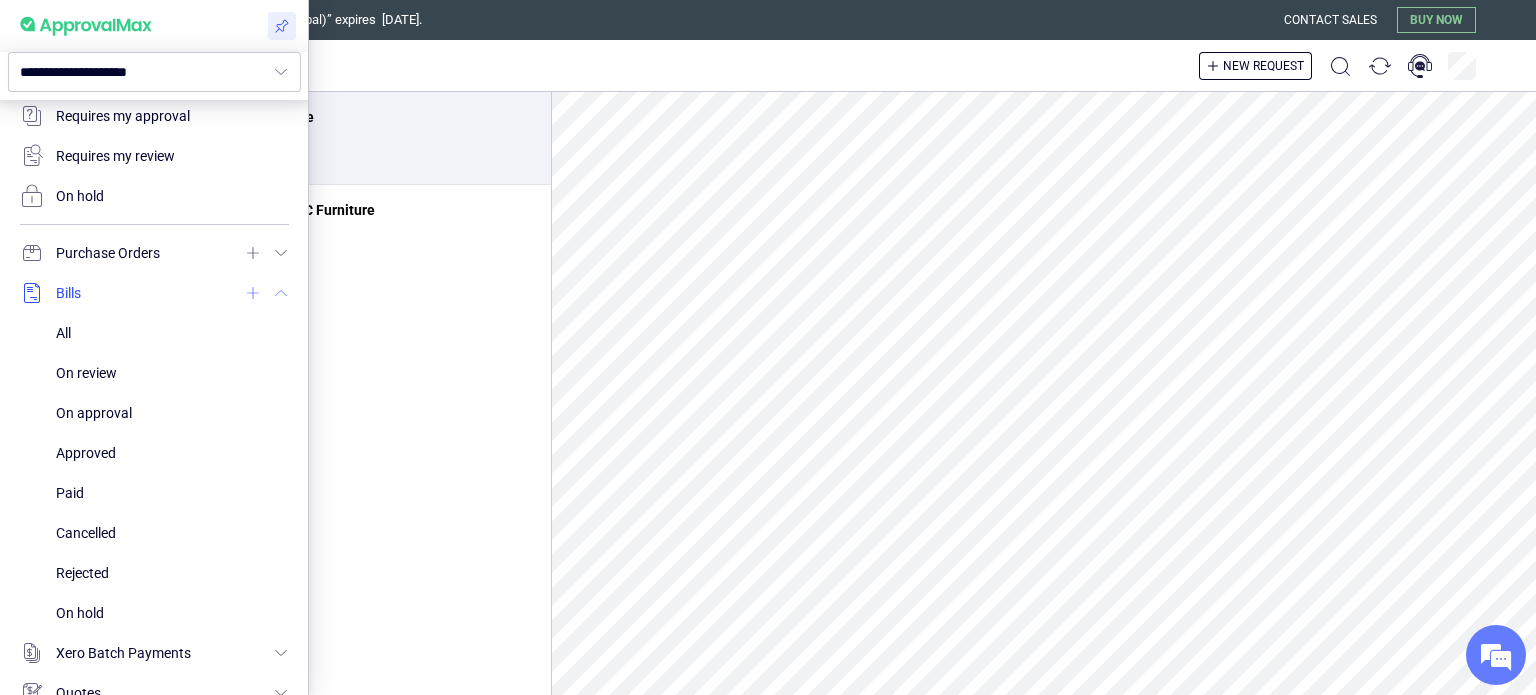 click 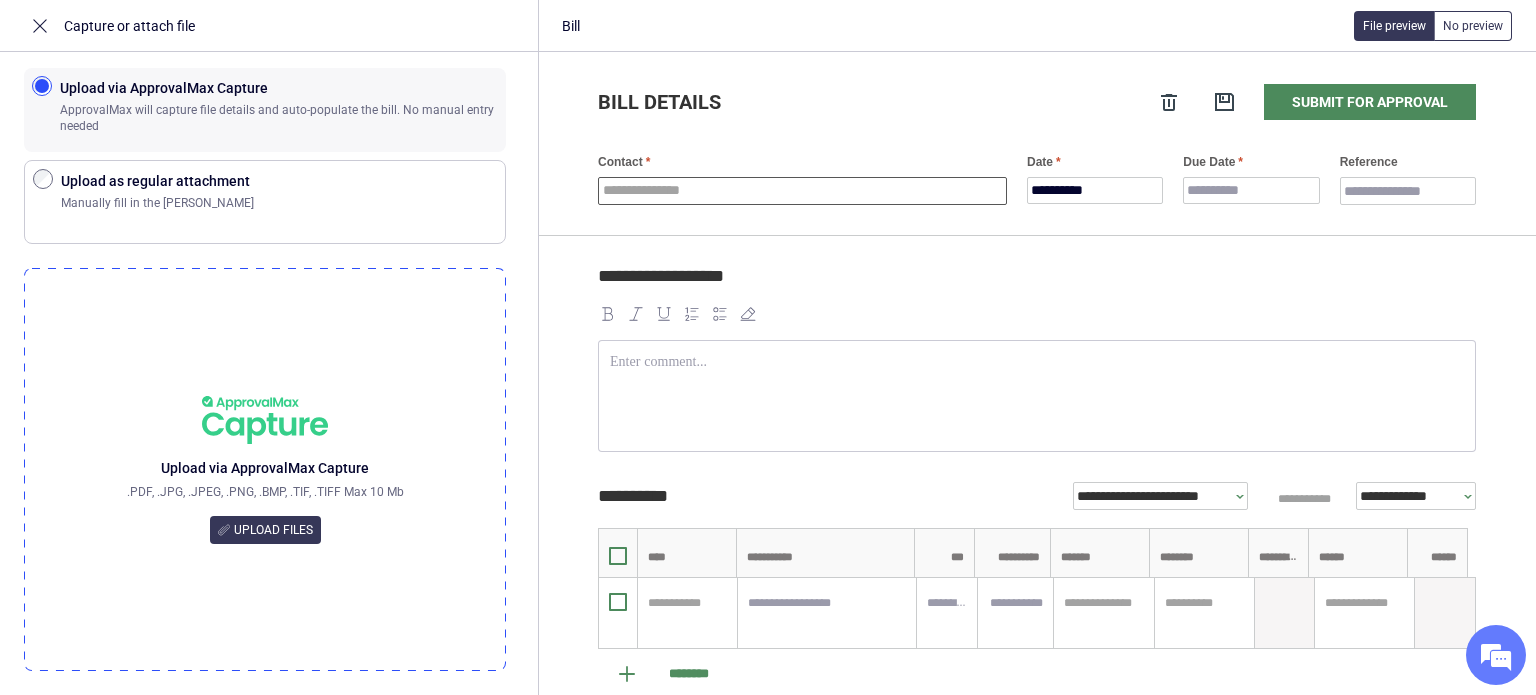 click at bounding box center (802, 191) 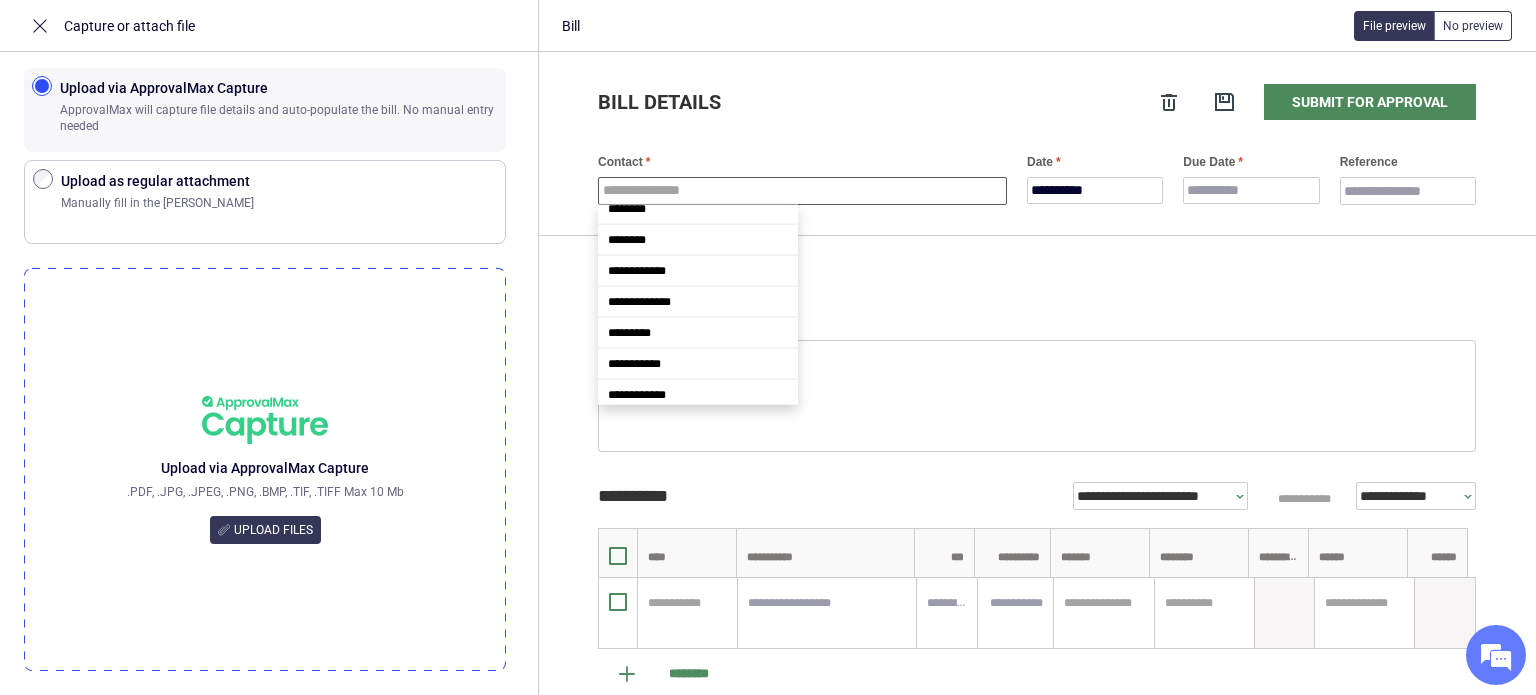 scroll, scrollTop: 0, scrollLeft: 0, axis: both 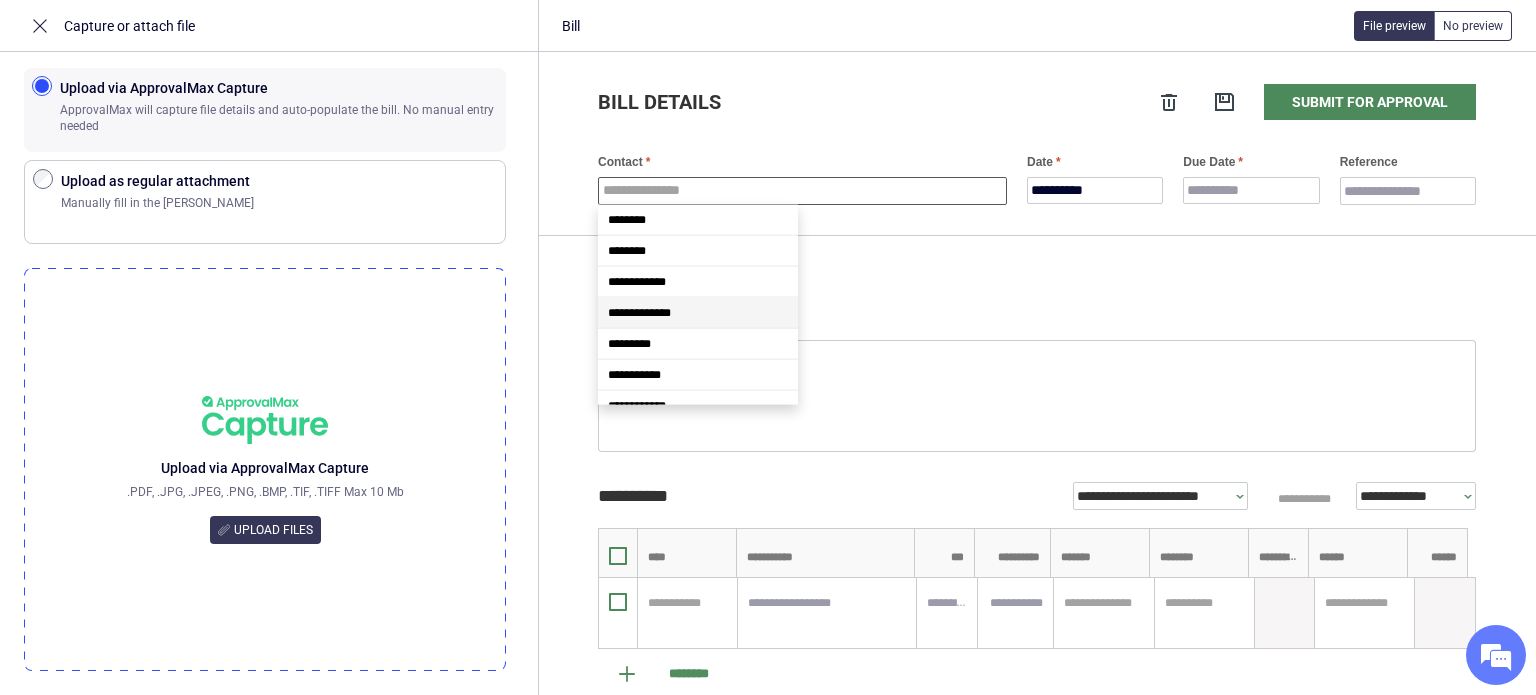 click on "**********" at bounding box center (698, 313) 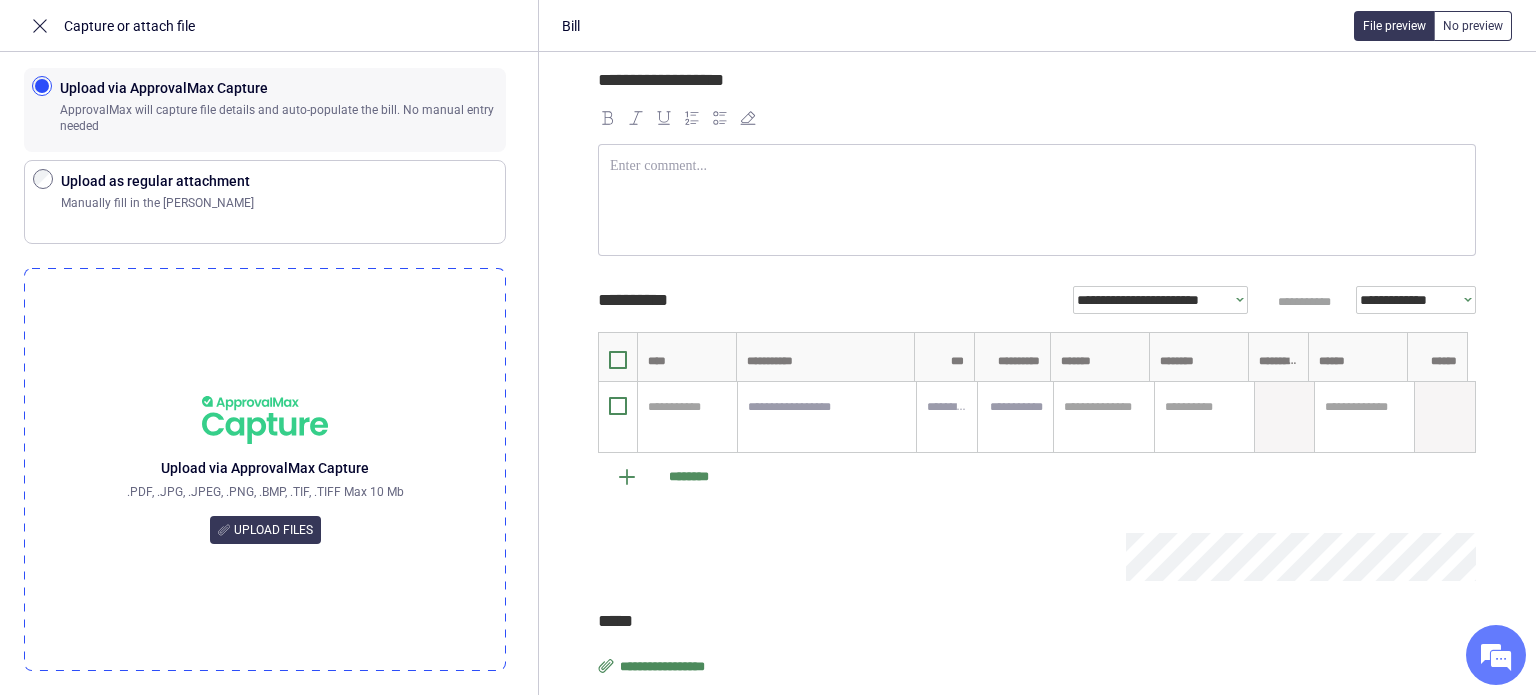 scroll, scrollTop: 258, scrollLeft: 0, axis: vertical 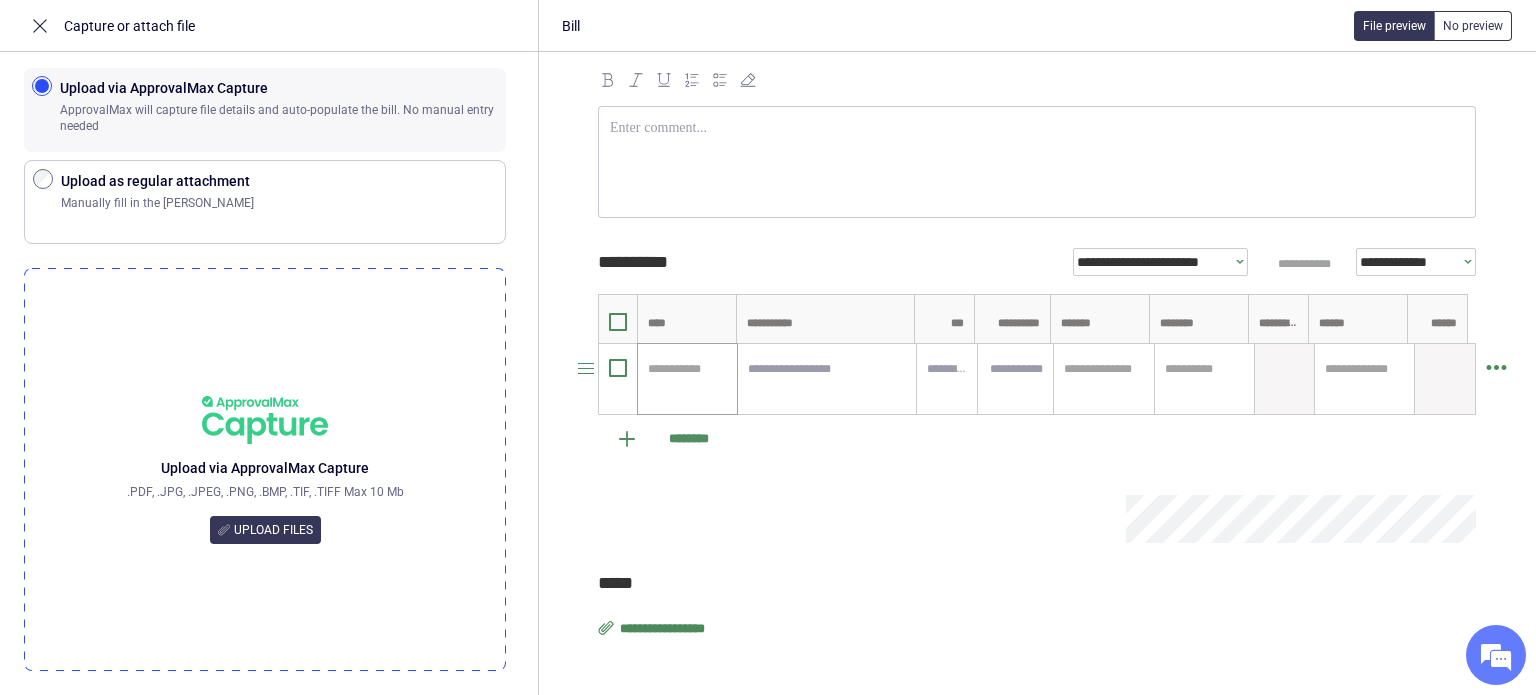 type on "**********" 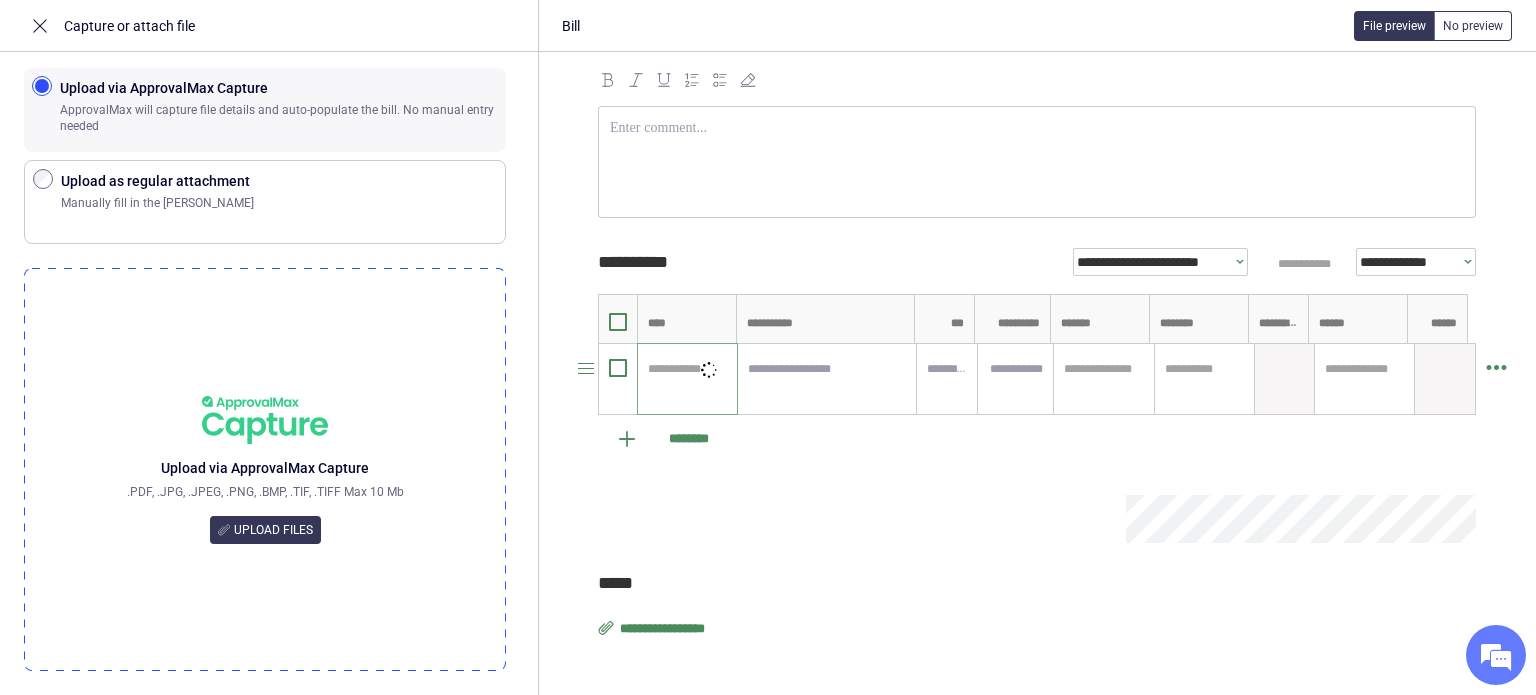 click at bounding box center (684, 369) 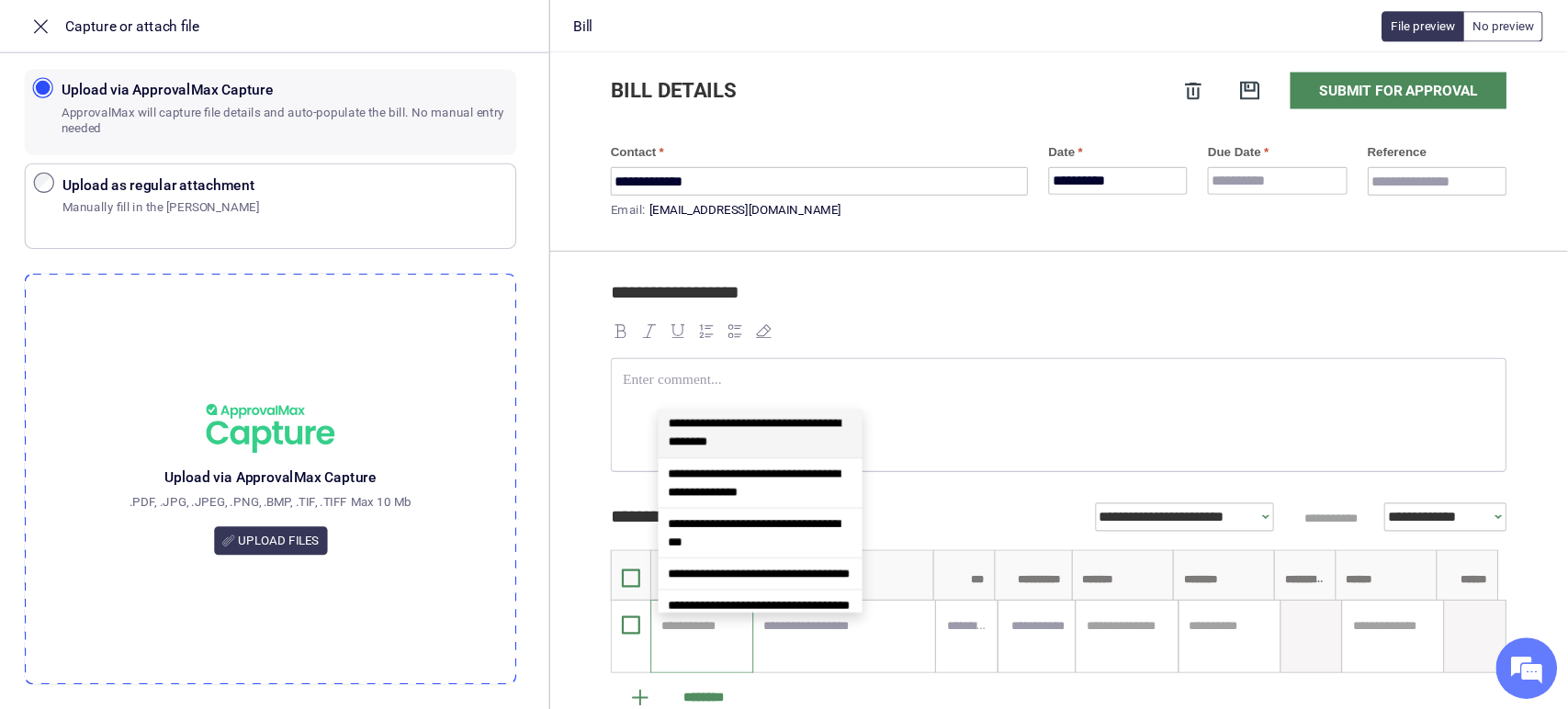 scroll, scrollTop: 0, scrollLeft: 0, axis: both 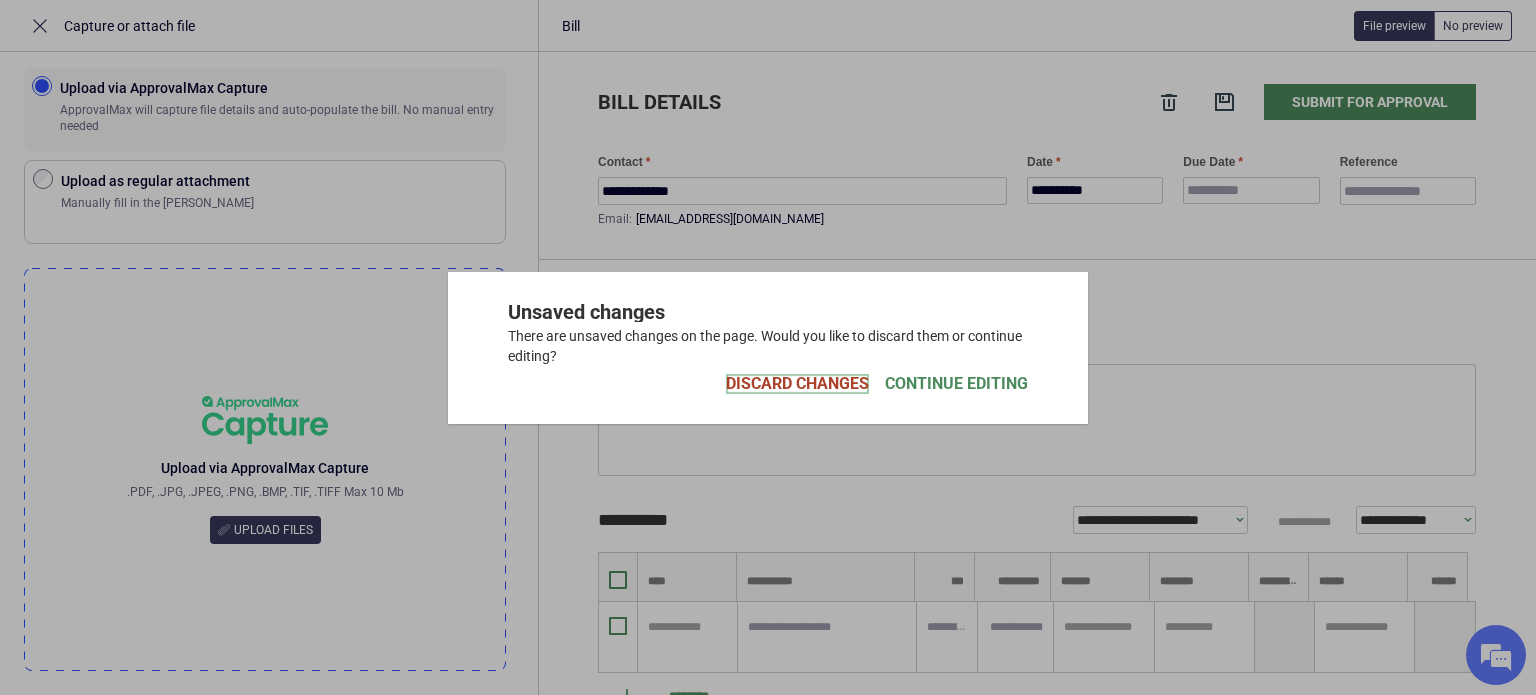click on "Discard Changes" at bounding box center [797, 384] 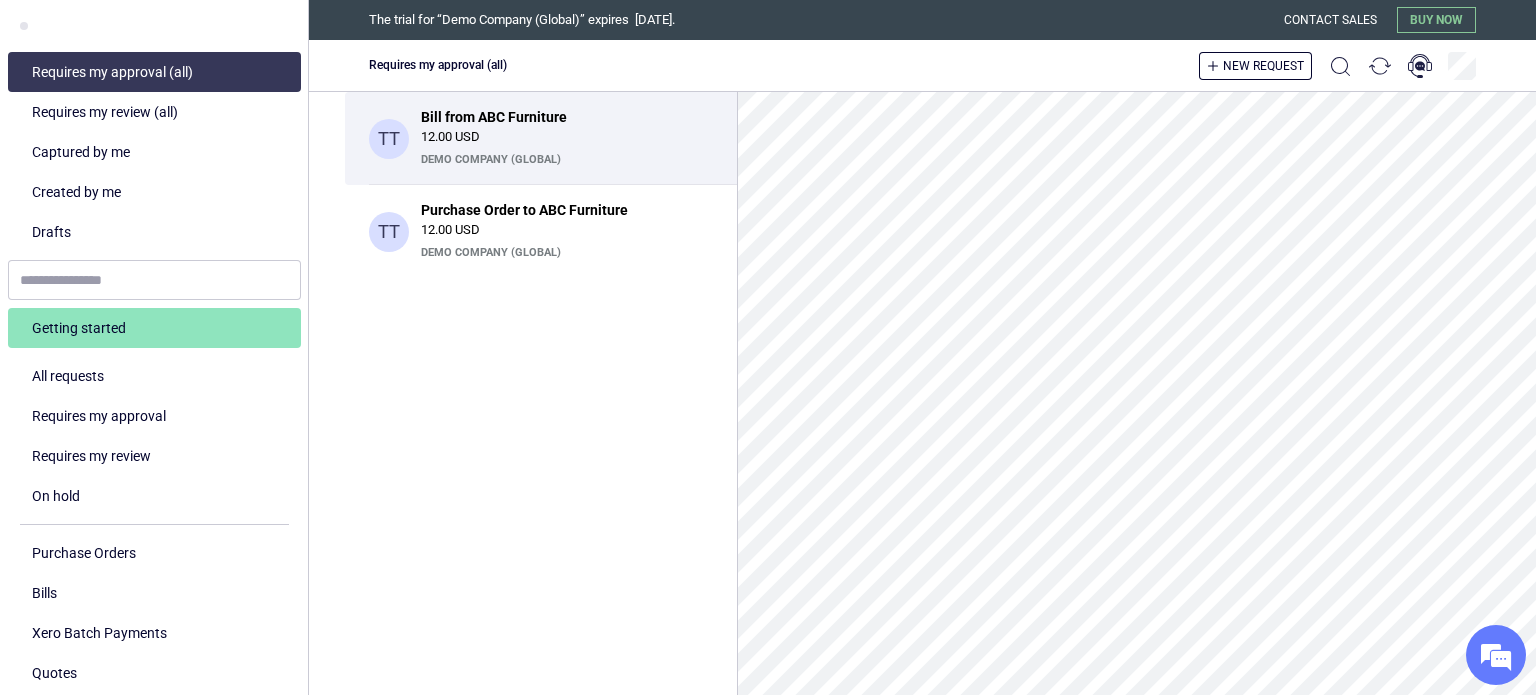 type on "**********" 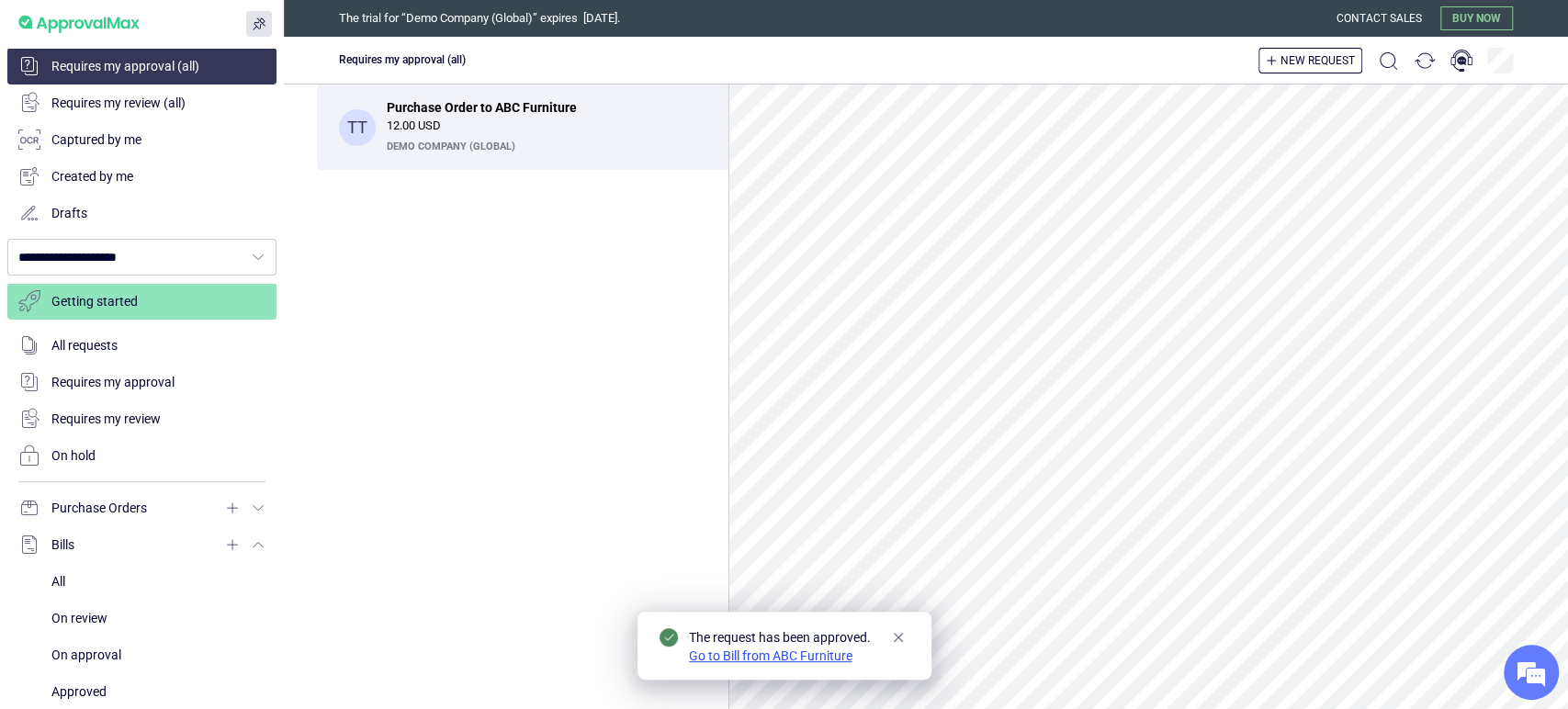 click on "Go to Bill from ABC Furniture" at bounding box center (771, 656) 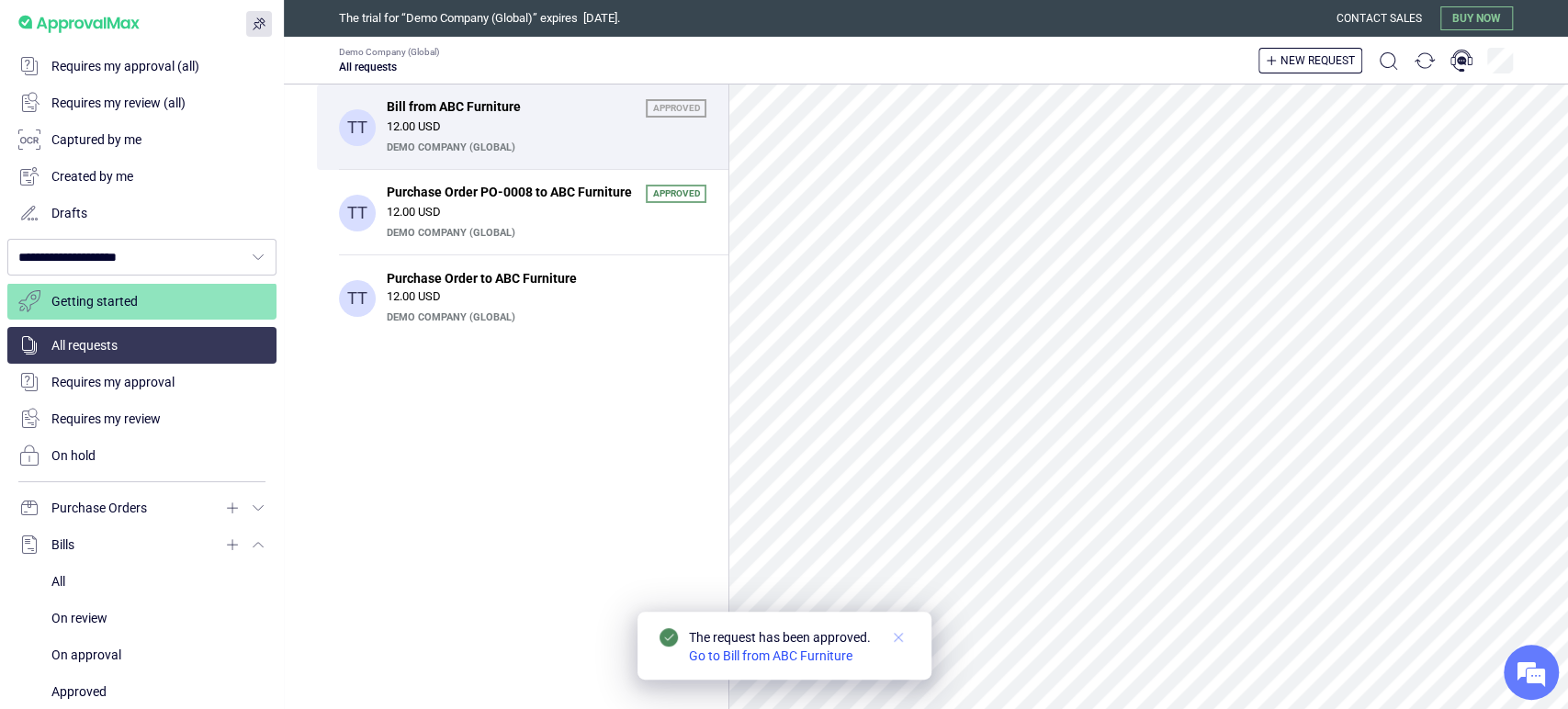 click 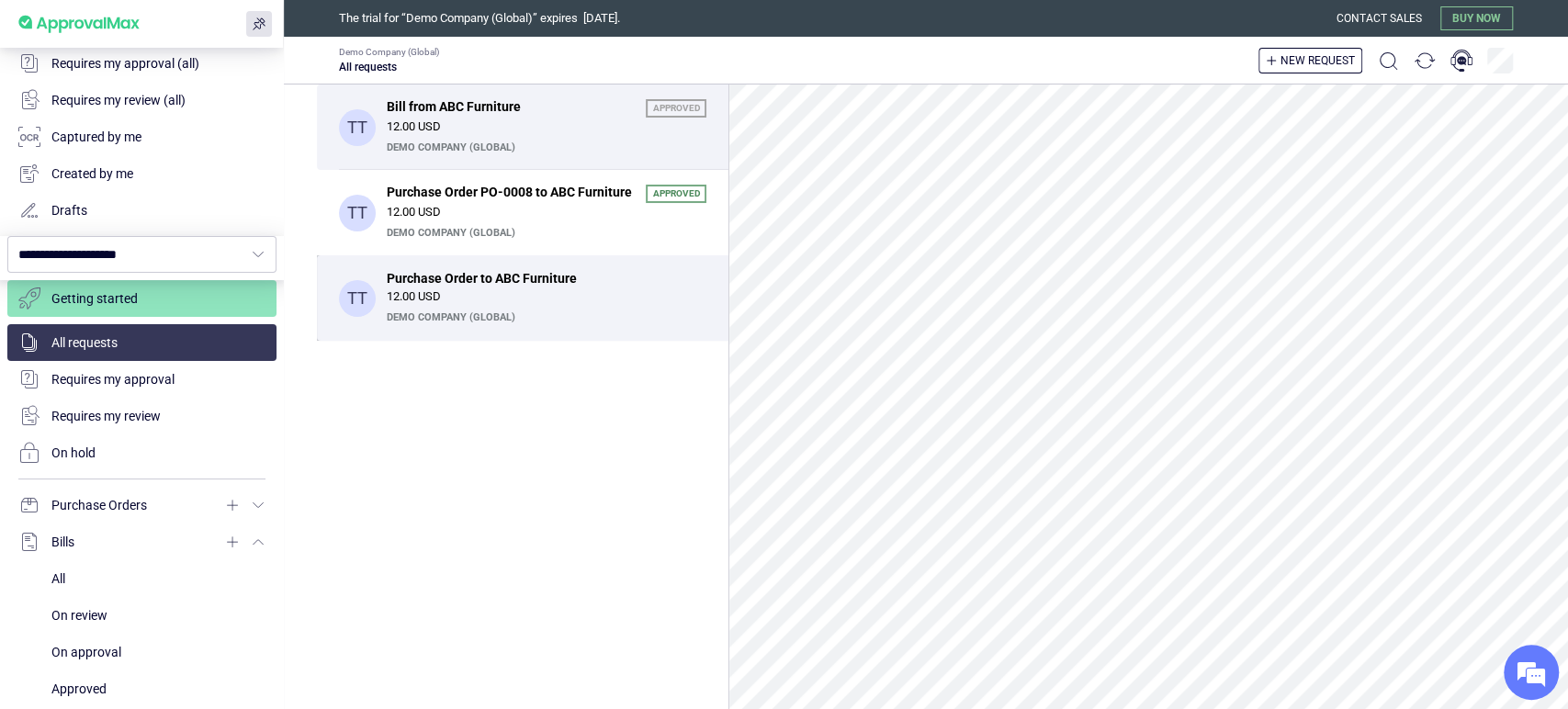 scroll, scrollTop: 0, scrollLeft: 0, axis: both 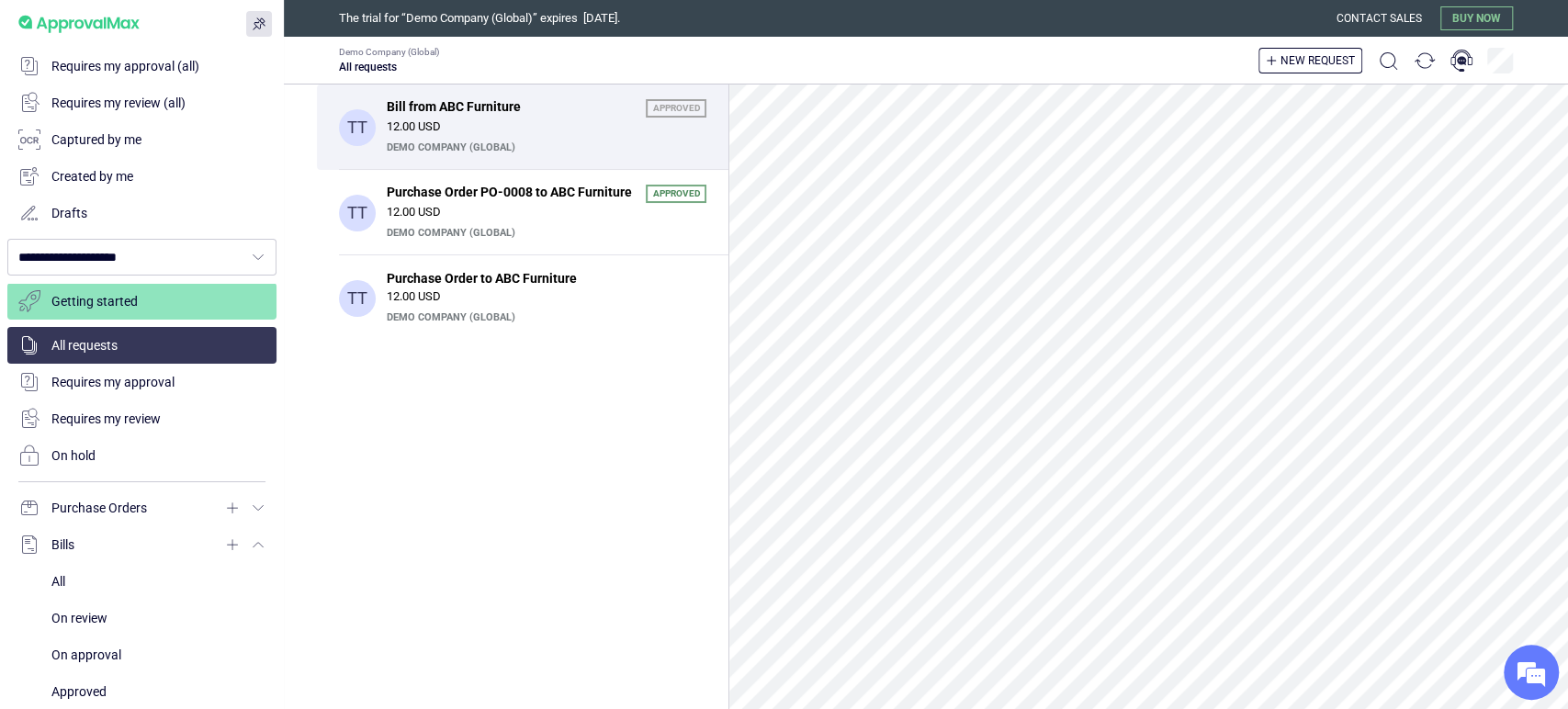 click on "TT Bill from ABC Furniture Approved 12.00 USD Demo Company (Global) TT Purchase Order PO-0008 to ABC Furniture Approved 12.00 USD Demo Company (Global) TT Purchase Order to ABC Furniture 12.00 USD Demo Company (Global)" at bounding box center (523, 397) 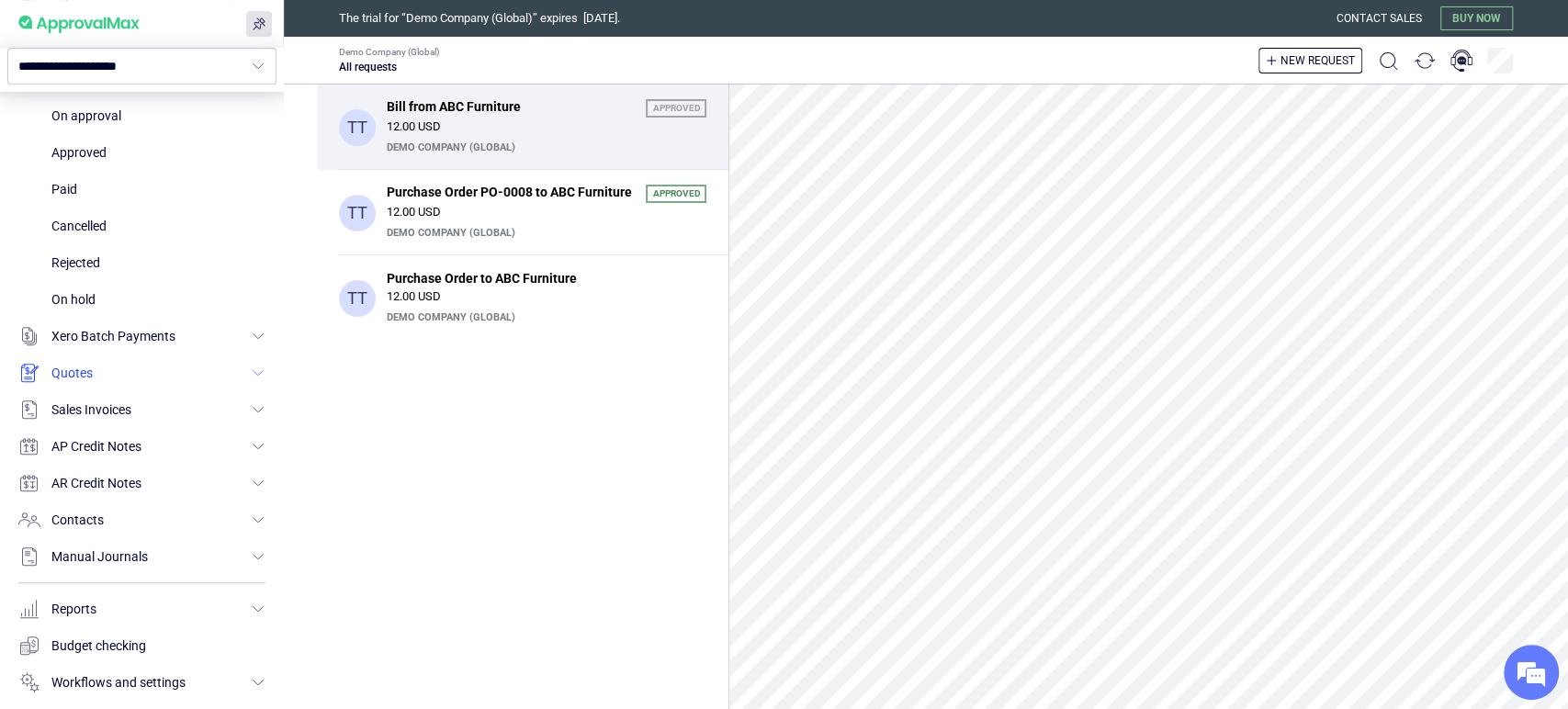 scroll, scrollTop: 589, scrollLeft: 0, axis: vertical 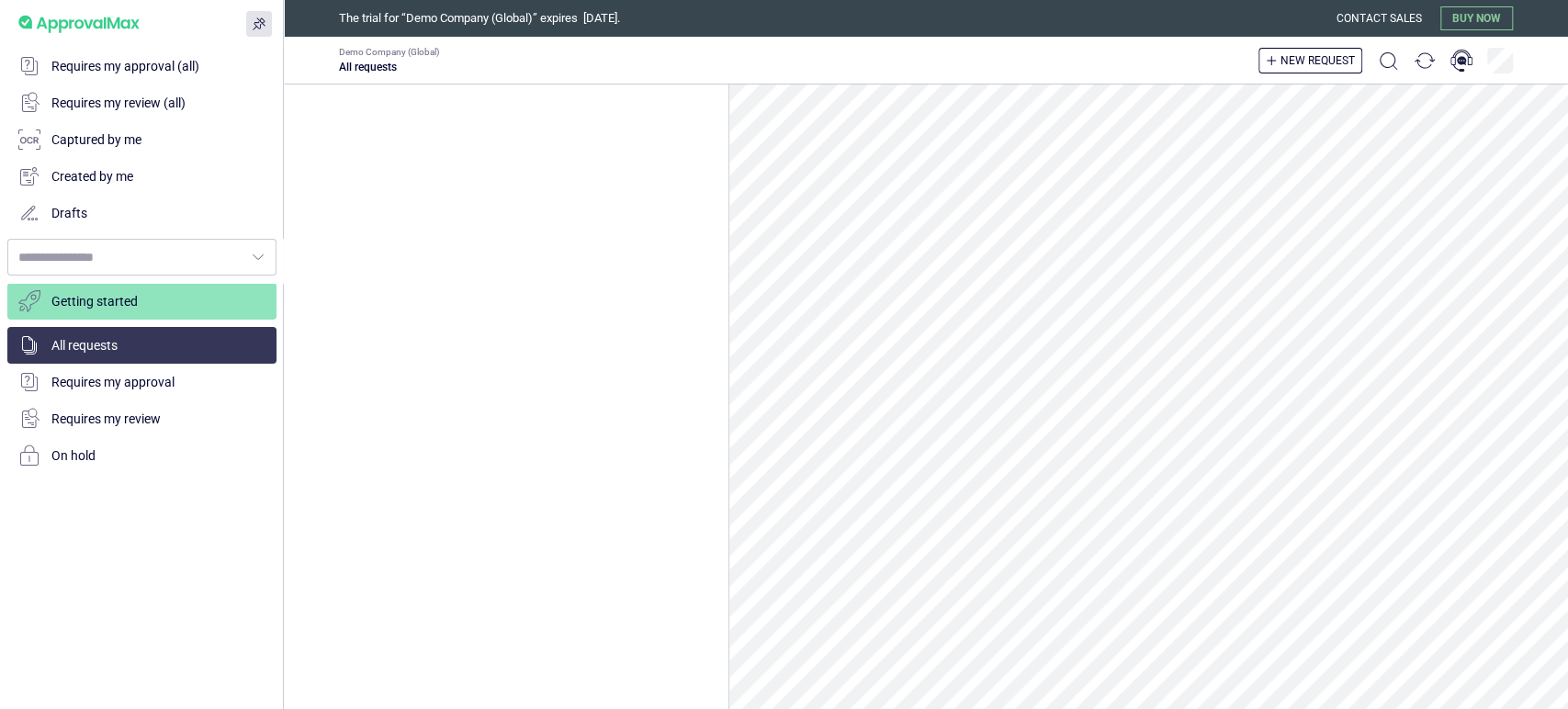 type on "**********" 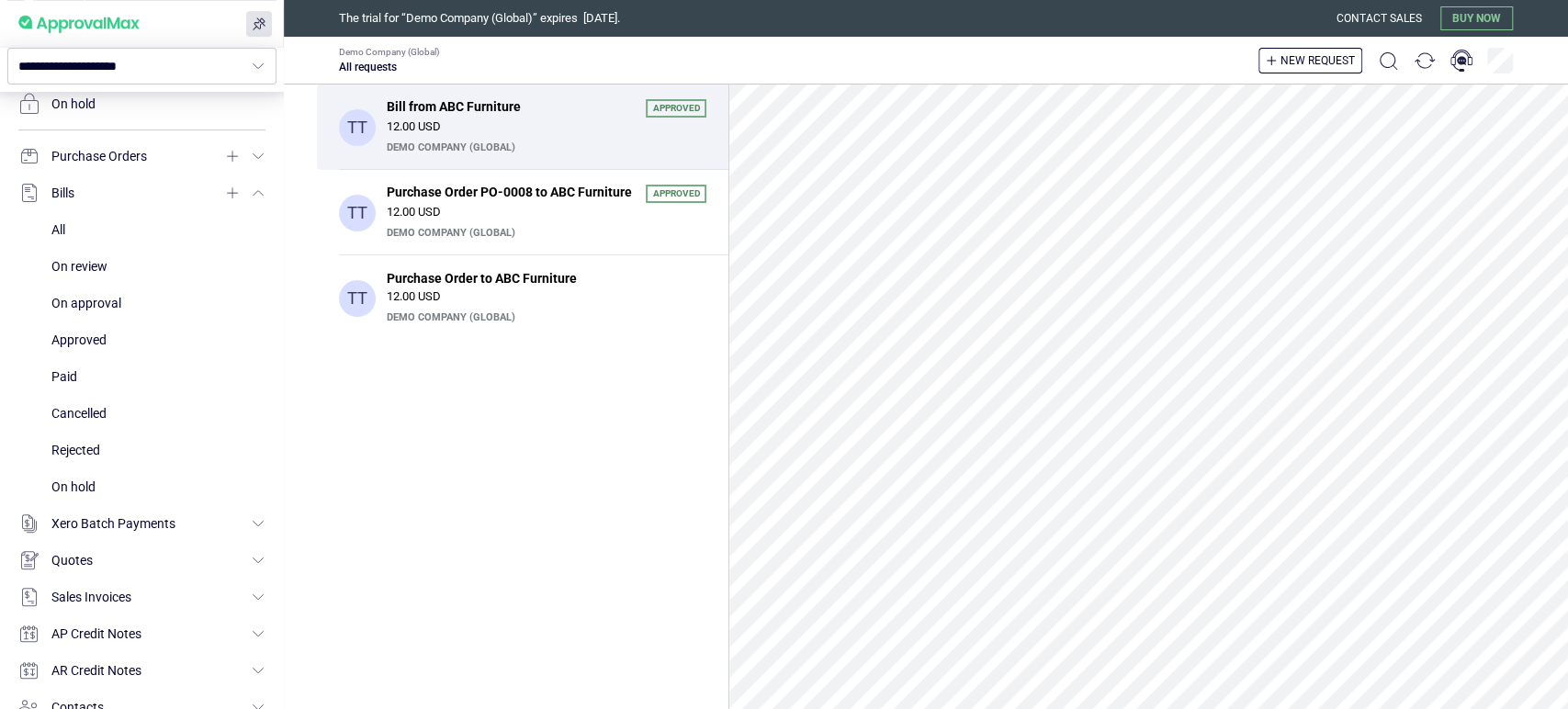 scroll, scrollTop: 79, scrollLeft: 0, axis: vertical 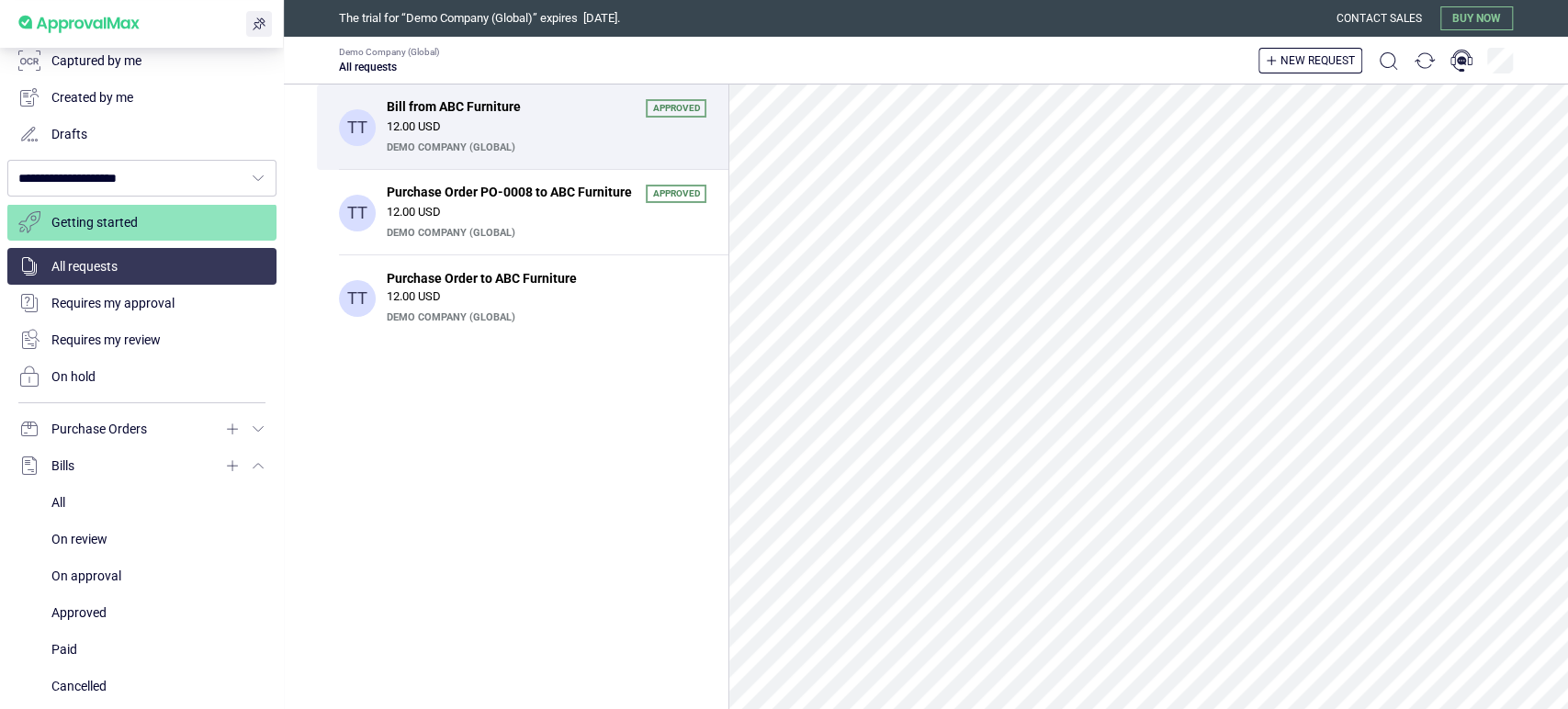 click at bounding box center (259, 24) 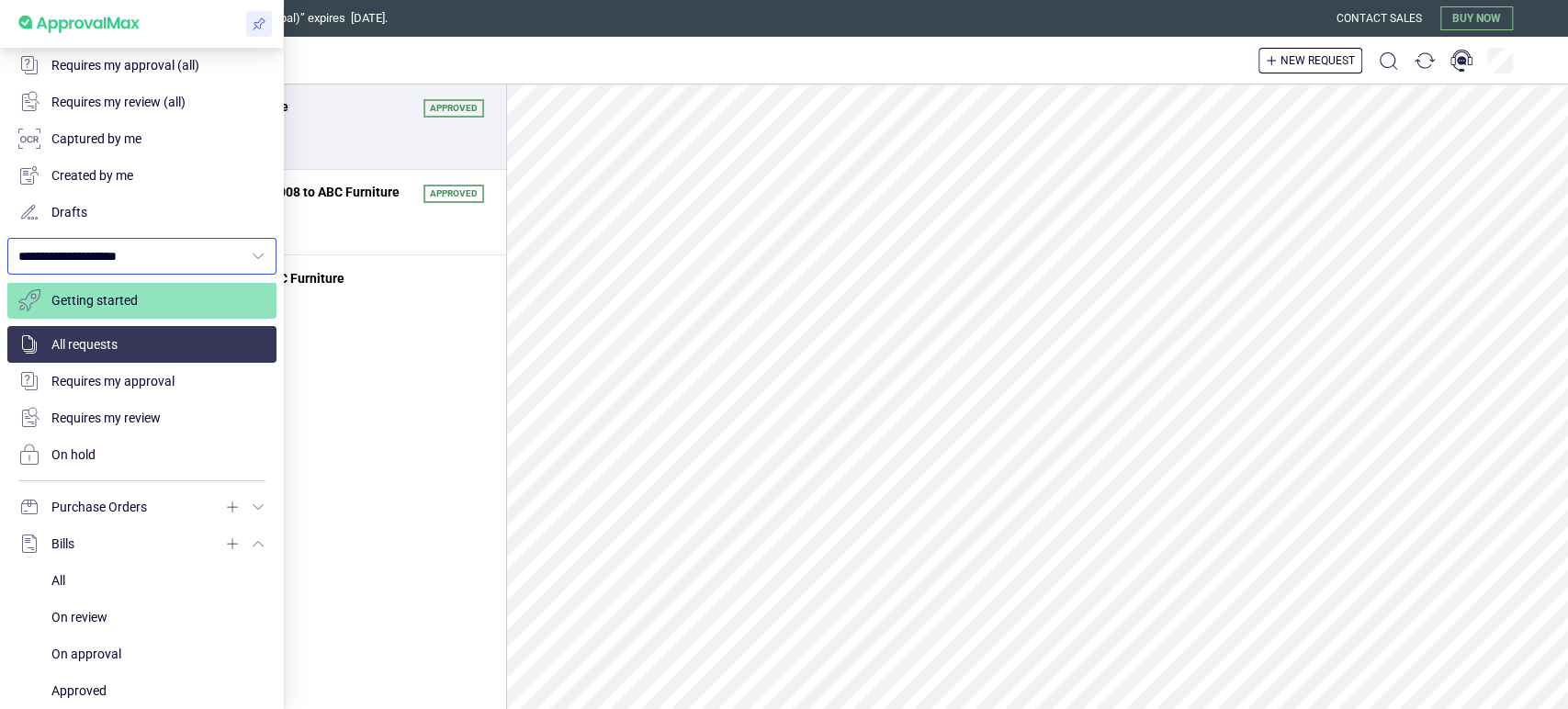 scroll, scrollTop: 0, scrollLeft: 0, axis: both 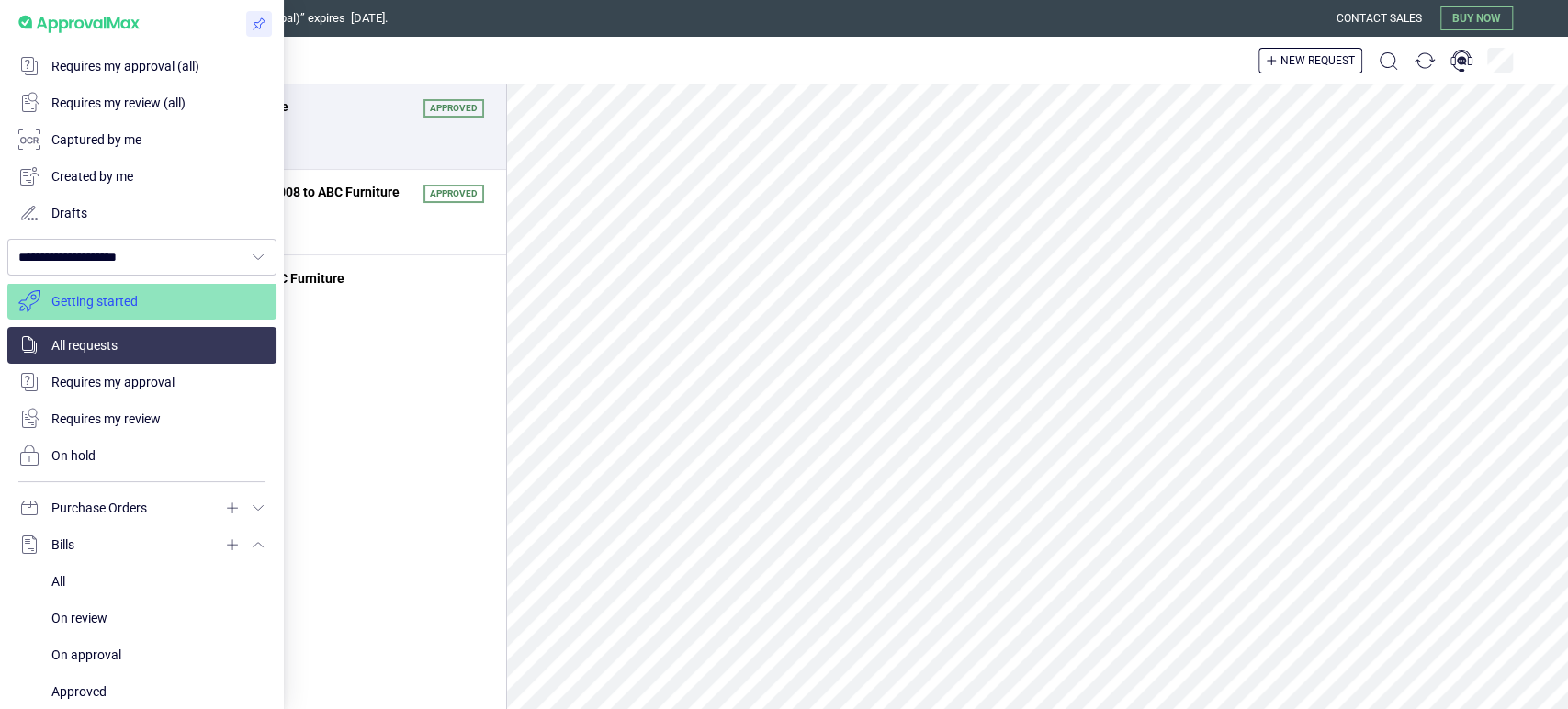 click at bounding box center (141, 301) 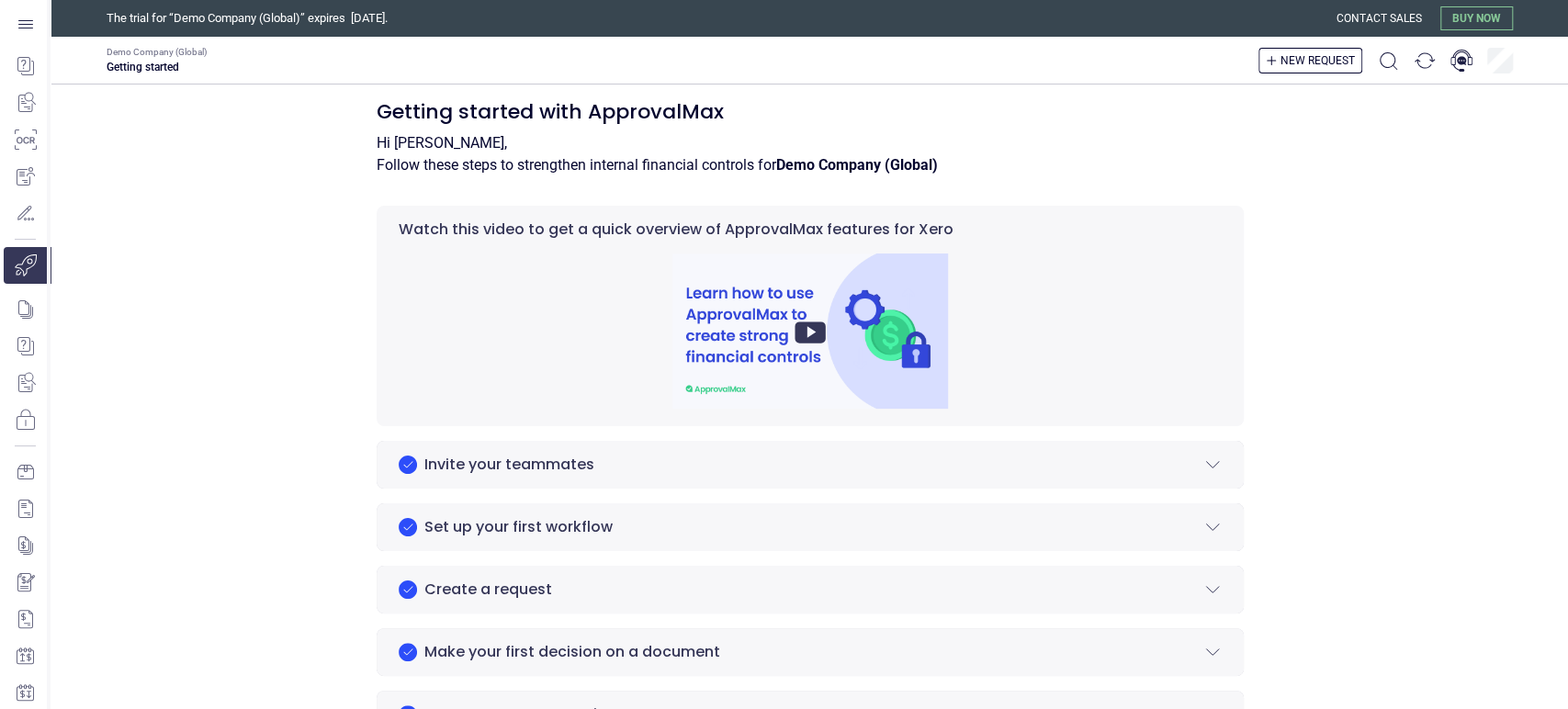 scroll, scrollTop: 0, scrollLeft: 0, axis: both 